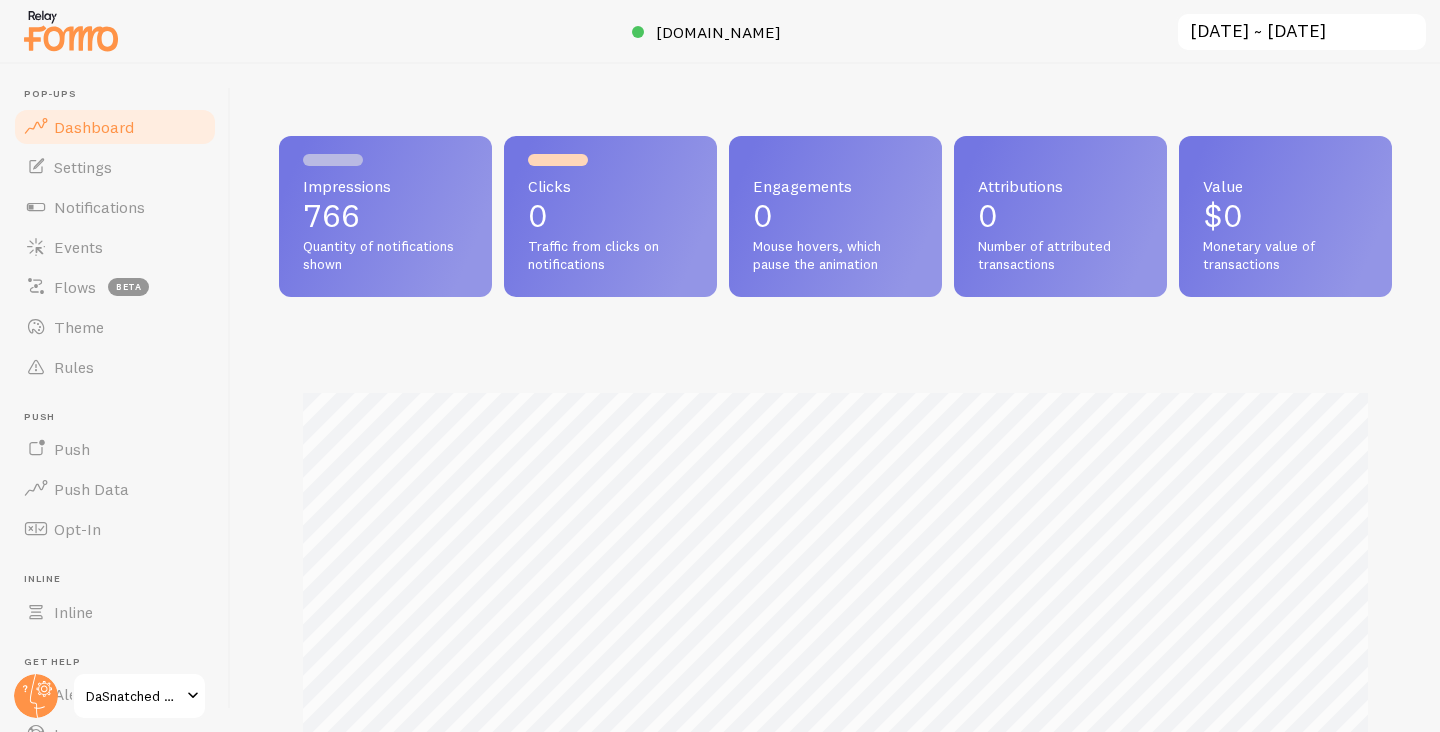 scroll, scrollTop: 0, scrollLeft: 0, axis: both 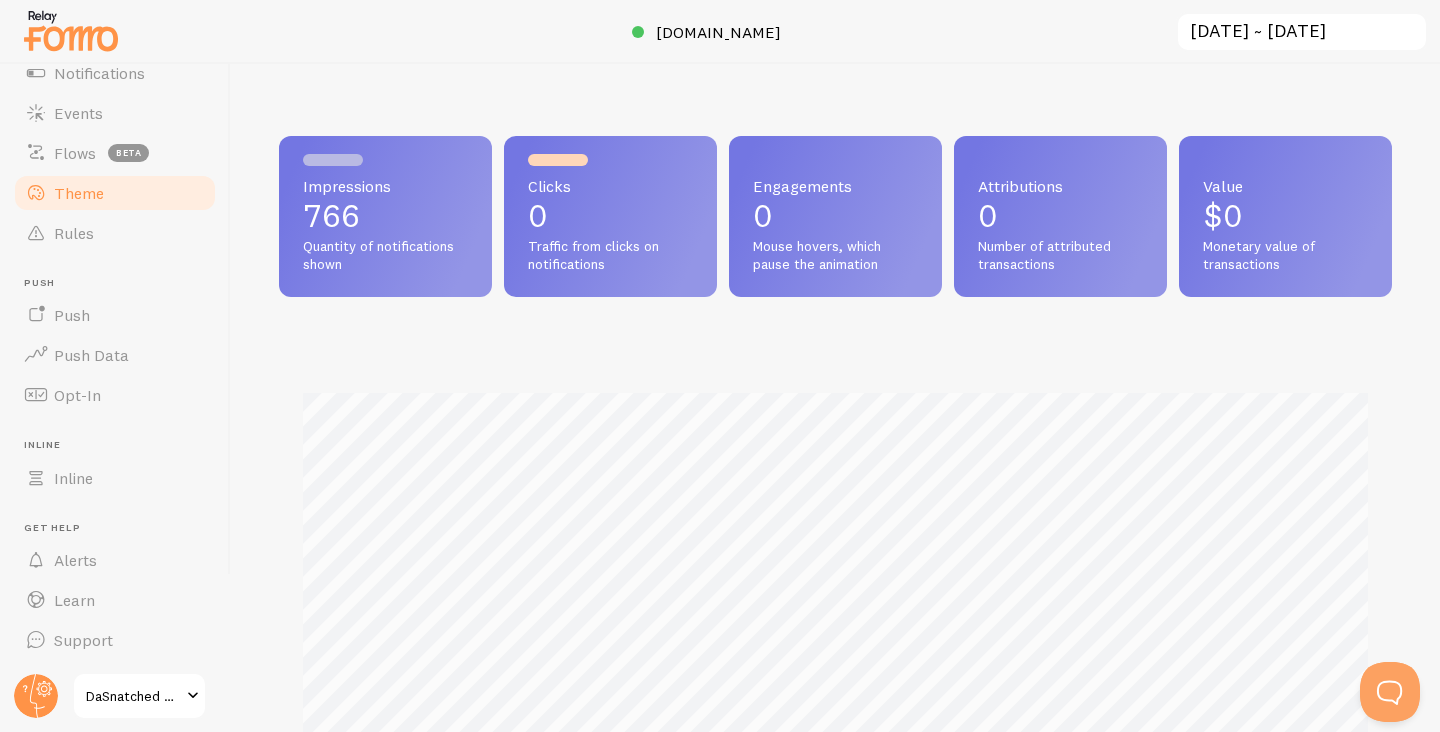 click on "Theme" at bounding box center [79, 193] 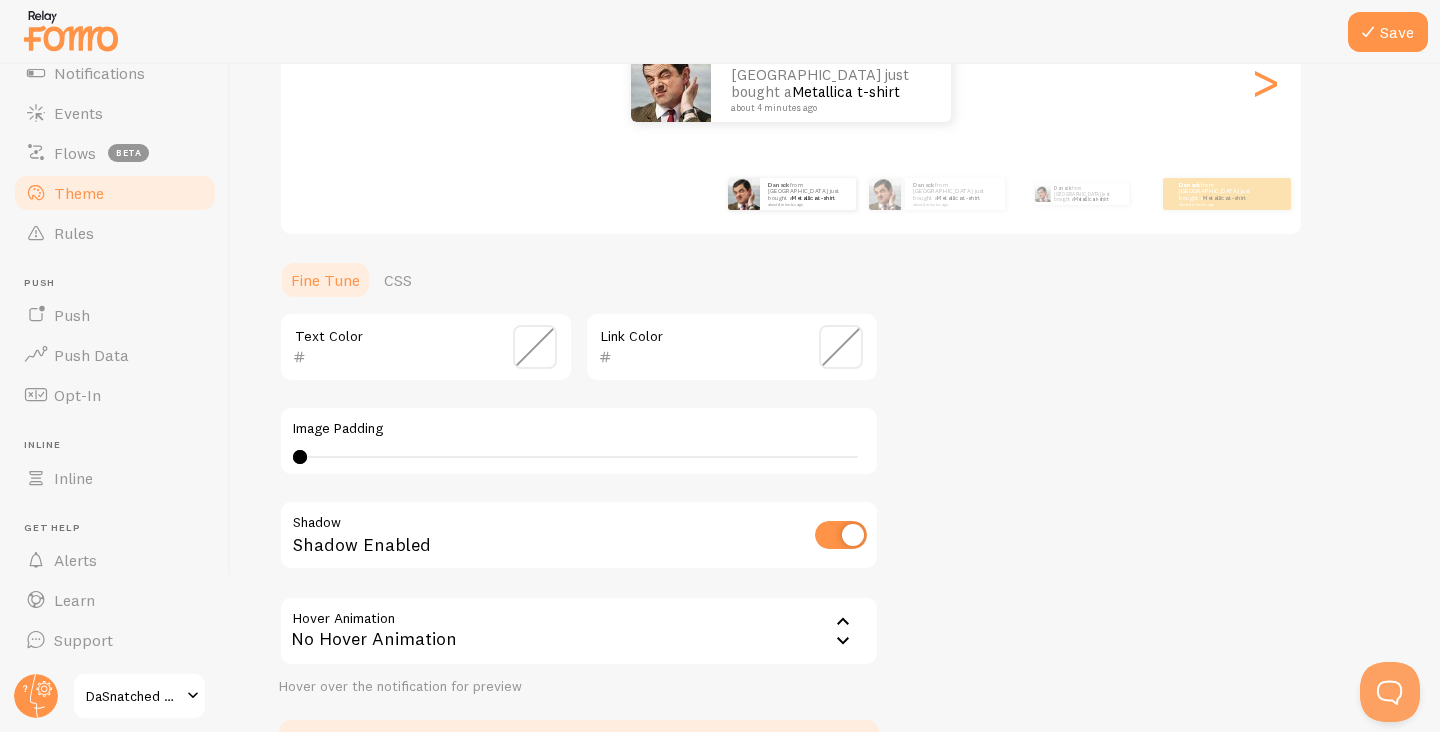 scroll, scrollTop: 291, scrollLeft: 0, axis: vertical 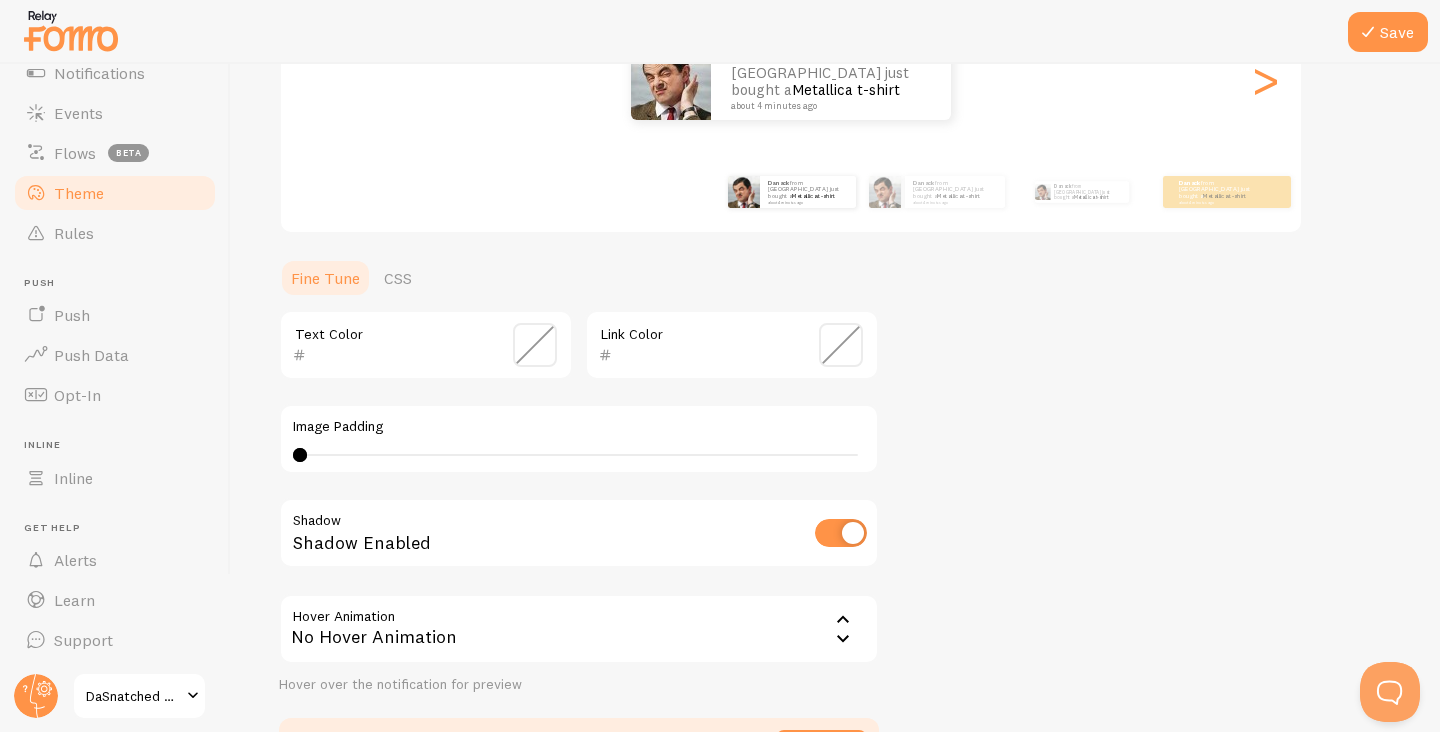 click at bounding box center [841, 345] 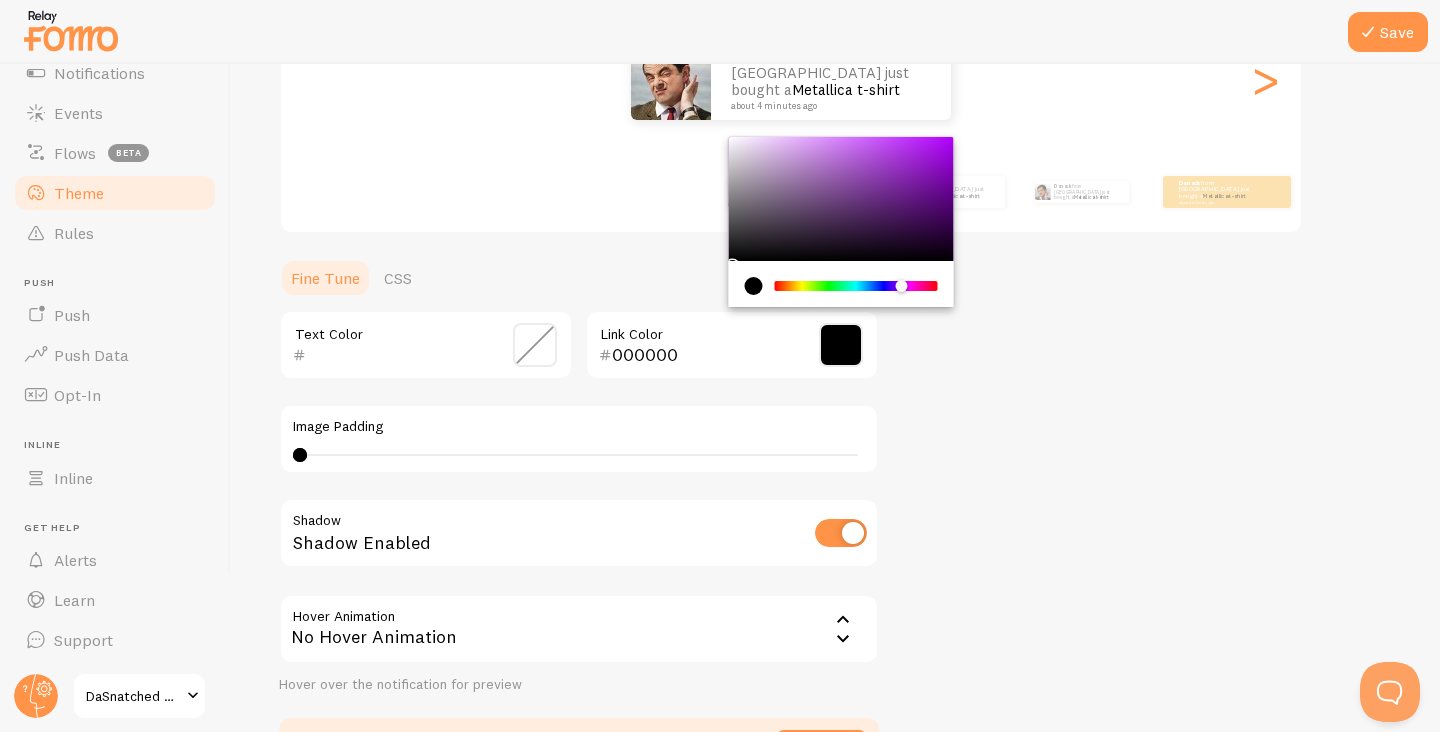 drag, startPoint x: 774, startPoint y: 287, endPoint x: 901, endPoint y: 283, distance: 127.06297 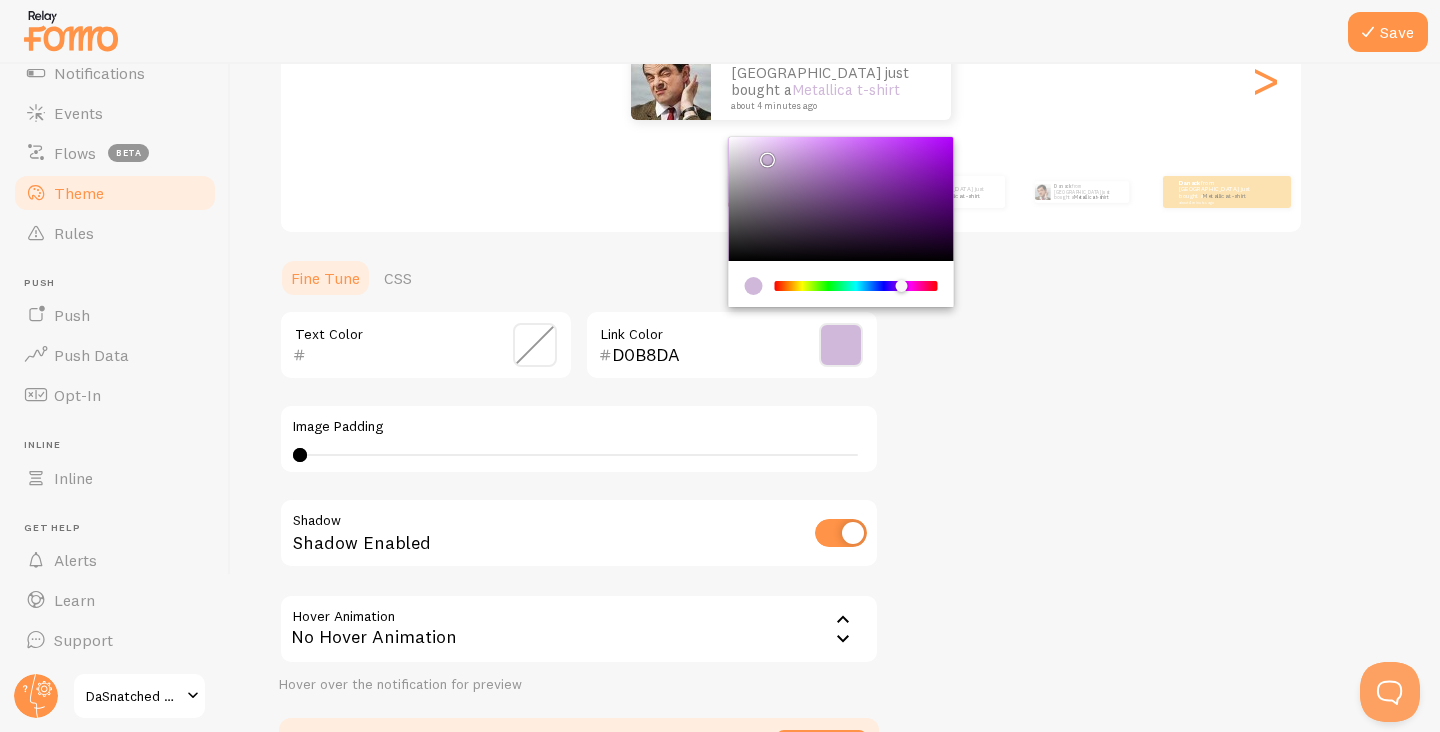 click at bounding box center (841, 199) 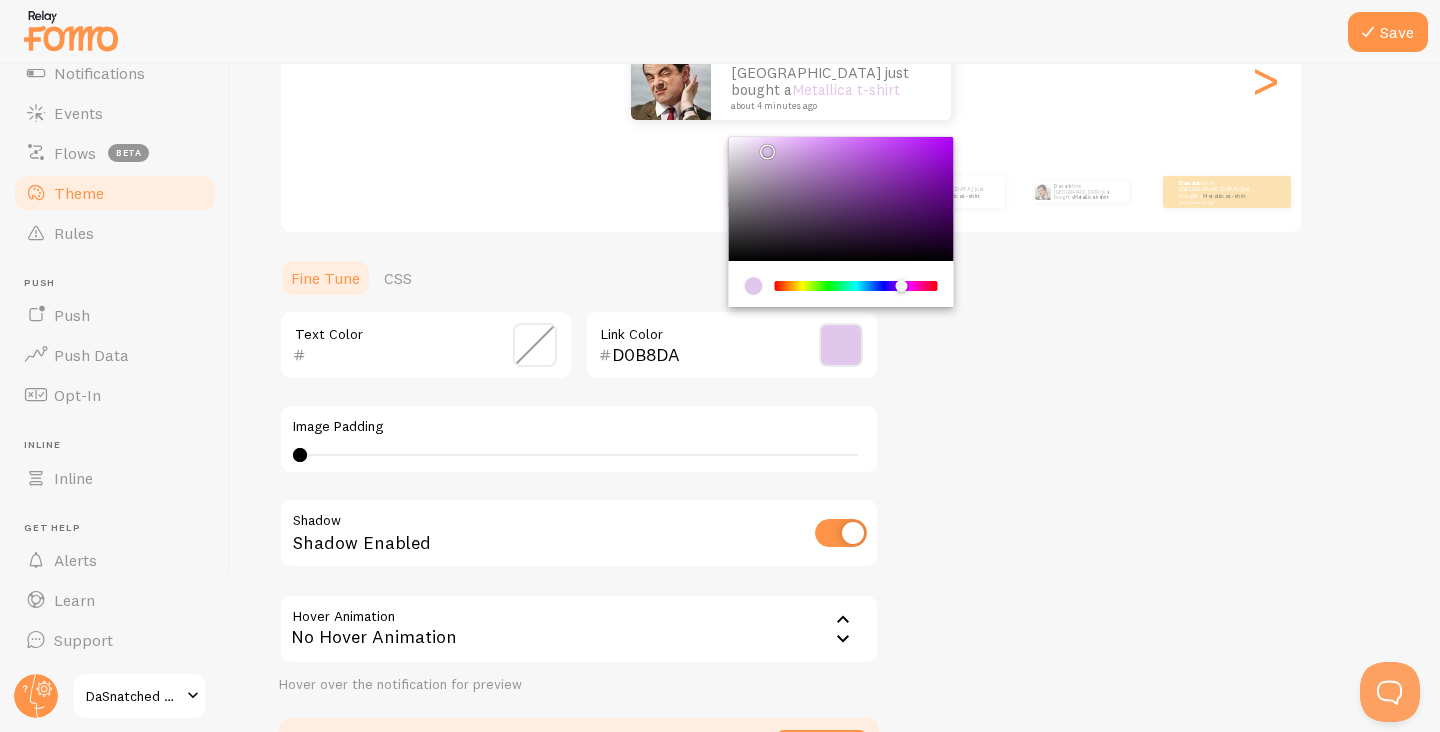 click at bounding box center (841, 199) 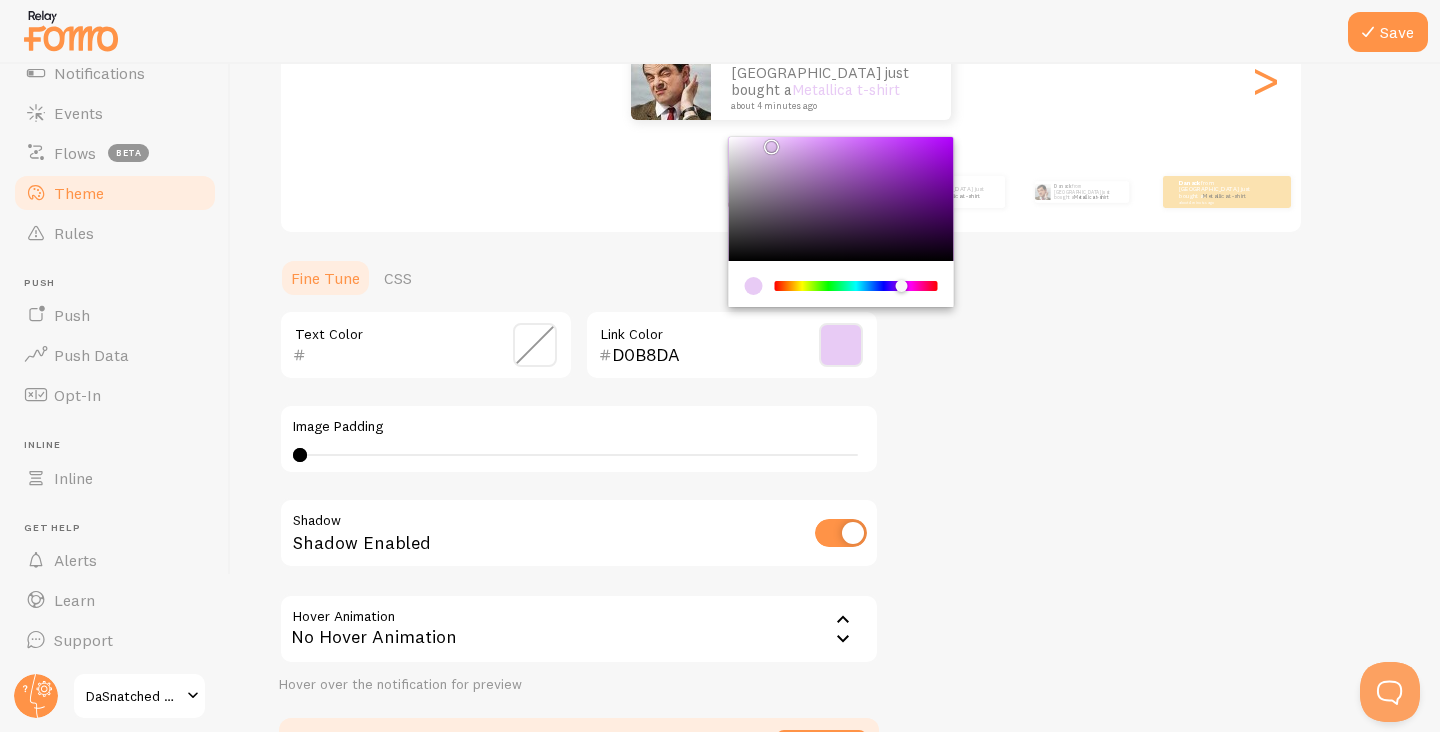 type on "E8CBF5" 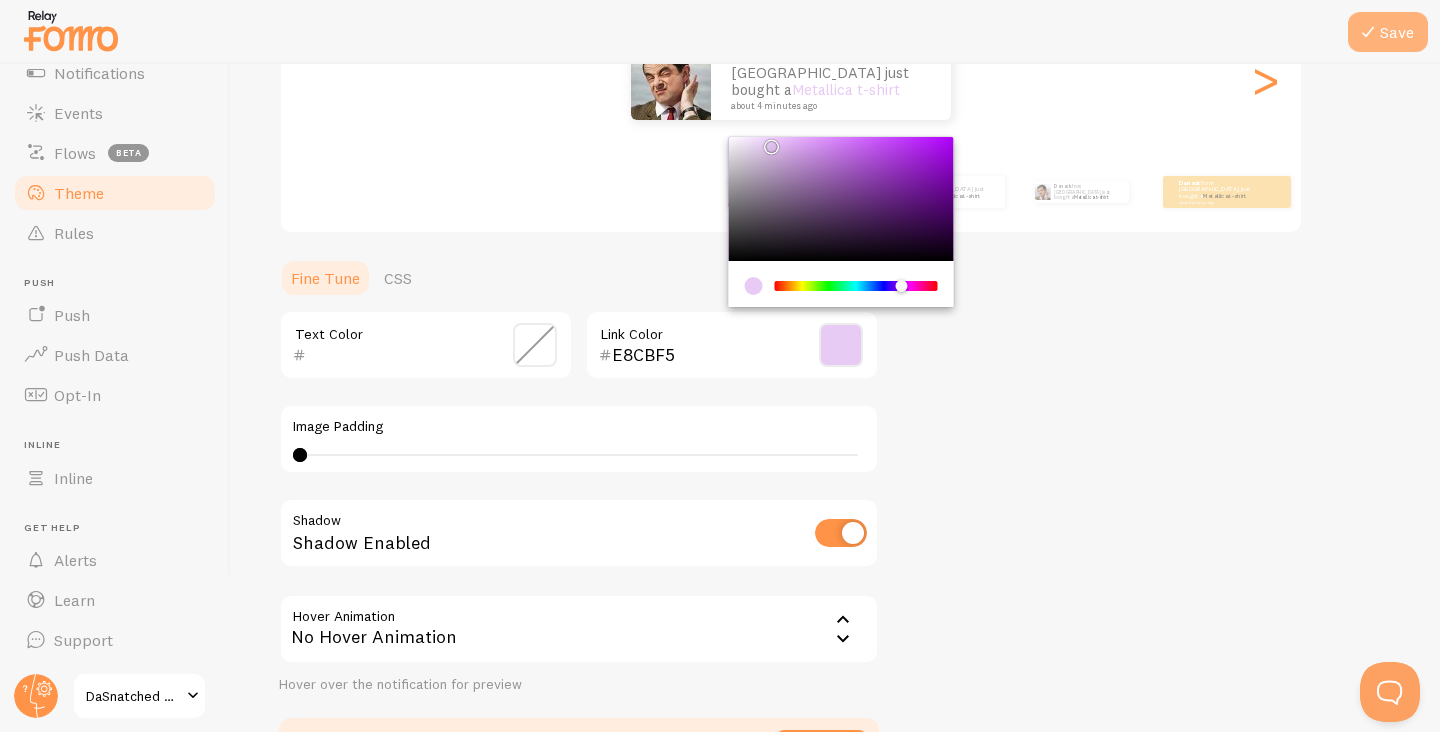 click at bounding box center (1368, 32) 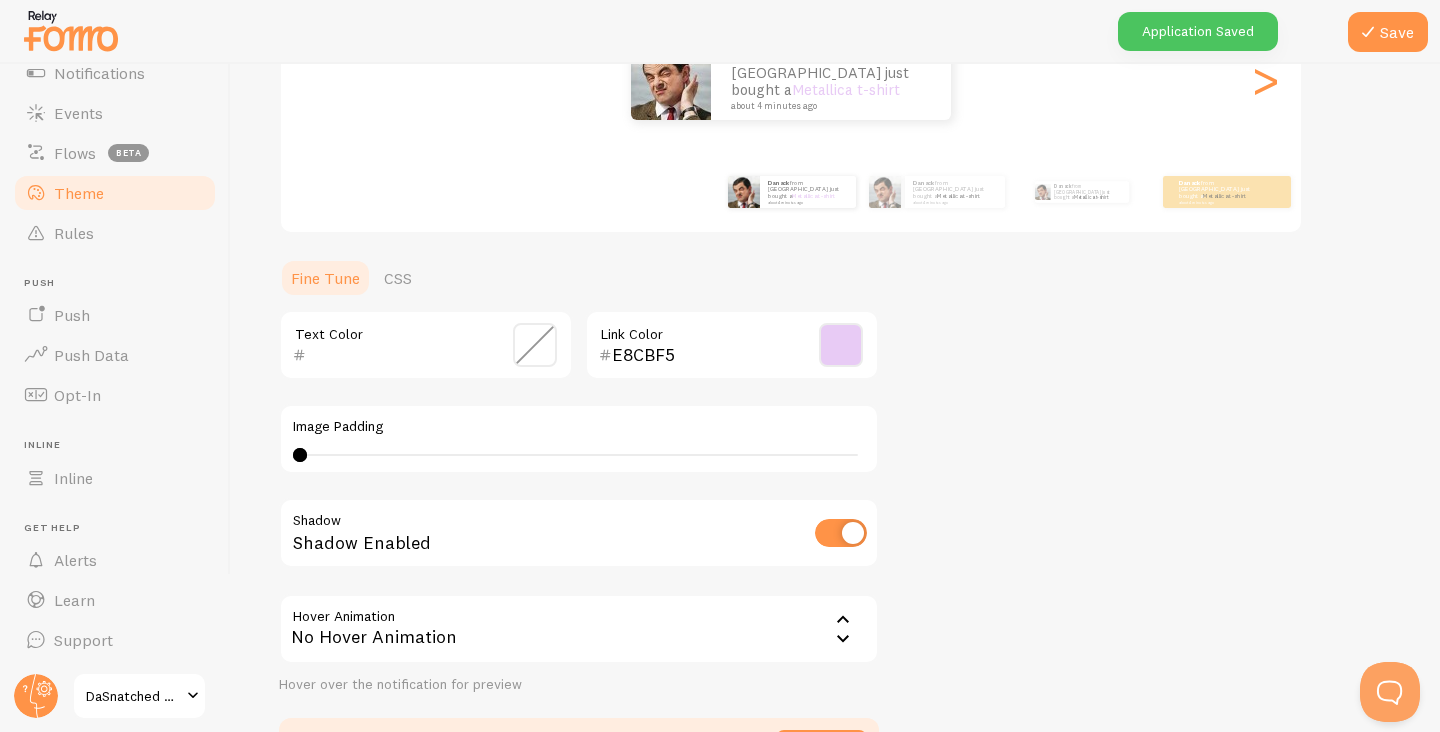 scroll, scrollTop: 319, scrollLeft: 0, axis: vertical 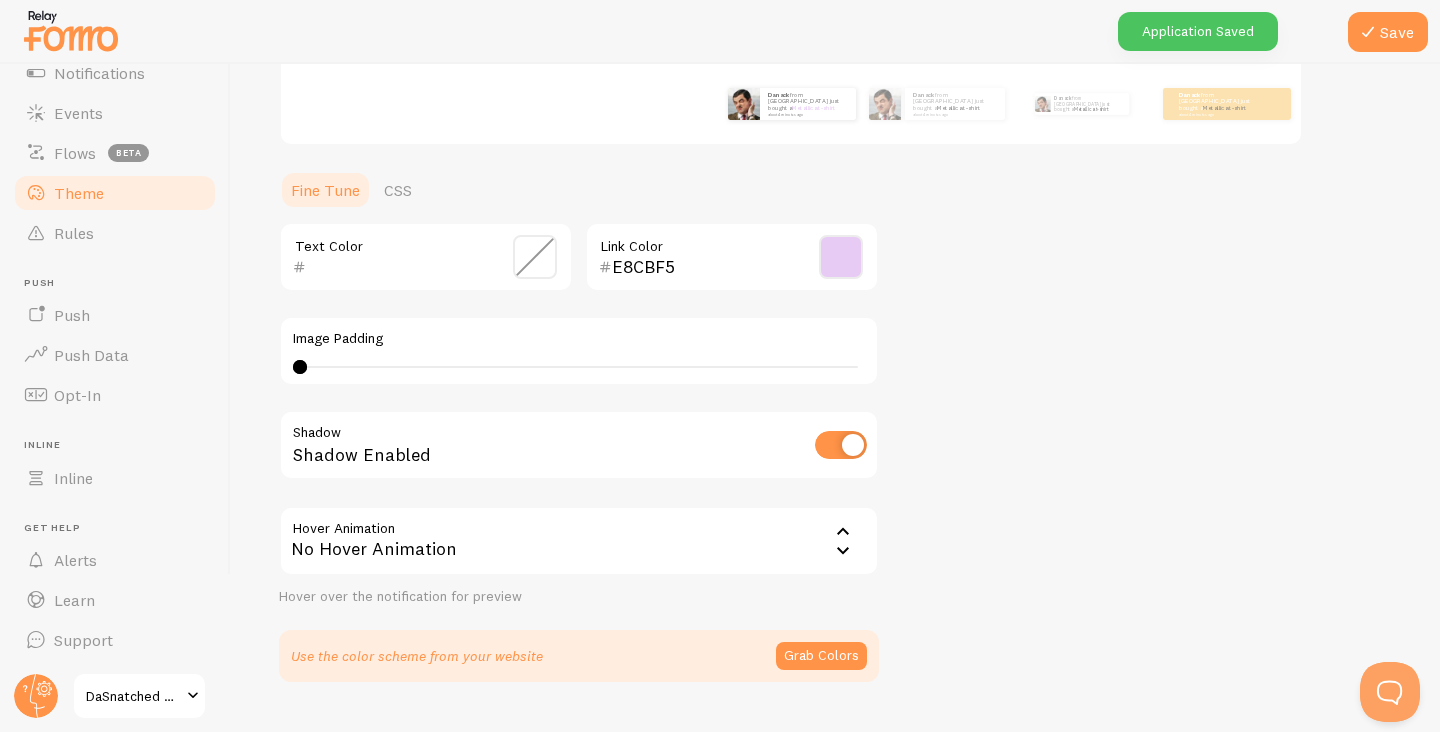 click 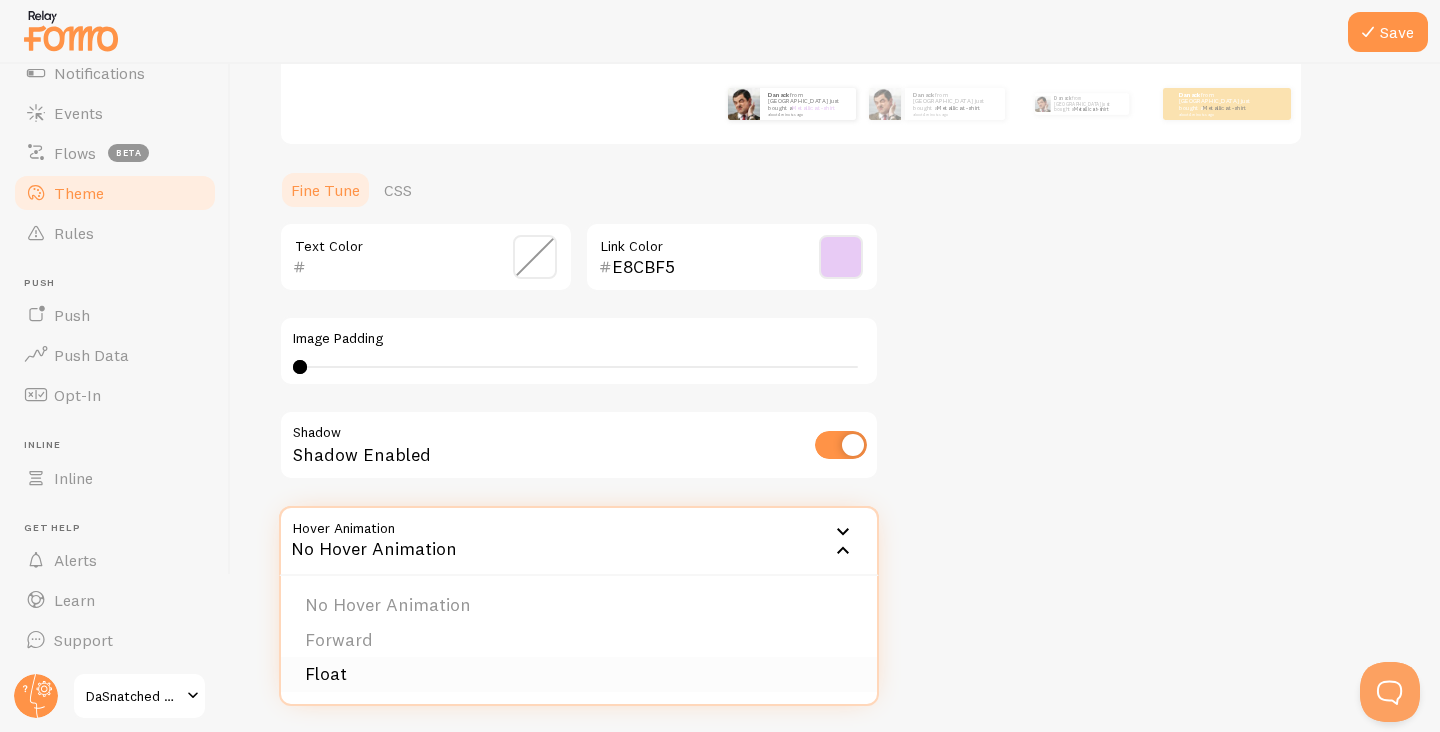 click on "Float" at bounding box center [579, 674] 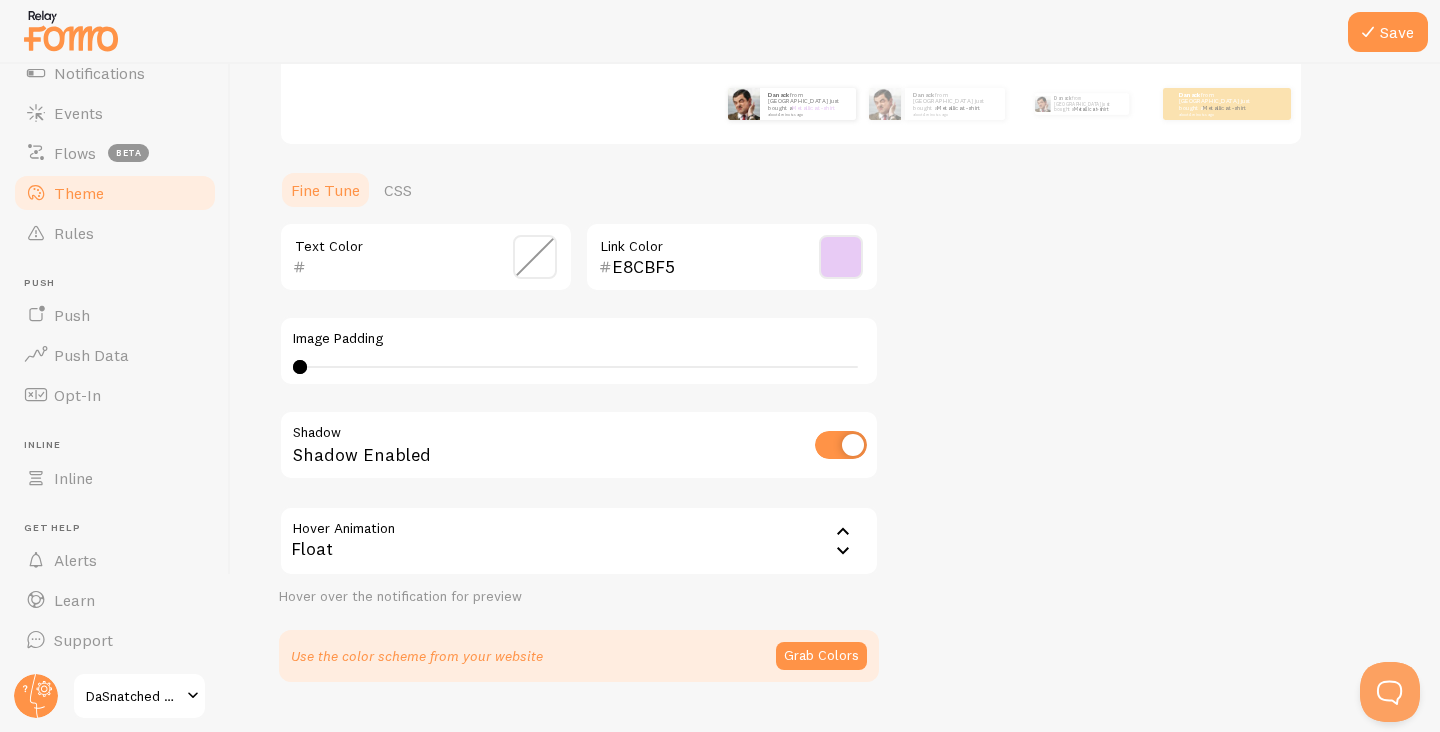click on "Theme
Choose a theme for your notifications
Classic
Danack  from [GEOGRAPHIC_DATA] just bought a  Metallica t-shirt   about 4 minutes ago Danack  from [GEOGRAPHIC_DATA] just bought a  Metallica t-shirt   about 4 minutes ago Danack  from [GEOGRAPHIC_DATA] just bought a  Metallica t-shirt   about 4 minutes ago Danack  from [GEOGRAPHIC_DATA] just bought a  Metallica t-shirt   about 4 minutes ago Danack  from [GEOGRAPHIC_DATA] just bought a  Metallica t-shirt   about 4 minutes ago Danack  from [GEOGRAPHIC_DATA] just bought a  Metallica t-shirt   about 4 minutes ago Danack  from [GEOGRAPHIC_DATA] just bought a  Metallica t-shirt   about 4 minutes ago Danack  from [GEOGRAPHIC_DATA] just bought a  Metallica t-shirt   about 4 minutes ago Danack  from [GEOGRAPHIC_DATA] just bought a  Metallica t-shirt   about 4 minutes ago Danack  from [GEOGRAPHIC_DATA] just bought a  Metallica t-shirt   about 4 minutes ago Danack  from [GEOGRAPHIC_DATA] just bought a  Metallica t-shirt   about 4 minutes ago [PERSON_NAME]" at bounding box center [835, 207] 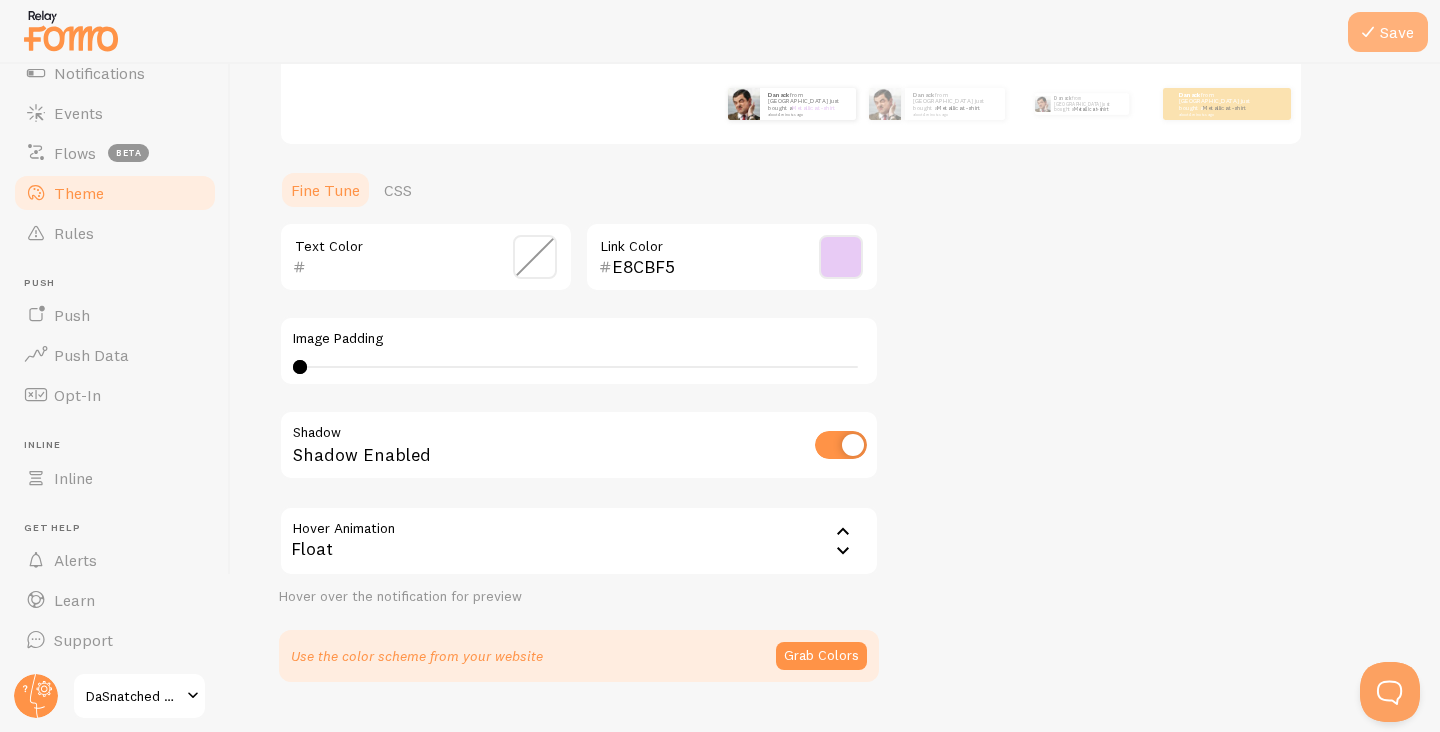click at bounding box center [1368, 32] 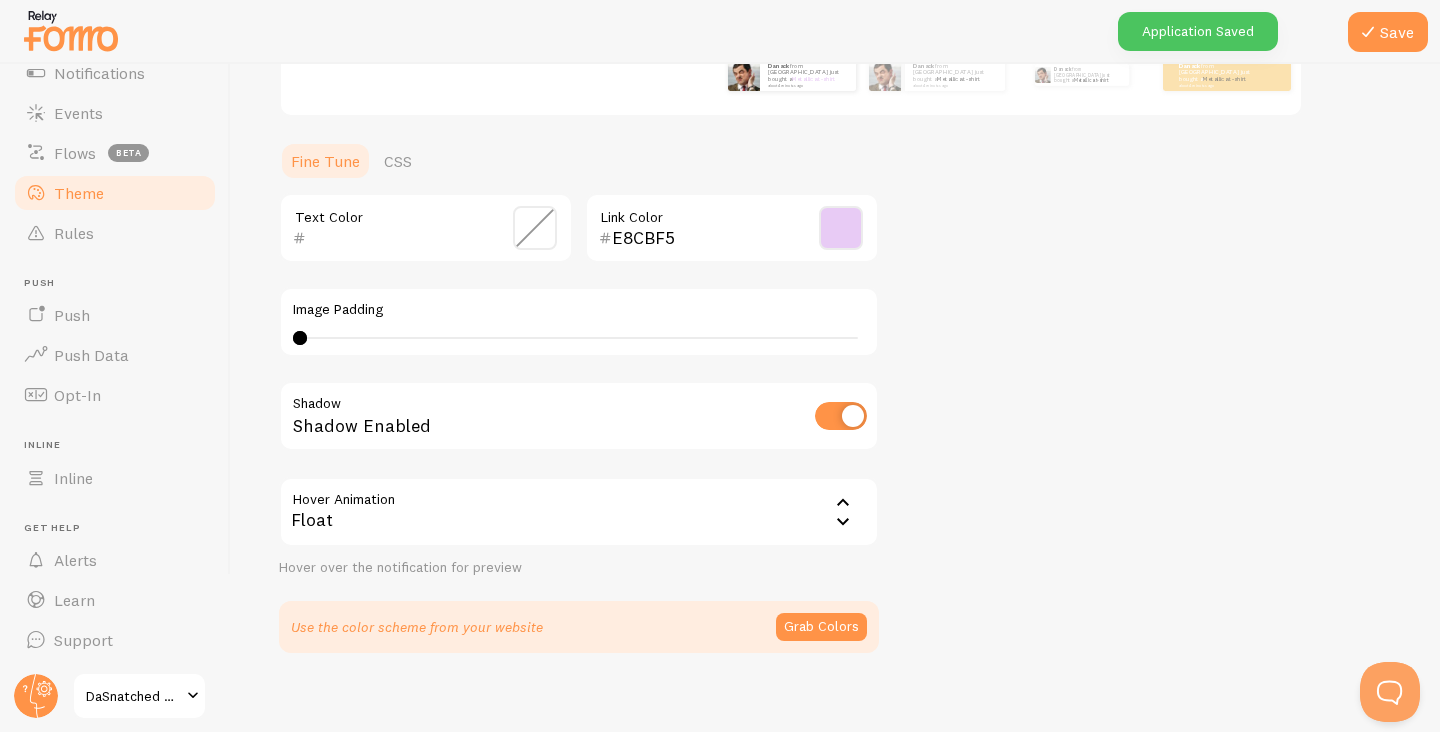 scroll, scrollTop: 425, scrollLeft: 0, axis: vertical 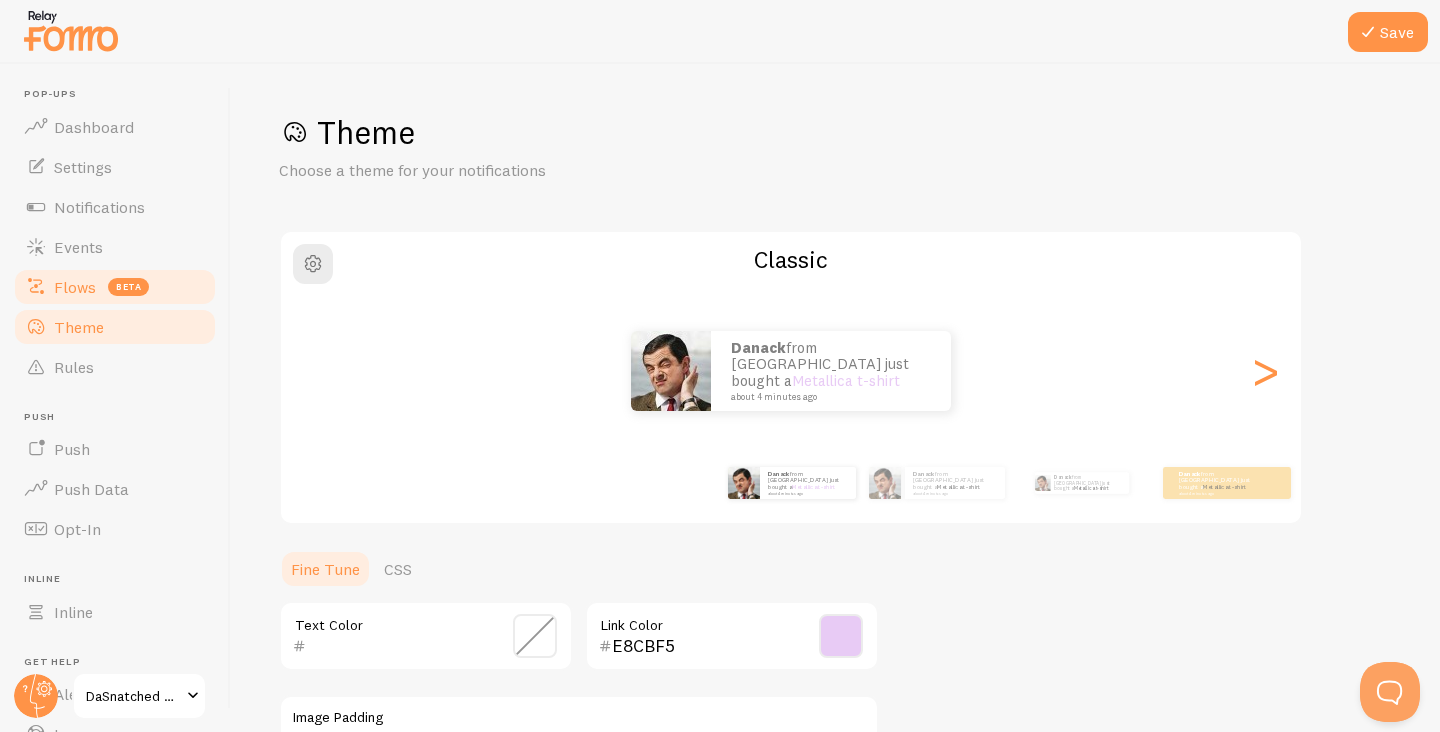 click on "Flows" at bounding box center (75, 287) 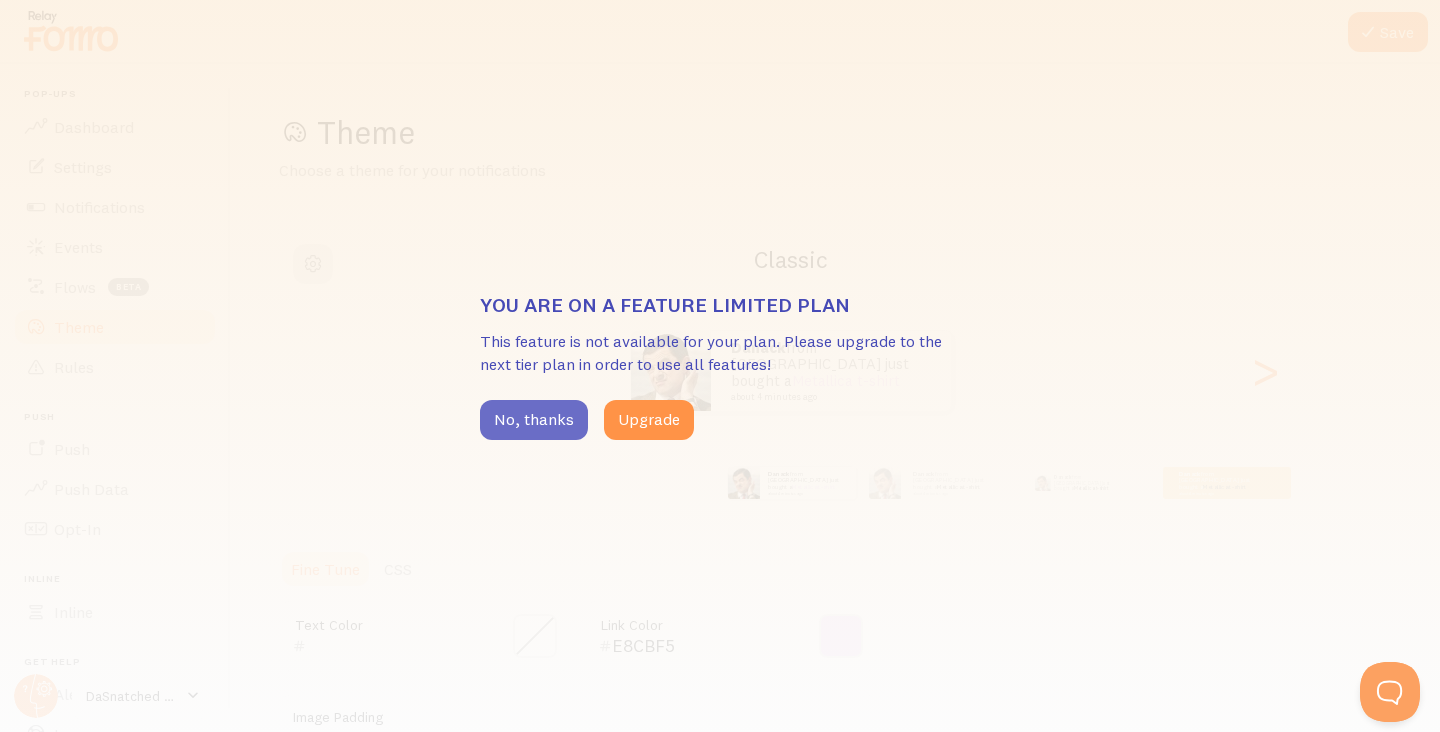 click on "No, thanks" at bounding box center [534, 420] 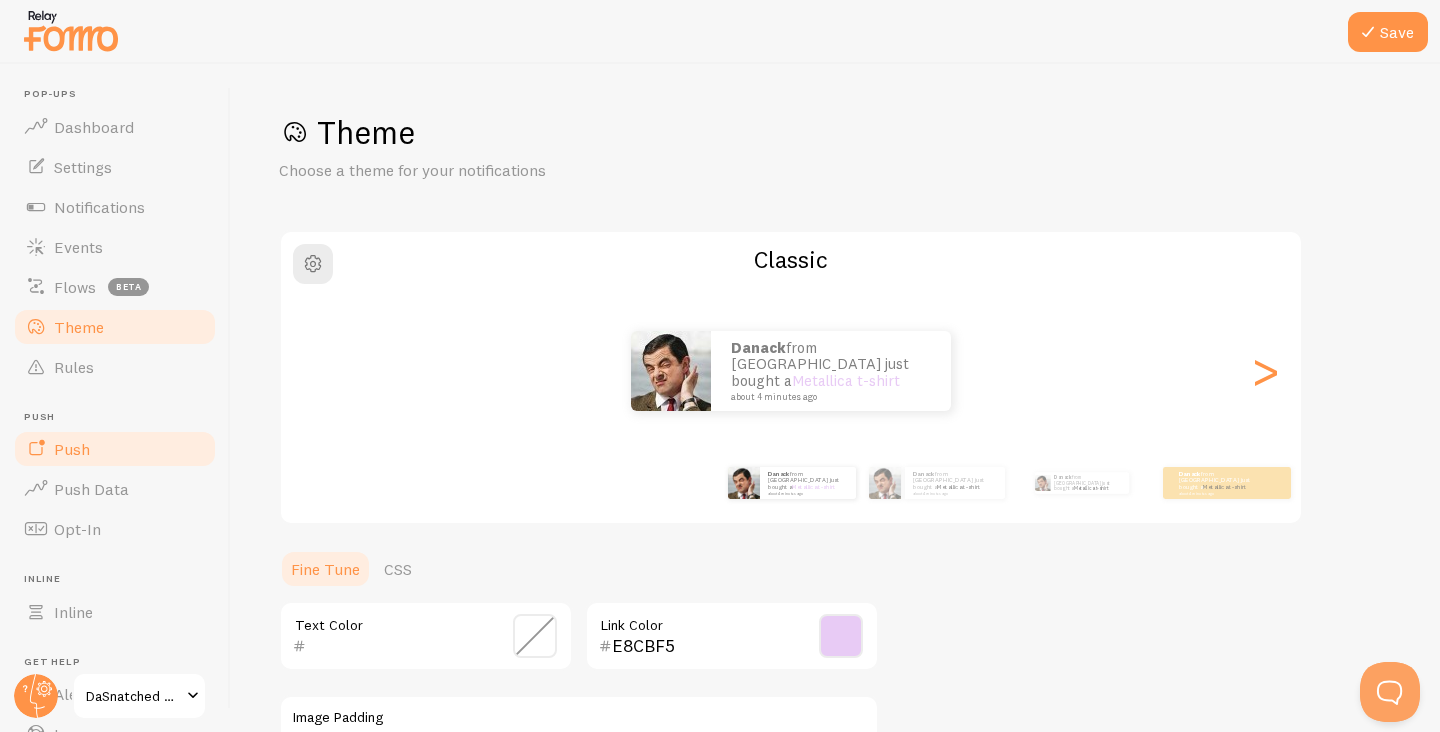 click on "Push" at bounding box center (115, 449) 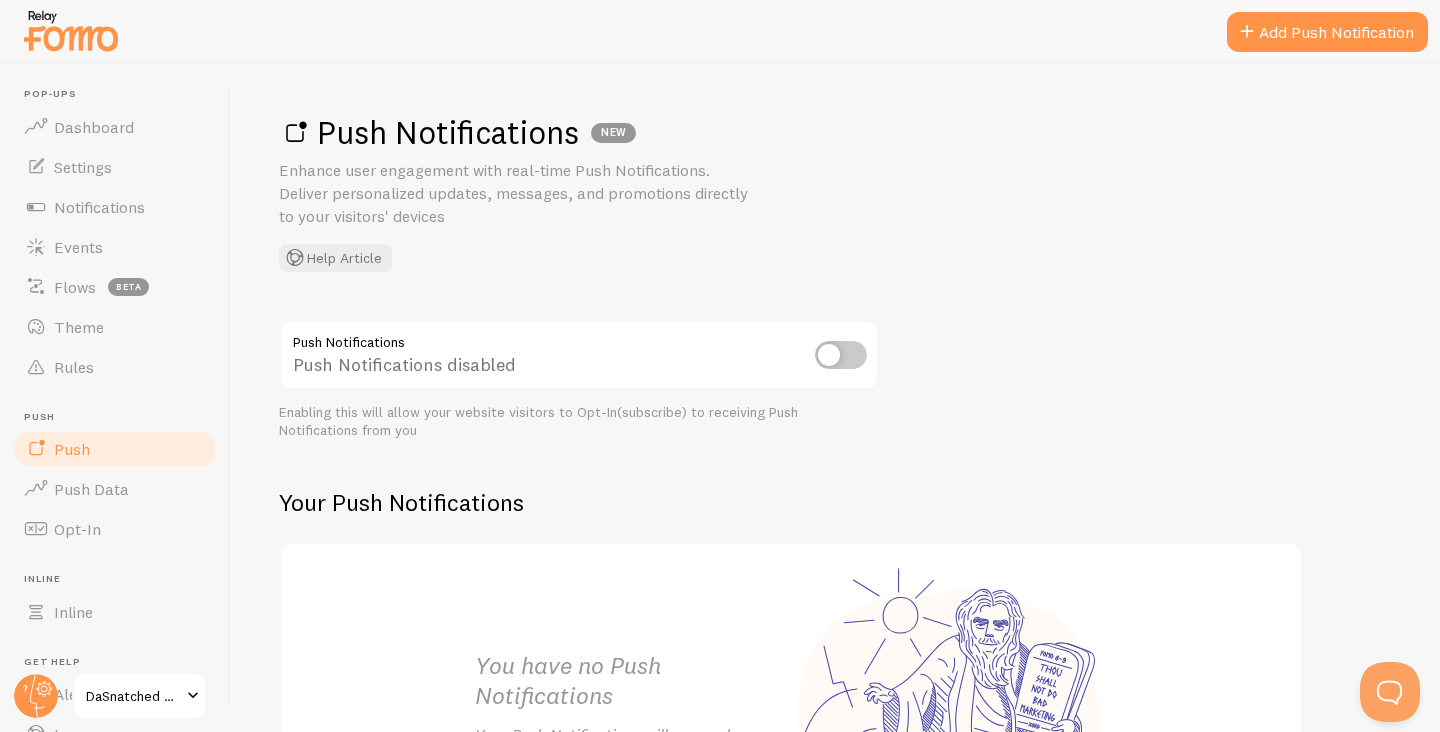 click at bounding box center (841, 355) 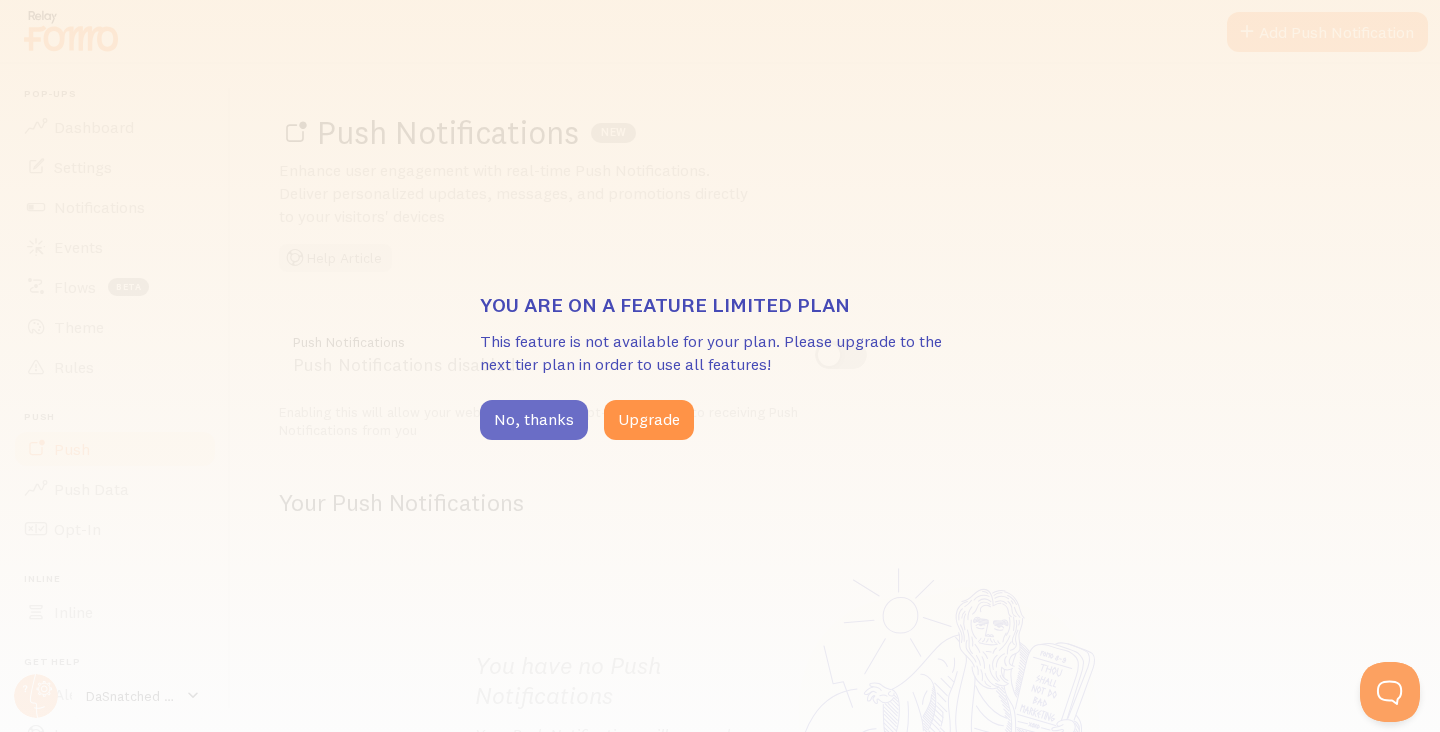 click on "No, thanks" at bounding box center [534, 420] 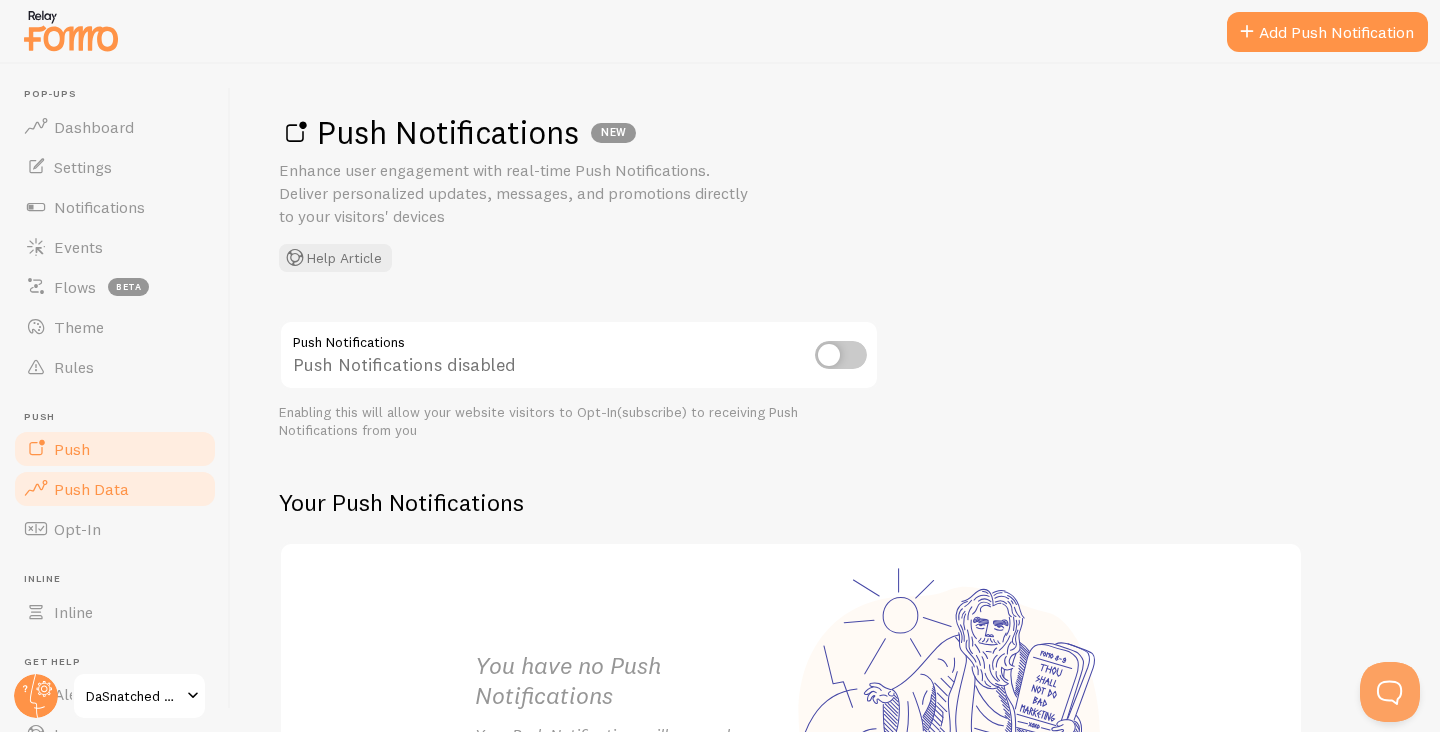 click on "Push Data" at bounding box center [115, 489] 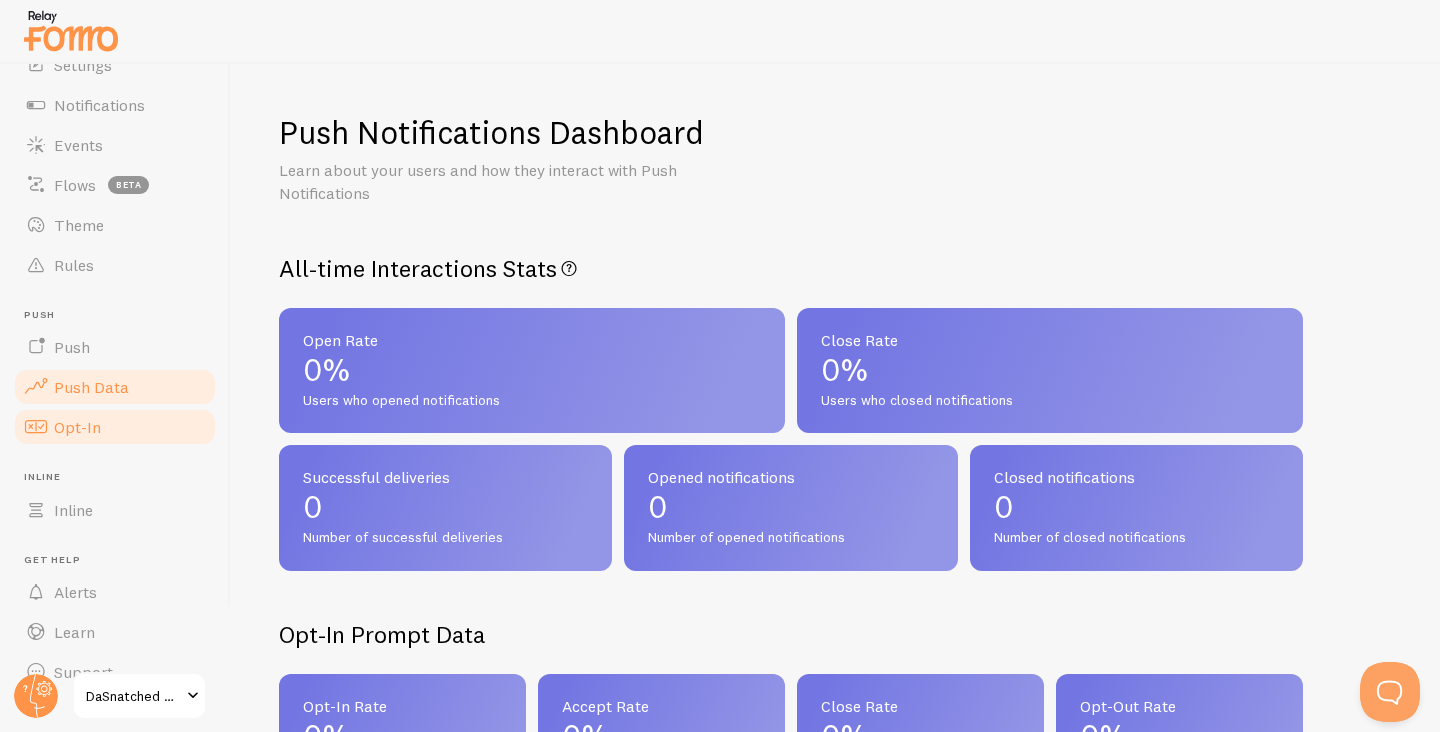 scroll, scrollTop: 134, scrollLeft: 0, axis: vertical 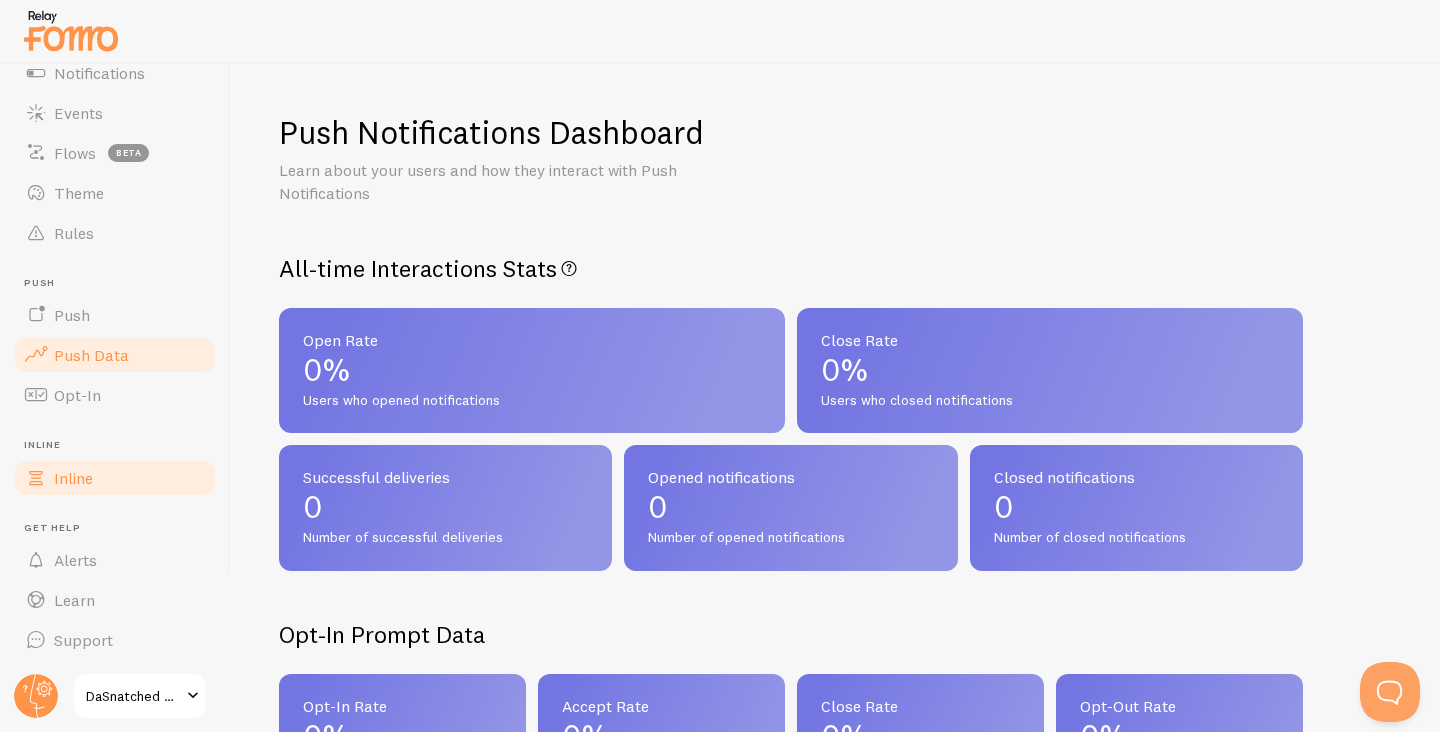click on "Inline" at bounding box center [73, 478] 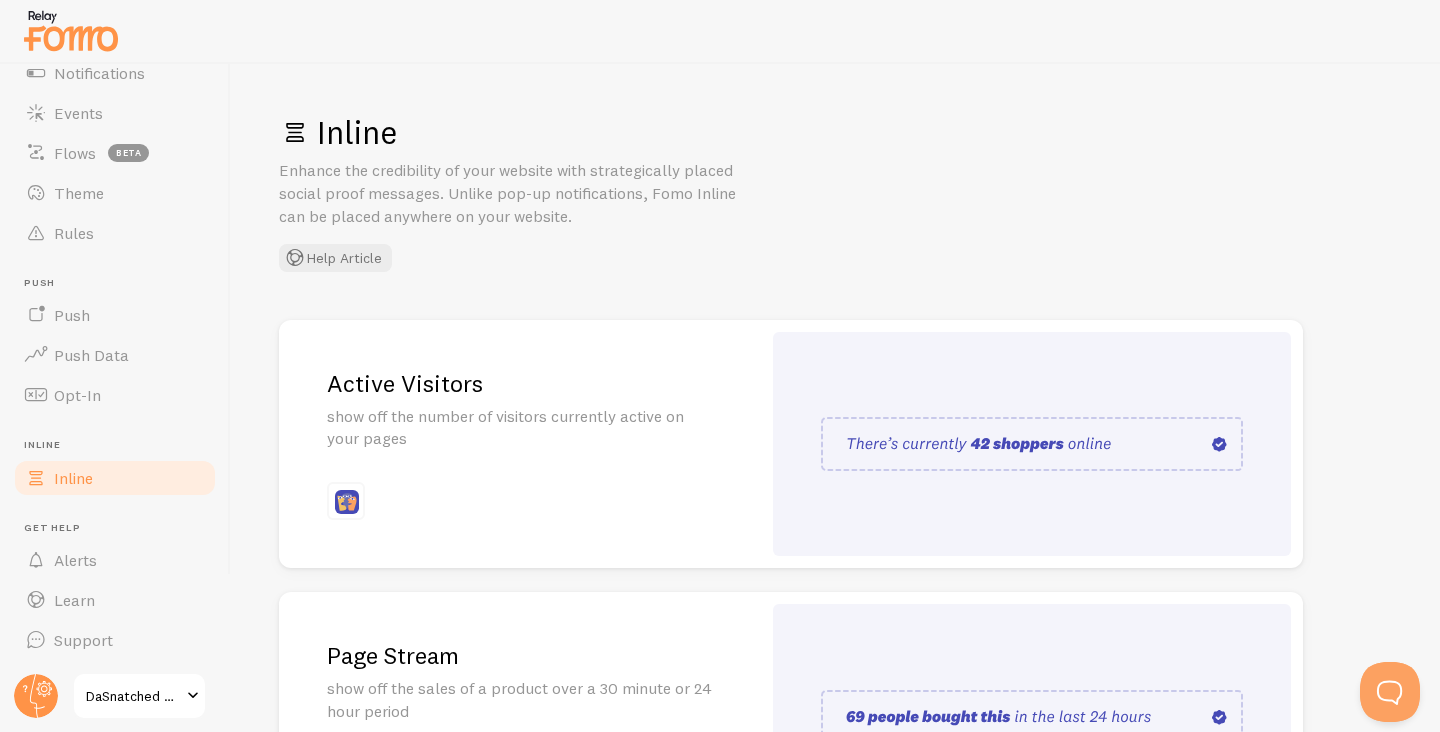 click on "show off the number of visitors currently active on your pages" at bounding box center (520, 428) 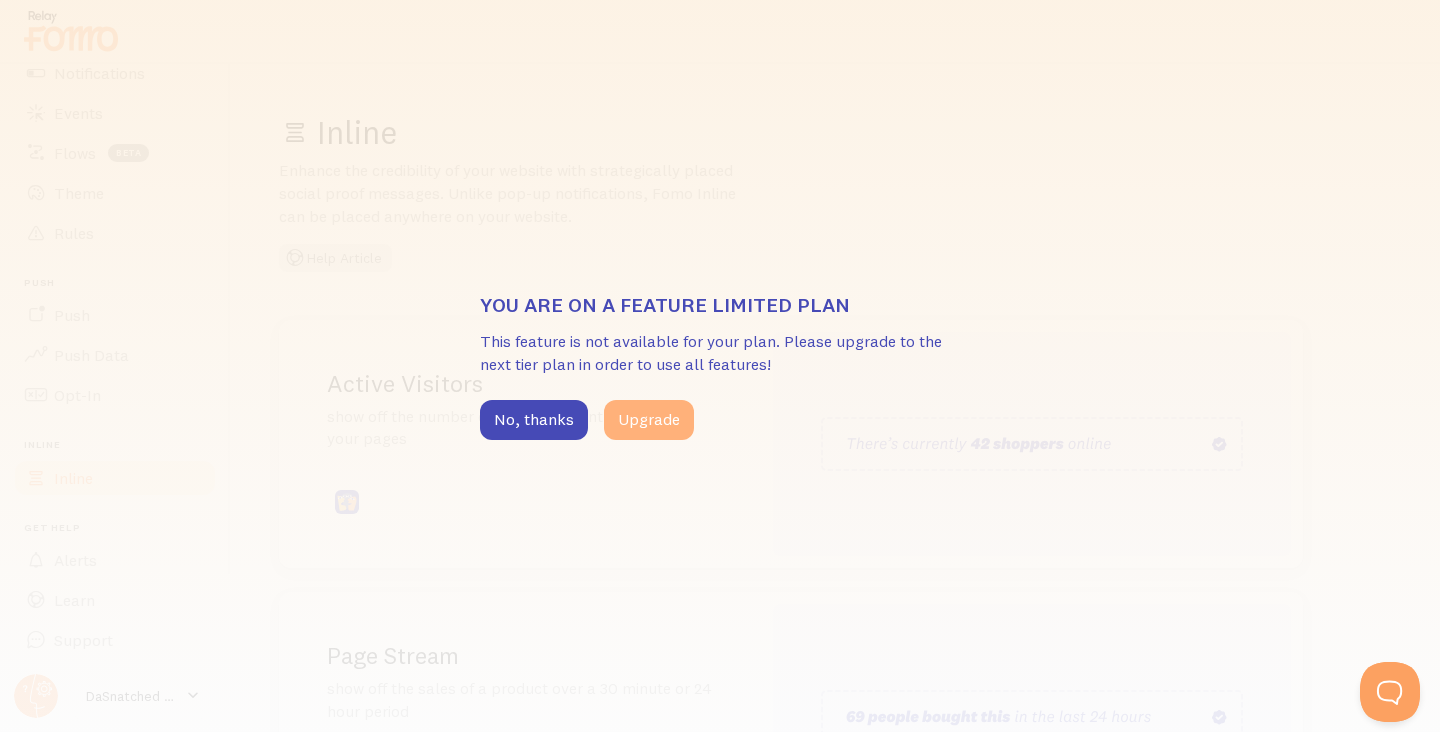 click on "Upgrade" at bounding box center (649, 420) 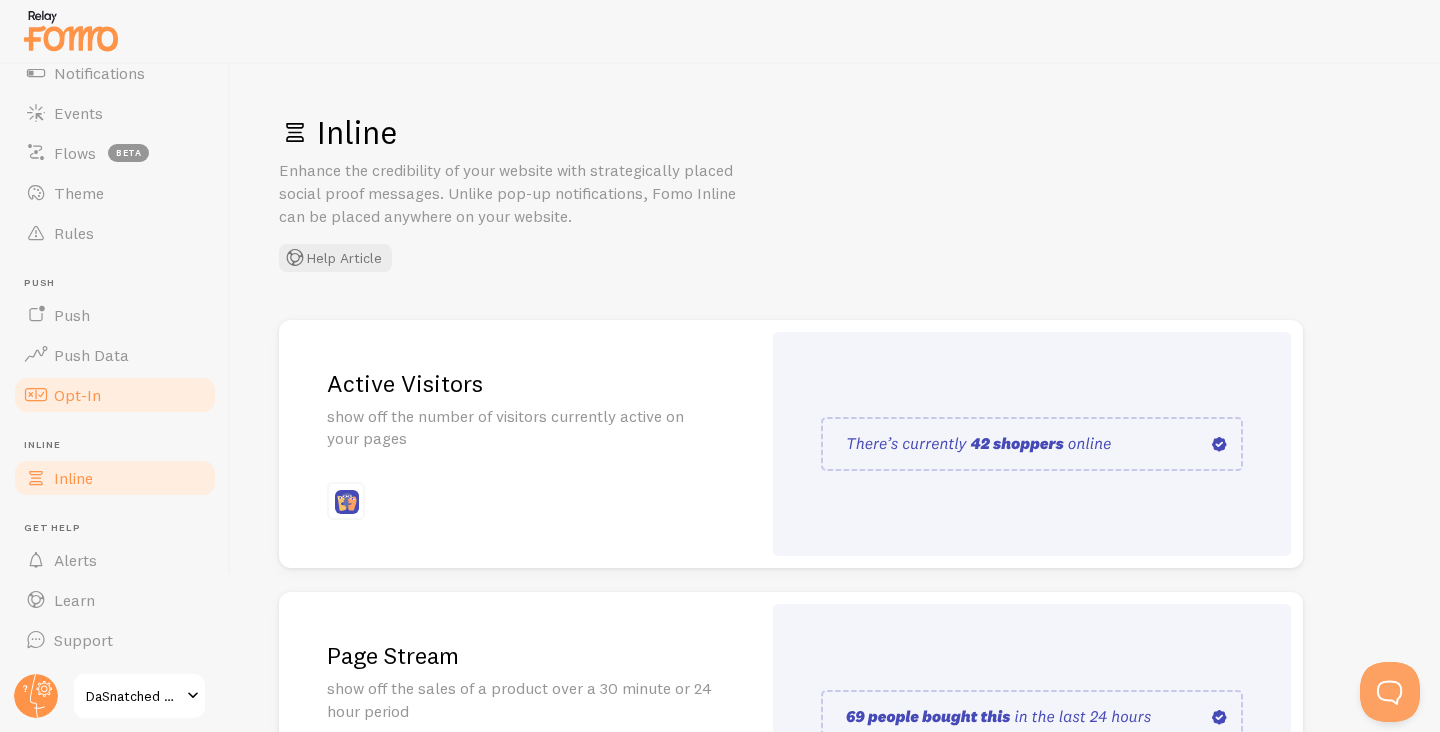 scroll, scrollTop: 0, scrollLeft: 0, axis: both 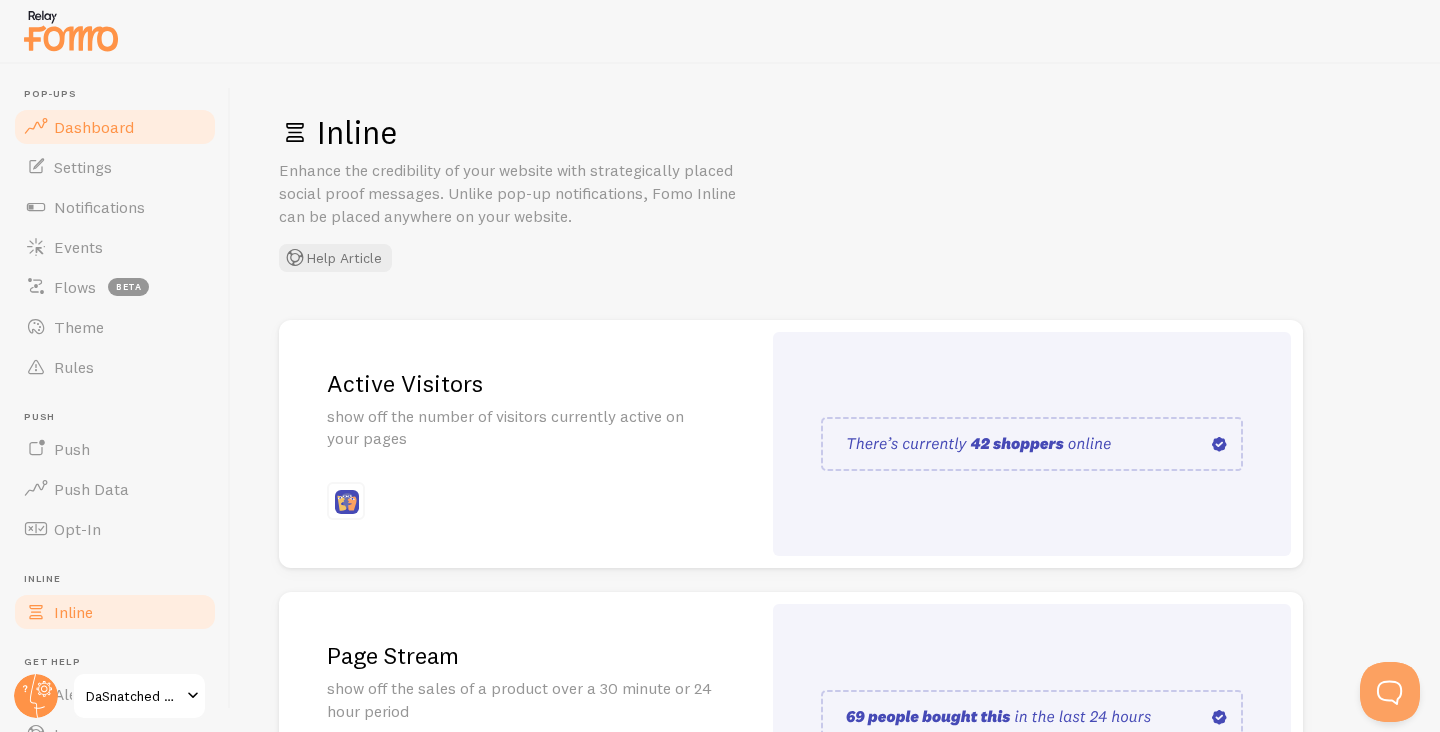 click on "Dashboard" at bounding box center [94, 127] 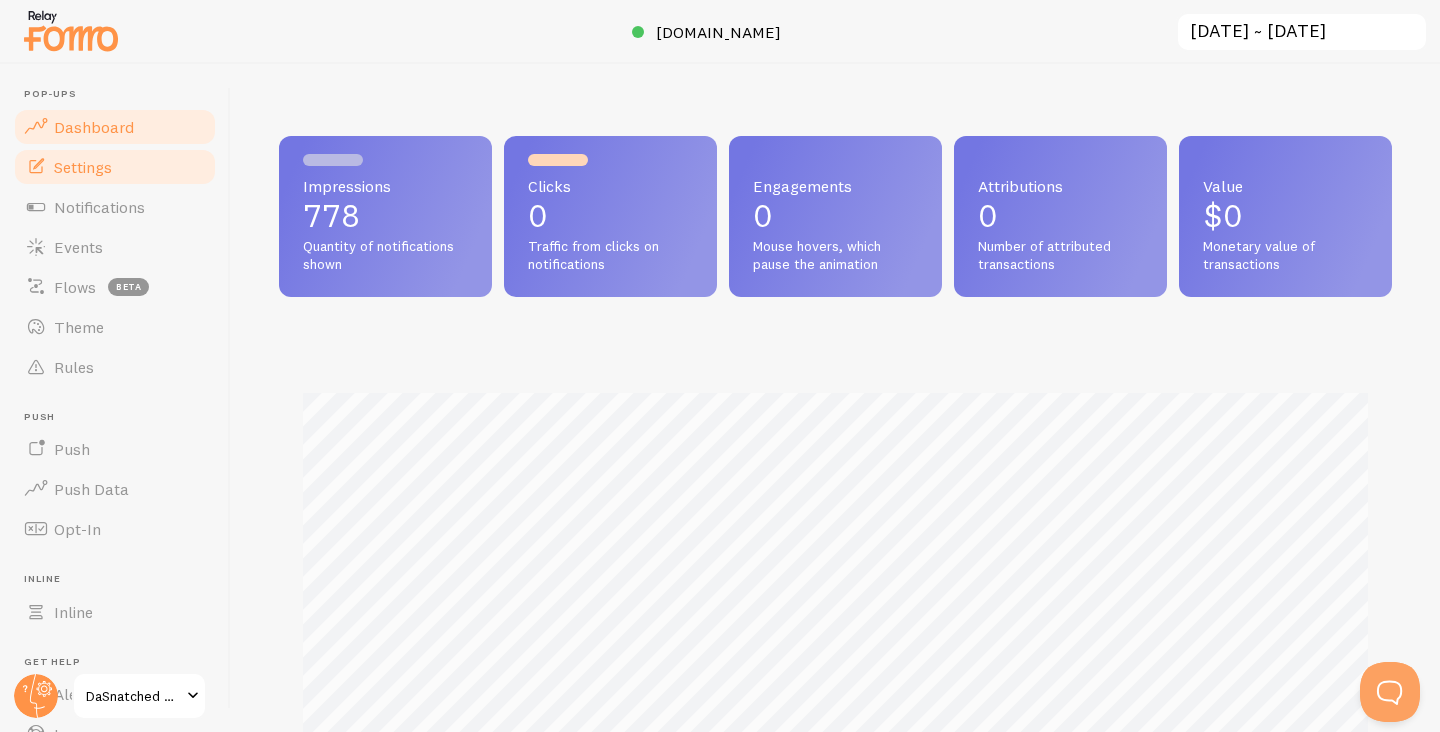 scroll, scrollTop: 999474, scrollLeft: 998887, axis: both 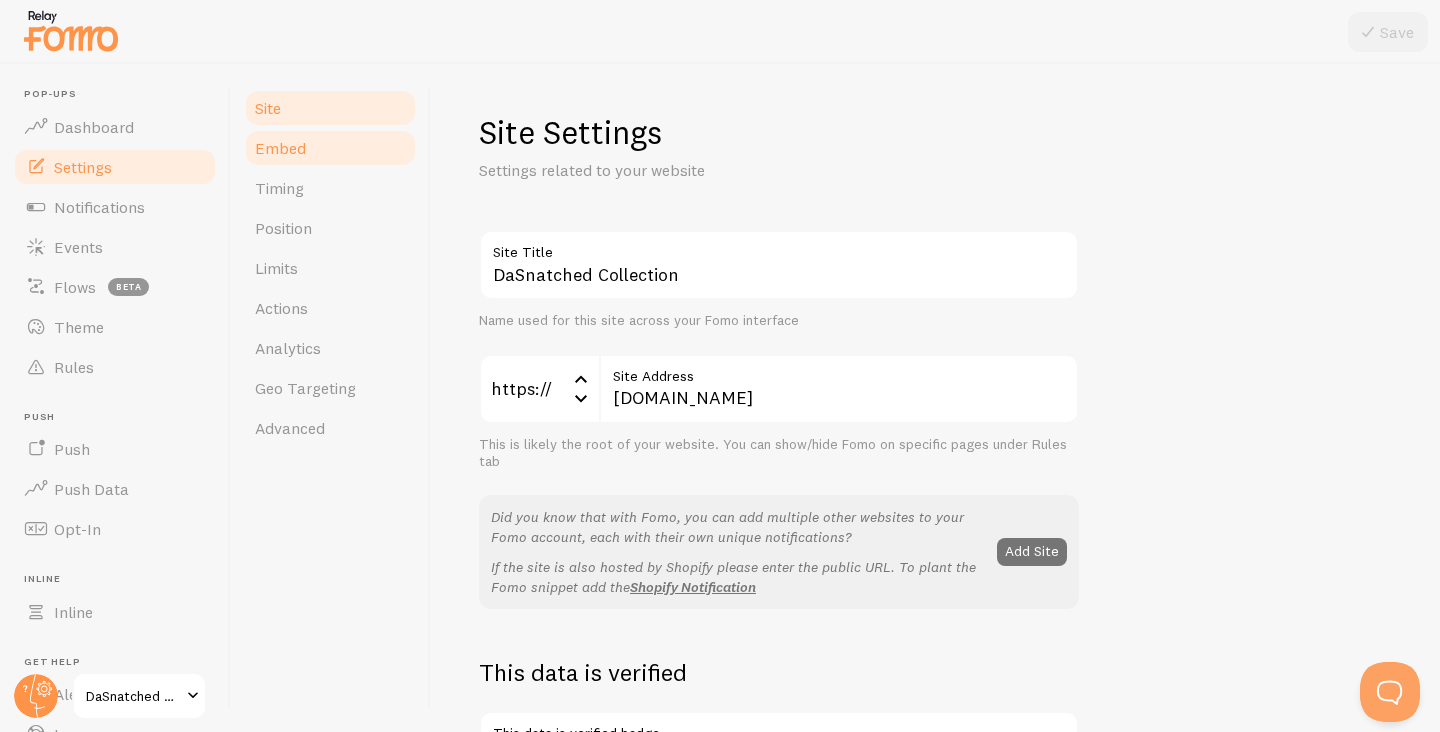 click on "Embed" at bounding box center (330, 148) 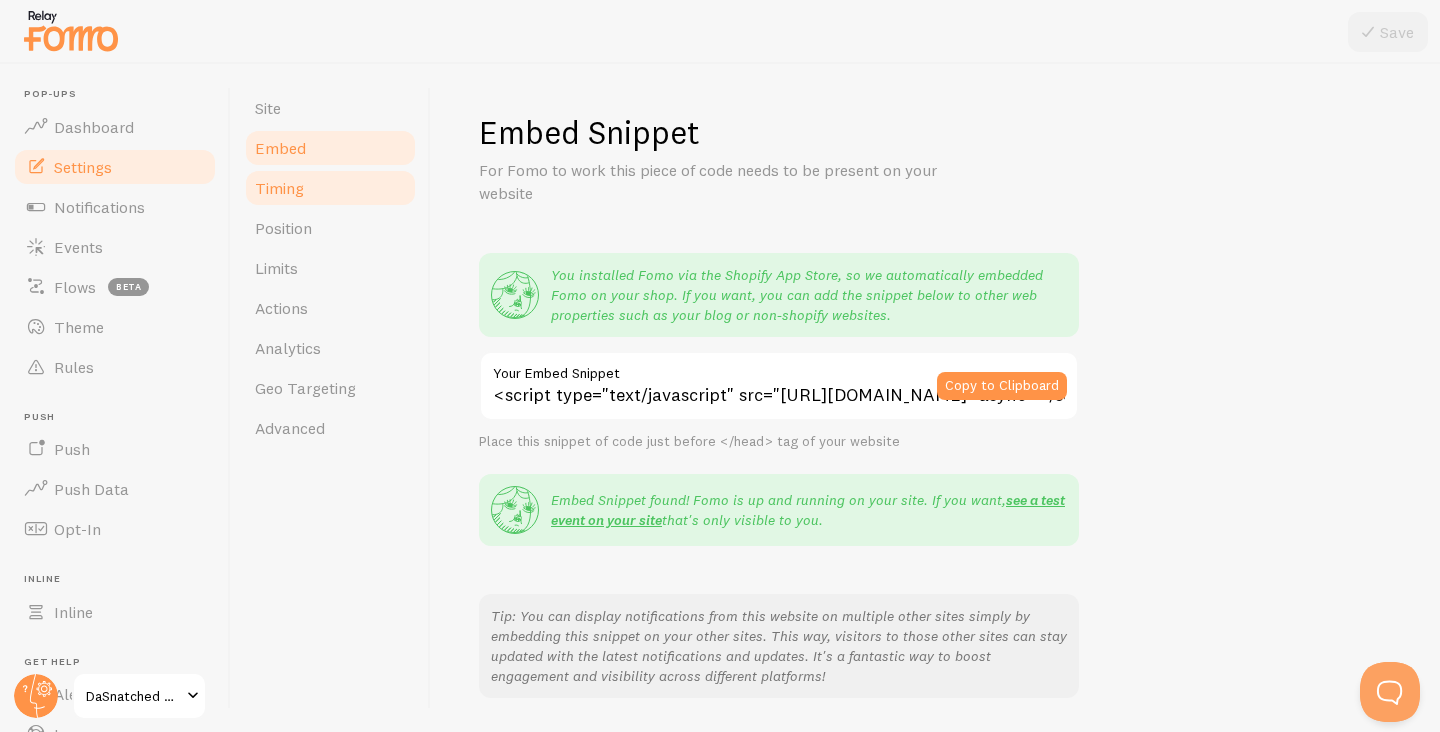 click on "Timing" at bounding box center (330, 188) 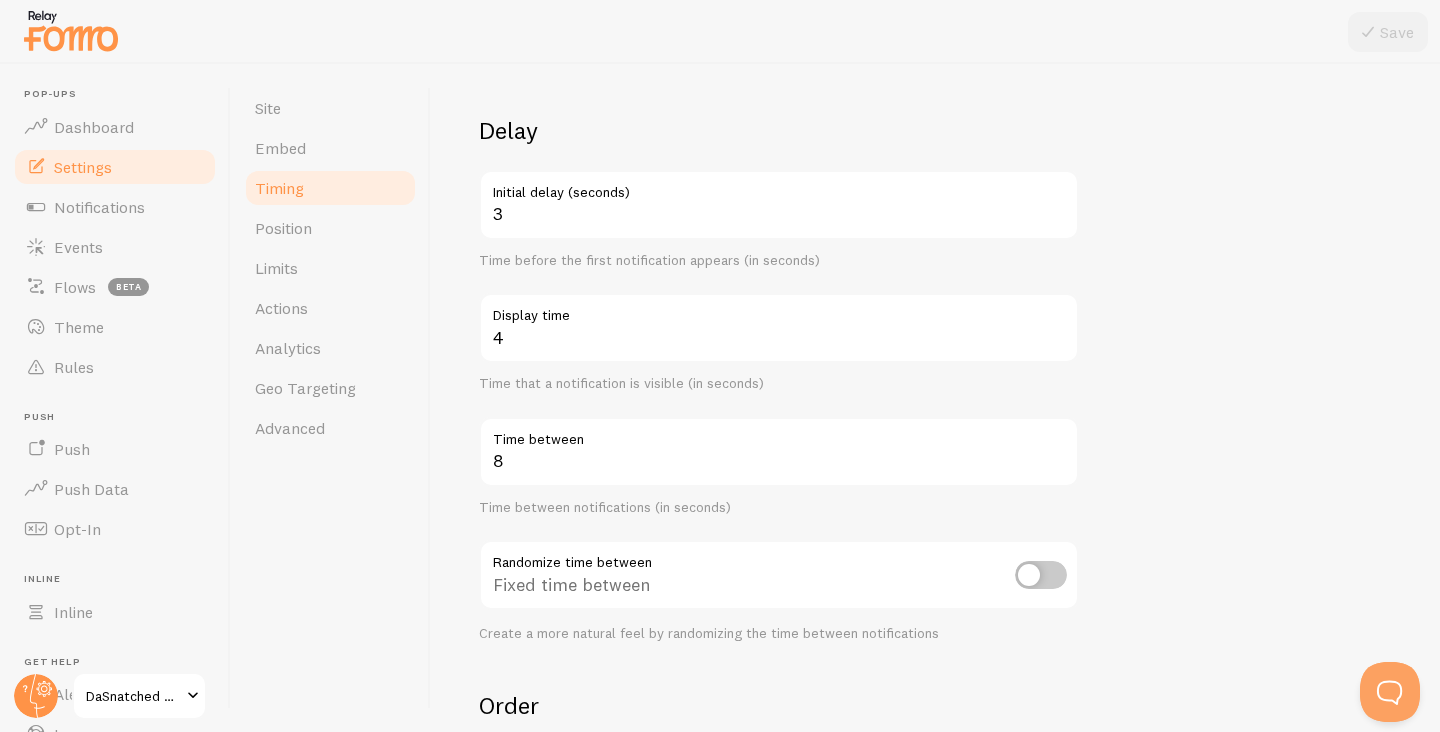 scroll, scrollTop: 452, scrollLeft: 0, axis: vertical 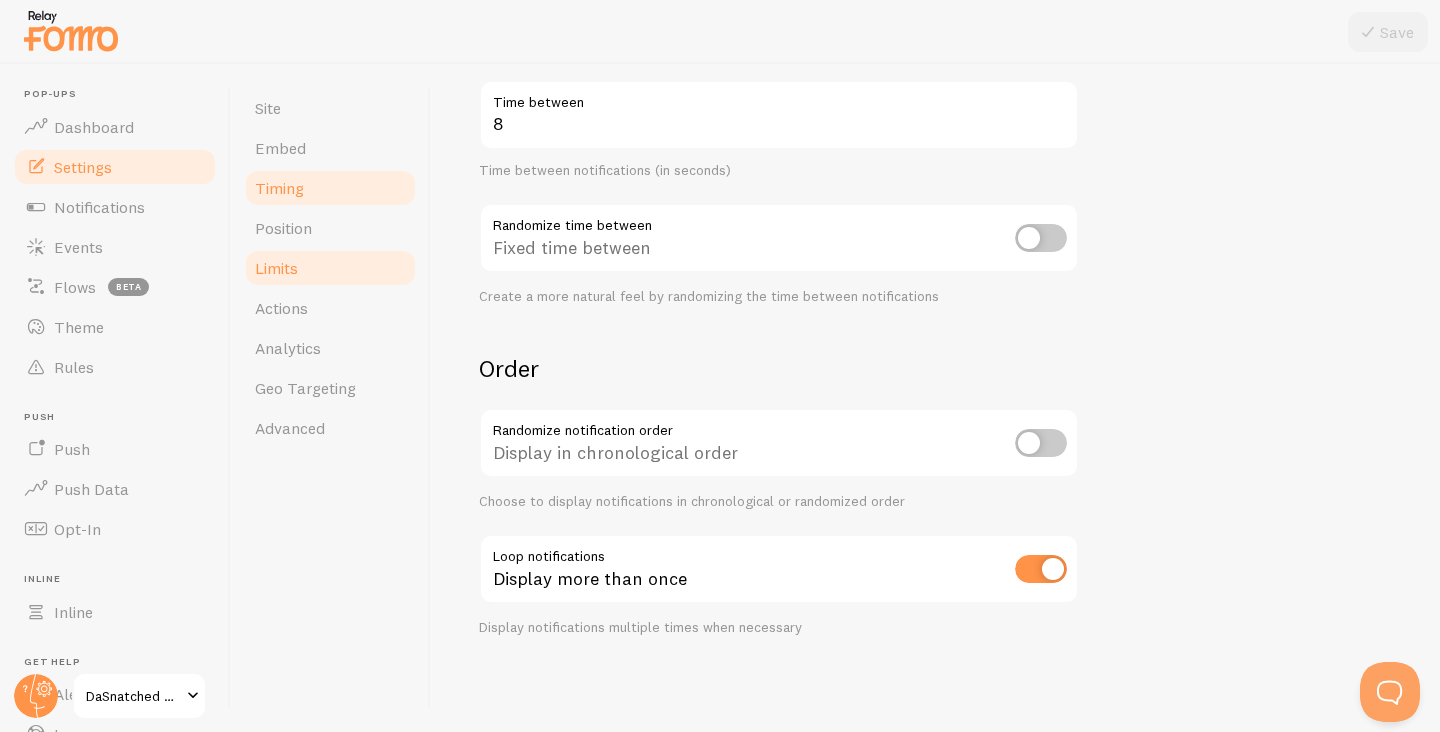 click on "Limits" at bounding box center [330, 268] 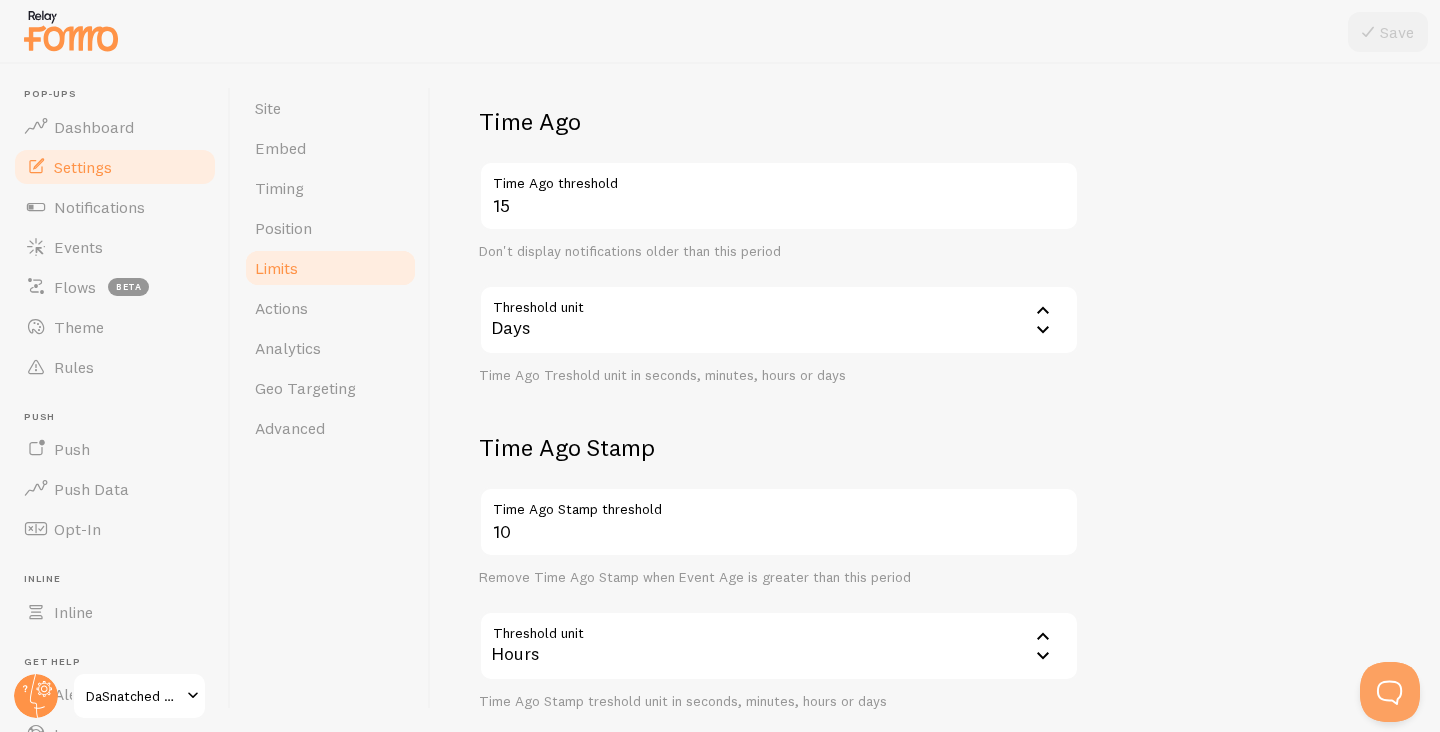 scroll, scrollTop: 0, scrollLeft: 0, axis: both 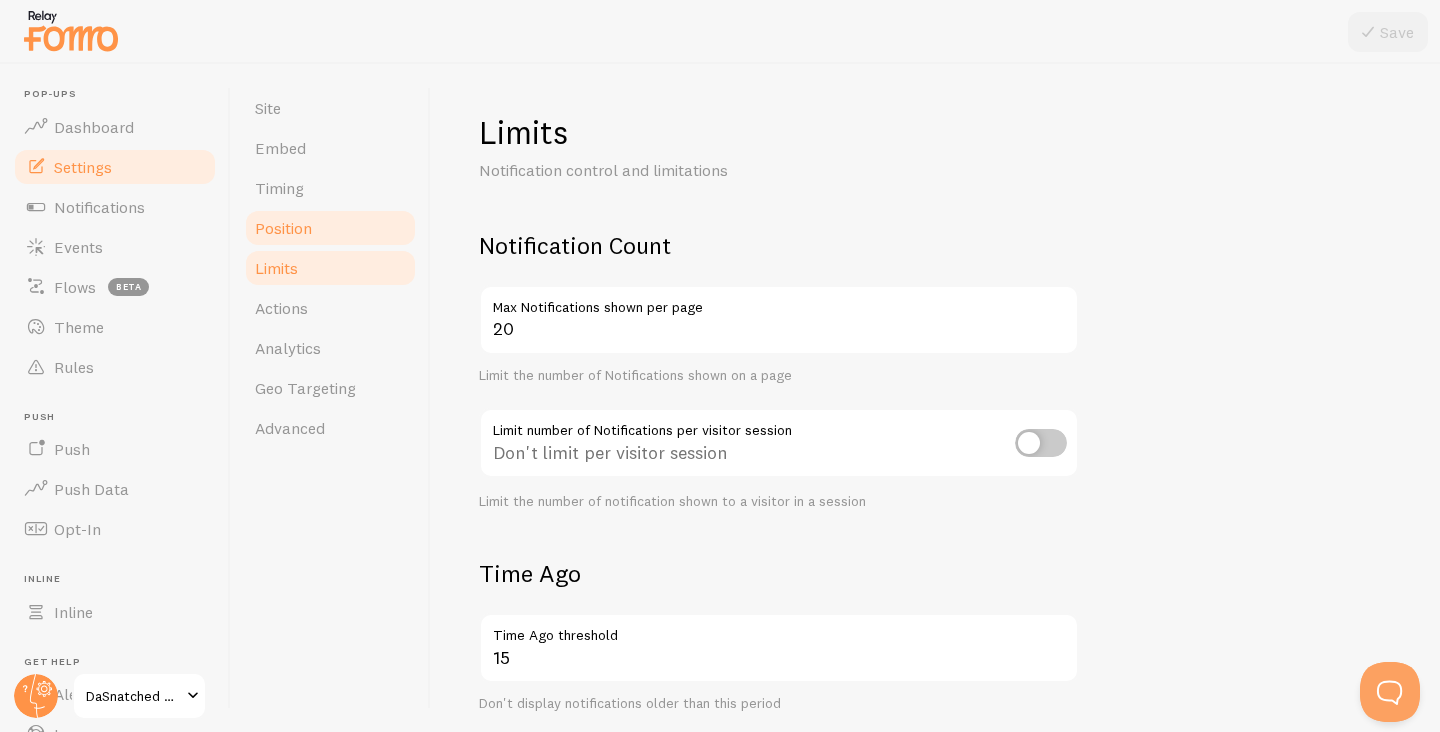 click on "Position" at bounding box center (283, 228) 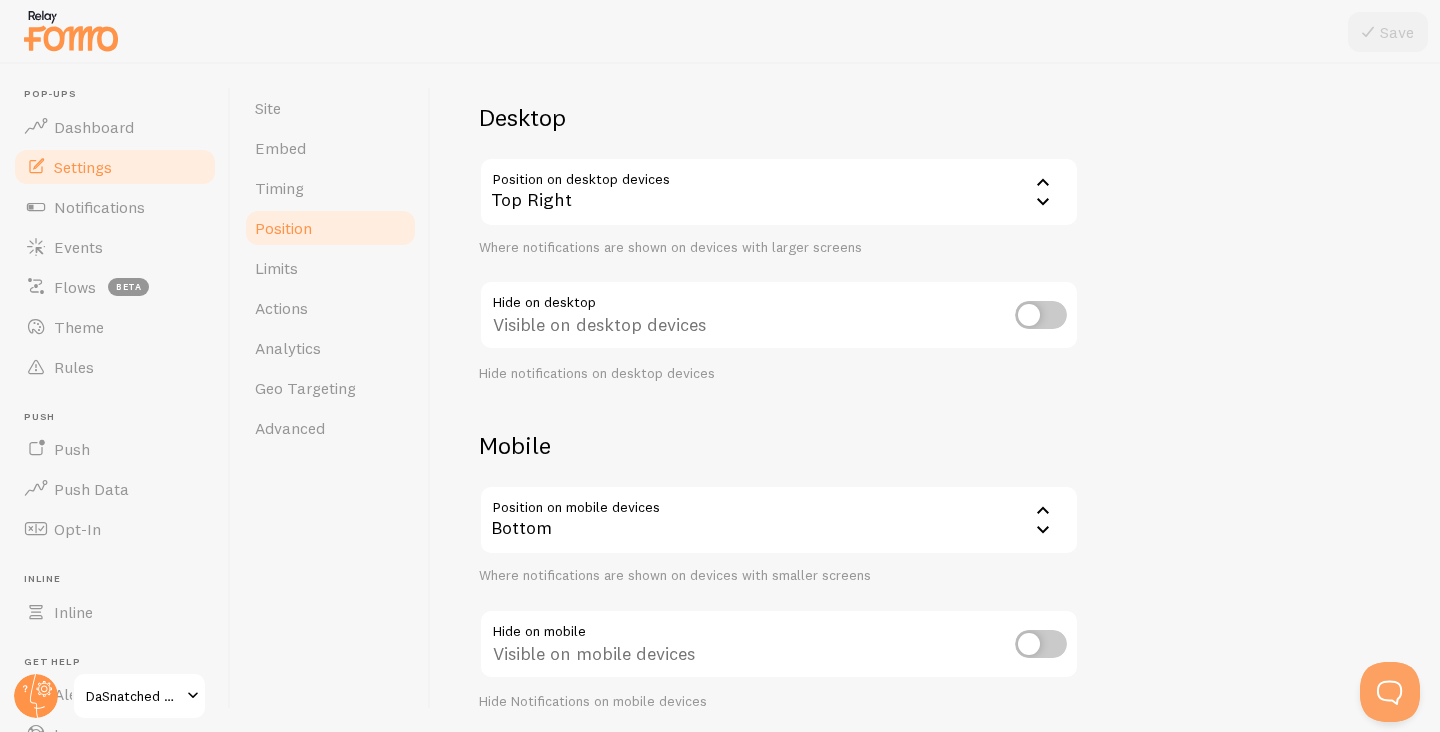 scroll, scrollTop: 114, scrollLeft: 0, axis: vertical 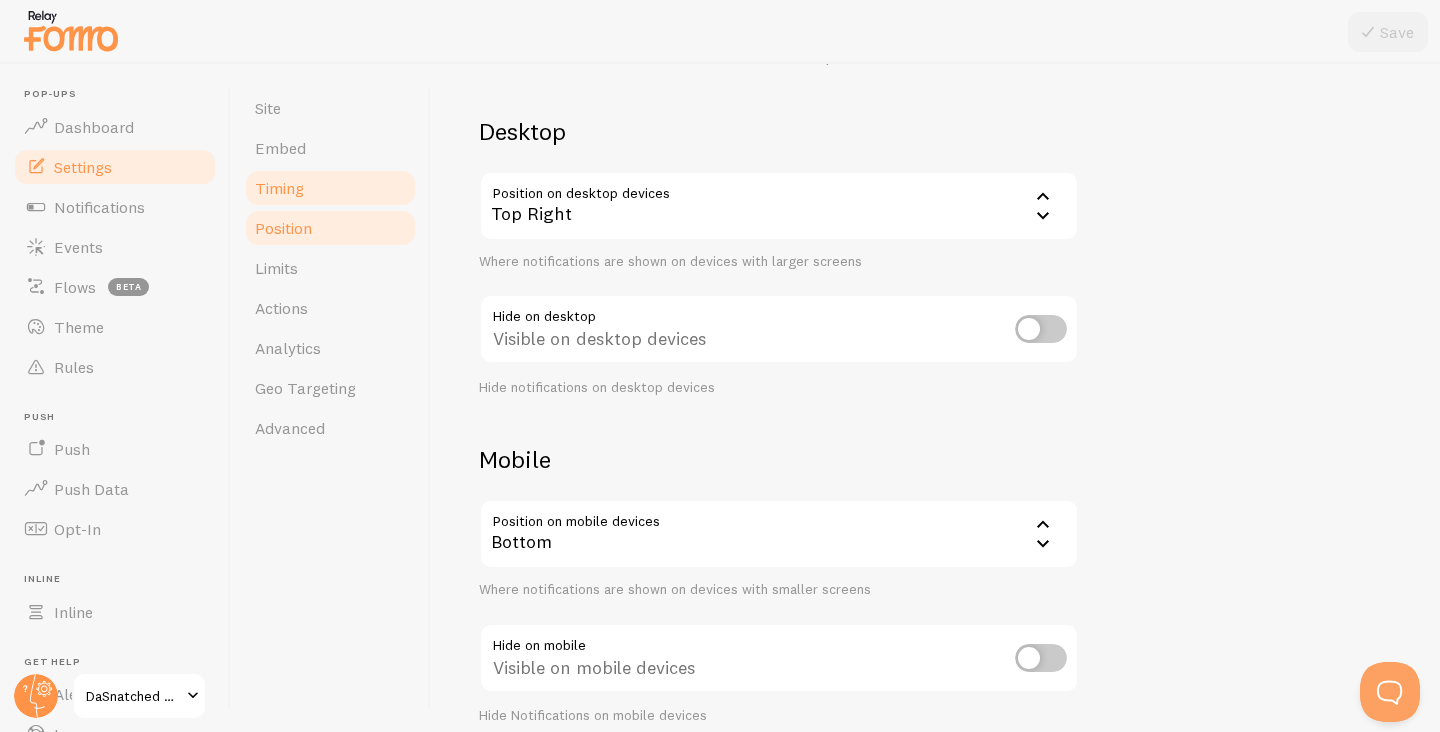 click on "Timing" at bounding box center [330, 188] 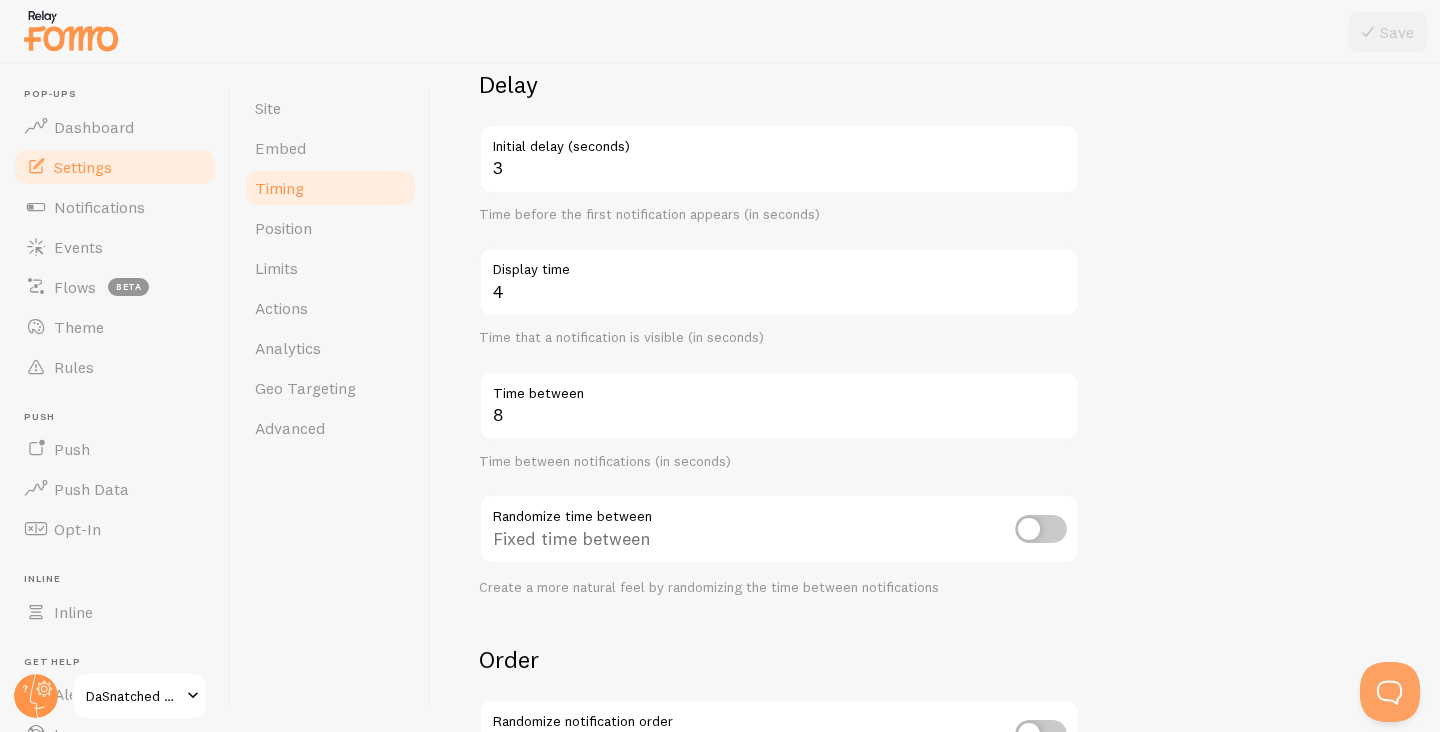 scroll, scrollTop: 452, scrollLeft: 0, axis: vertical 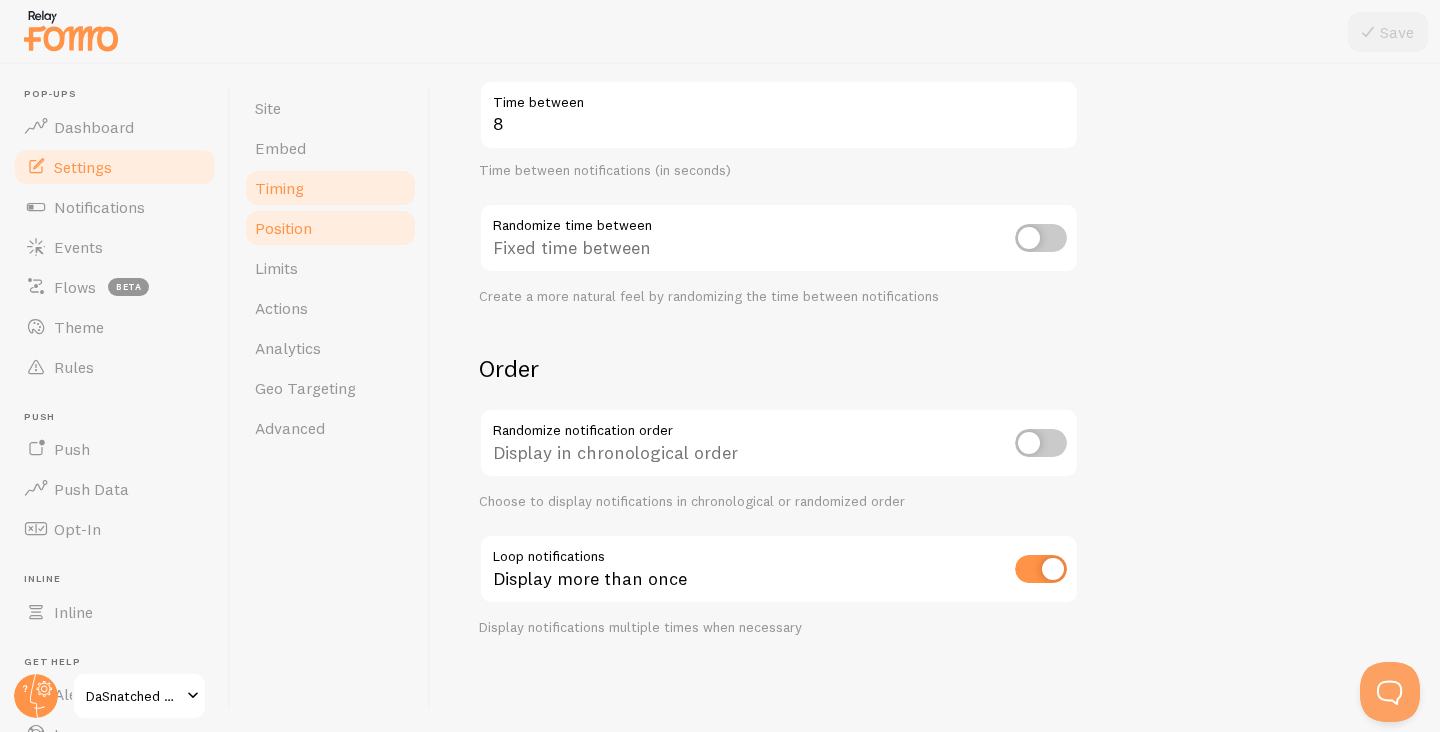click on "Position" at bounding box center [330, 228] 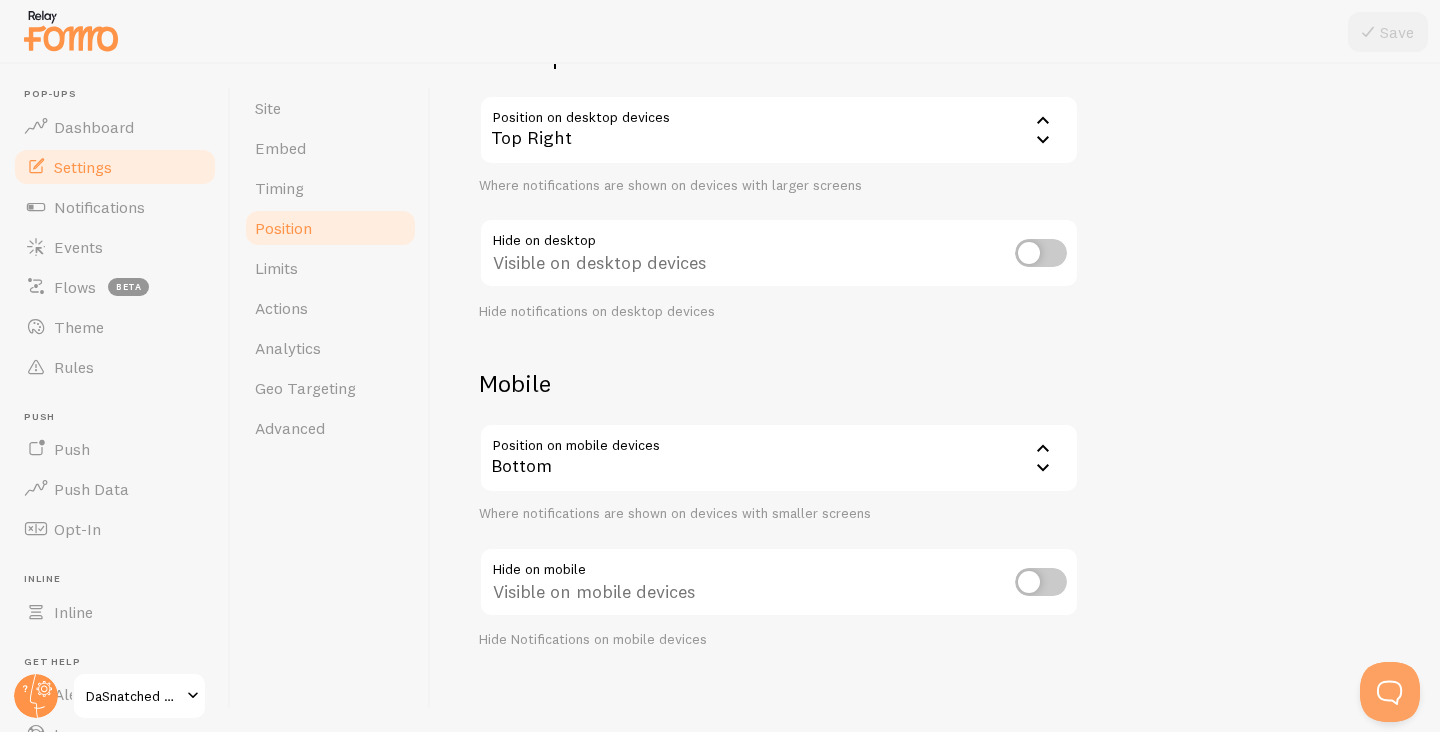 scroll, scrollTop: 203, scrollLeft: 0, axis: vertical 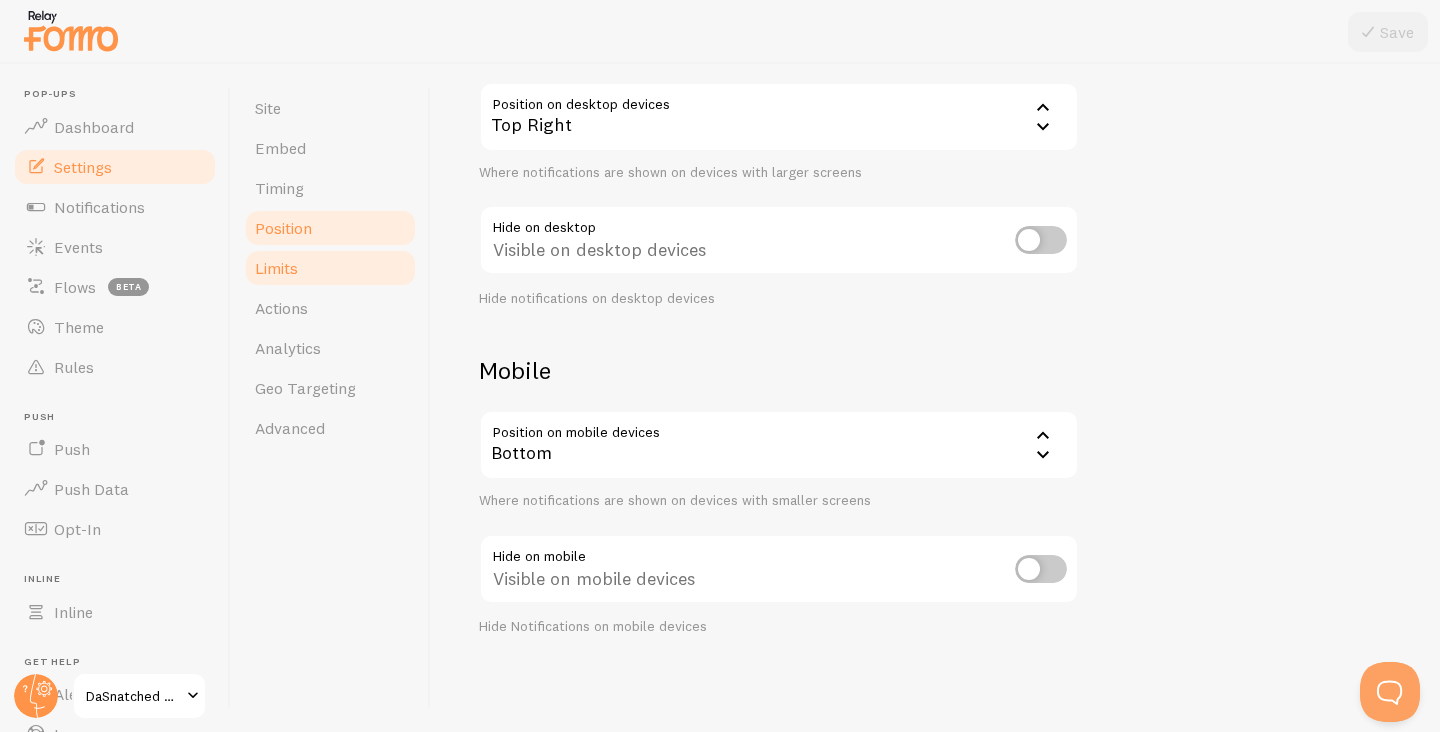 click on "Limits" at bounding box center [330, 268] 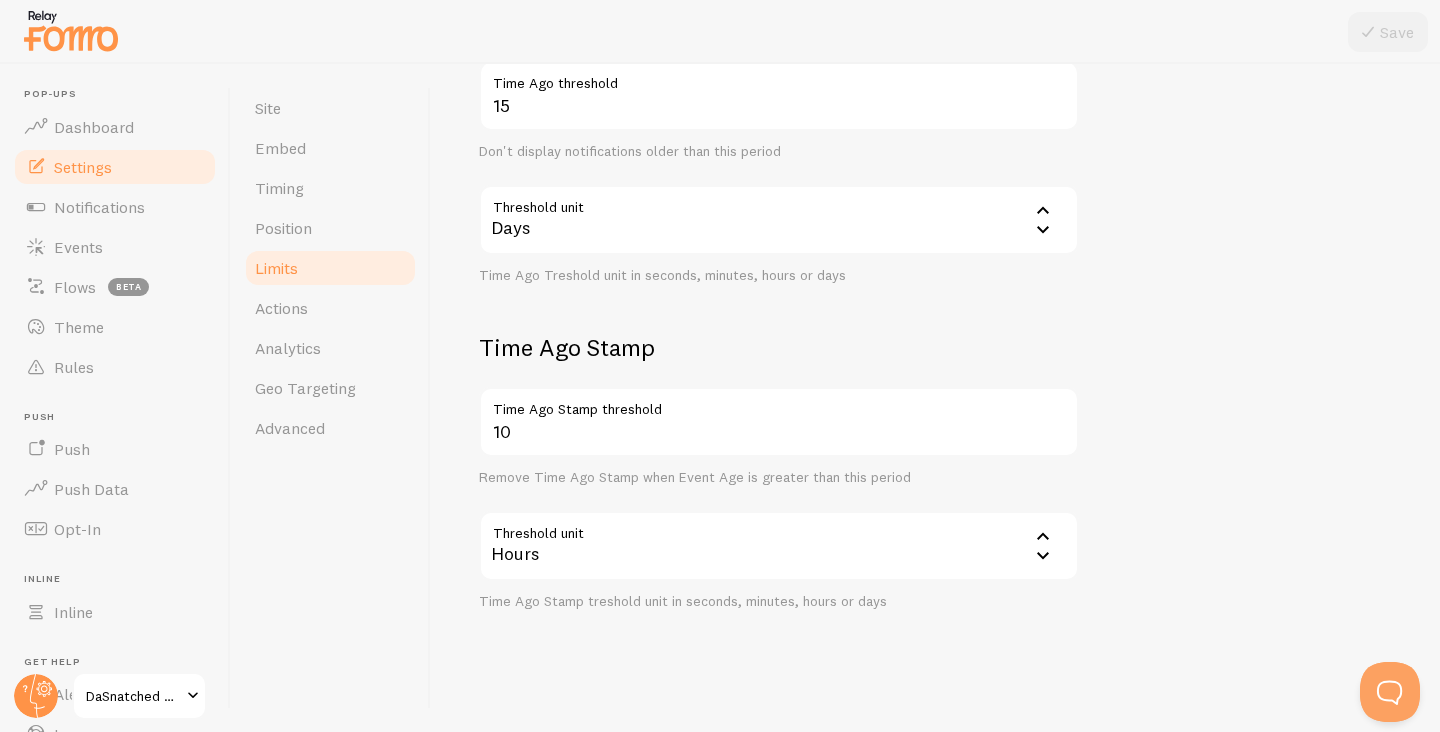 scroll, scrollTop: 565, scrollLeft: 0, axis: vertical 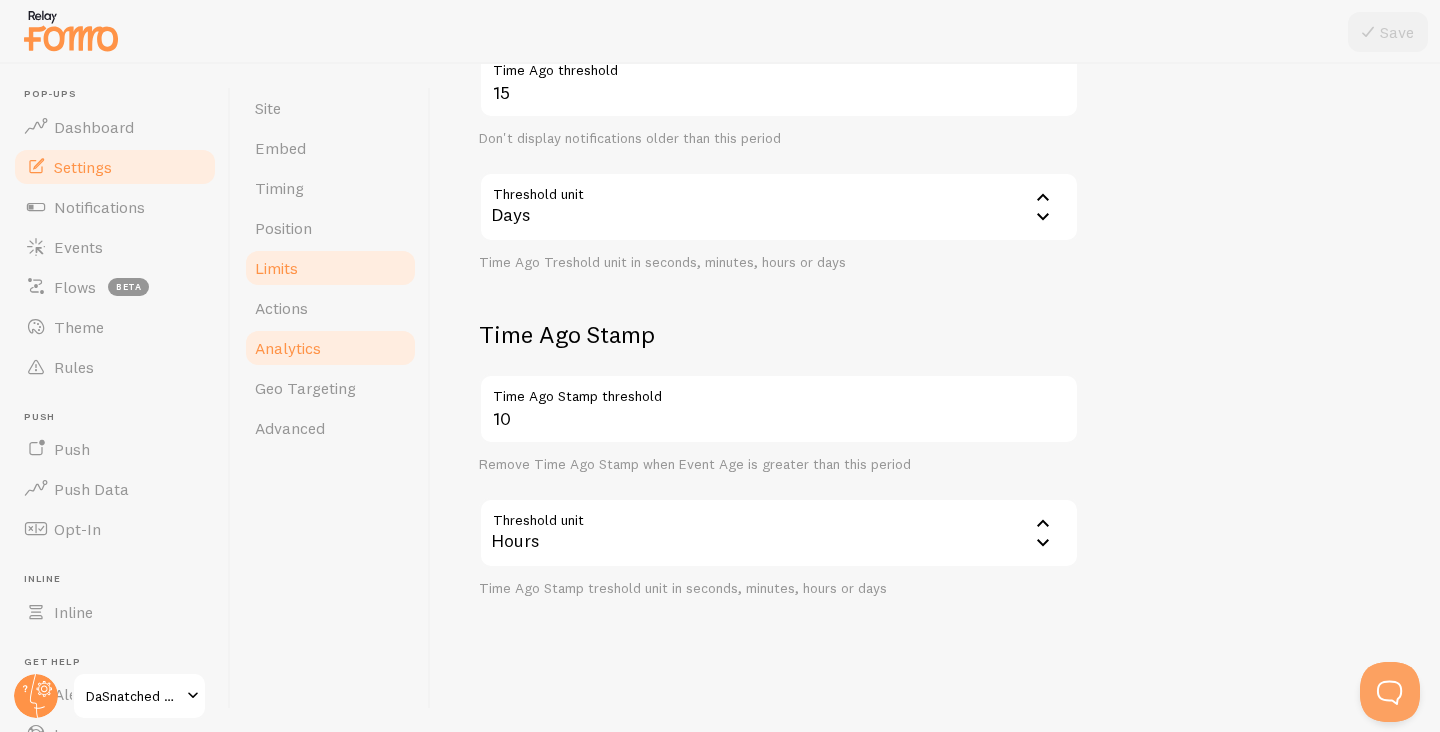 click on "Analytics" at bounding box center [330, 348] 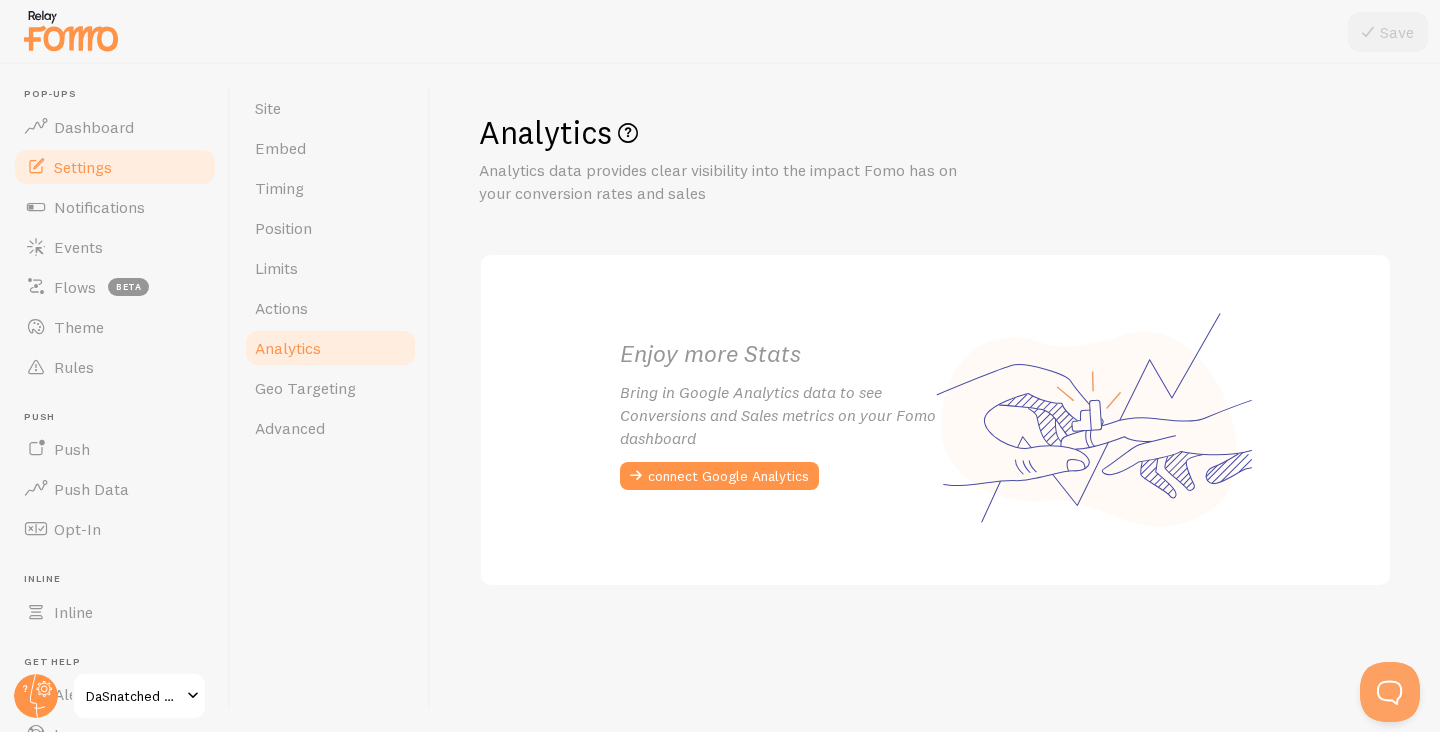 scroll, scrollTop: 0, scrollLeft: 0, axis: both 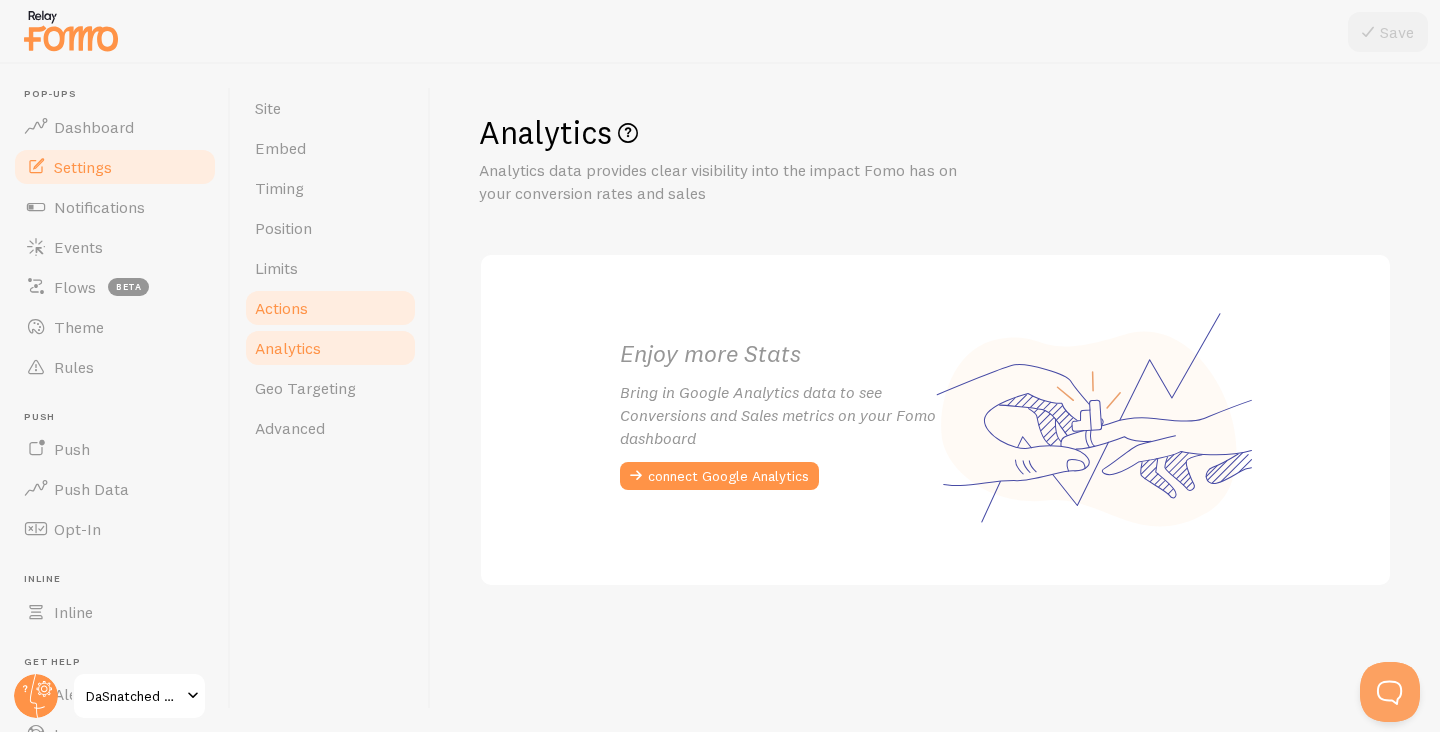 click on "Actions" at bounding box center (330, 308) 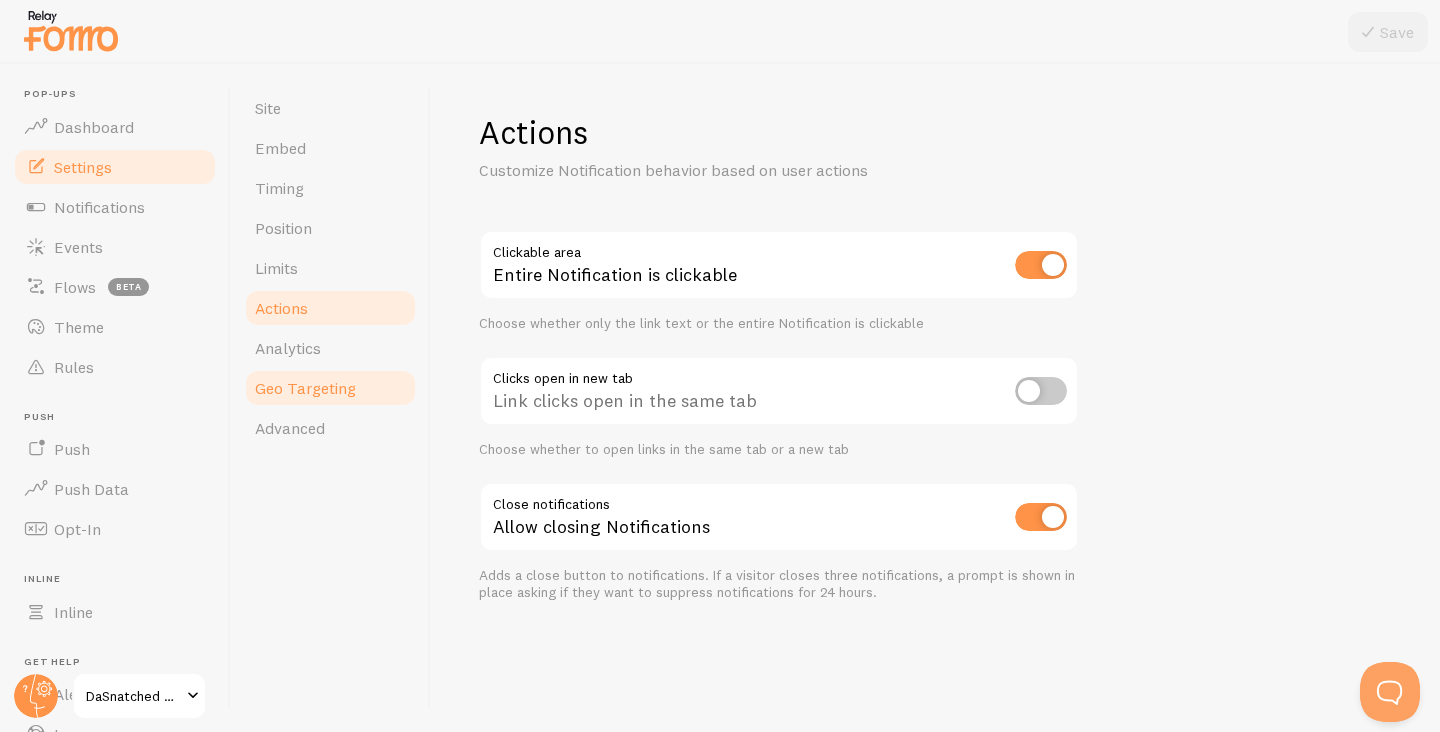 click on "Geo Targeting" at bounding box center [305, 388] 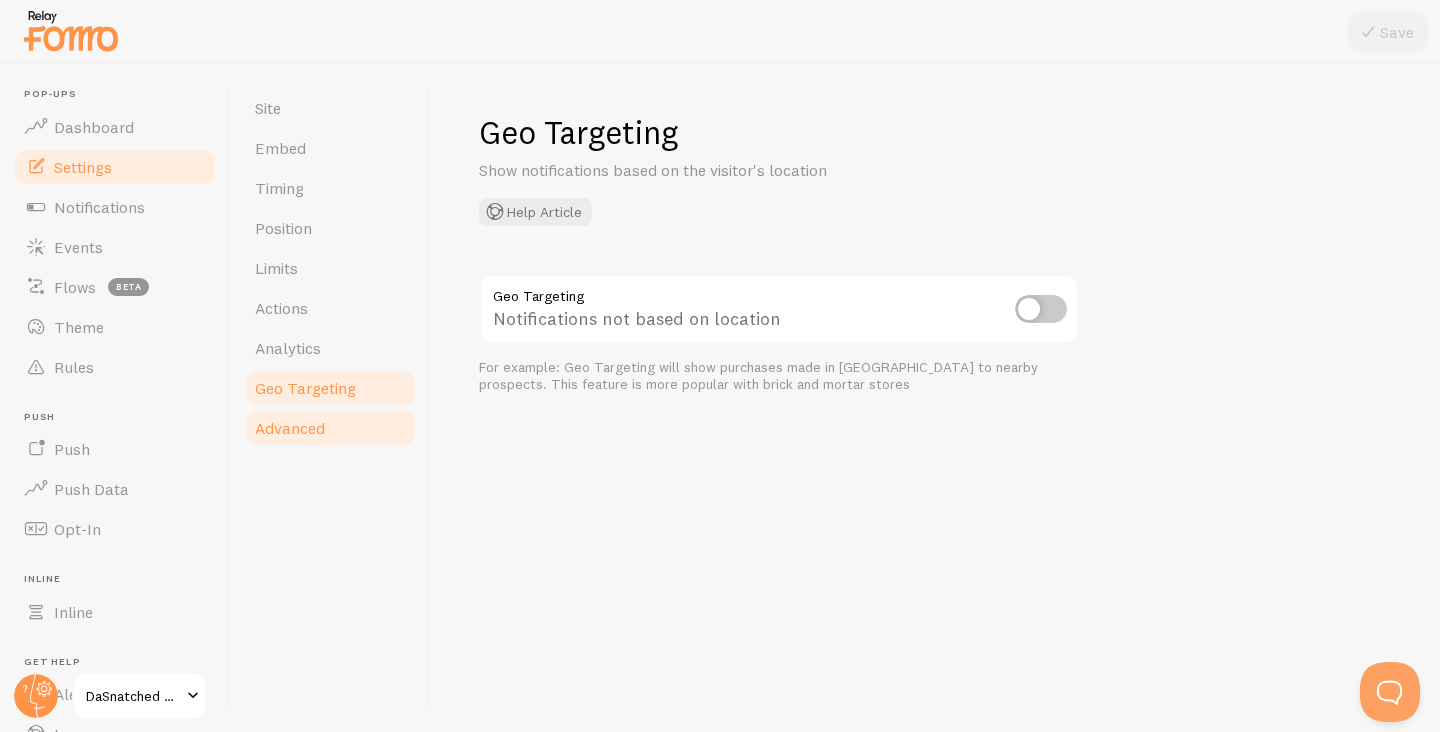 click on "Advanced" at bounding box center [330, 428] 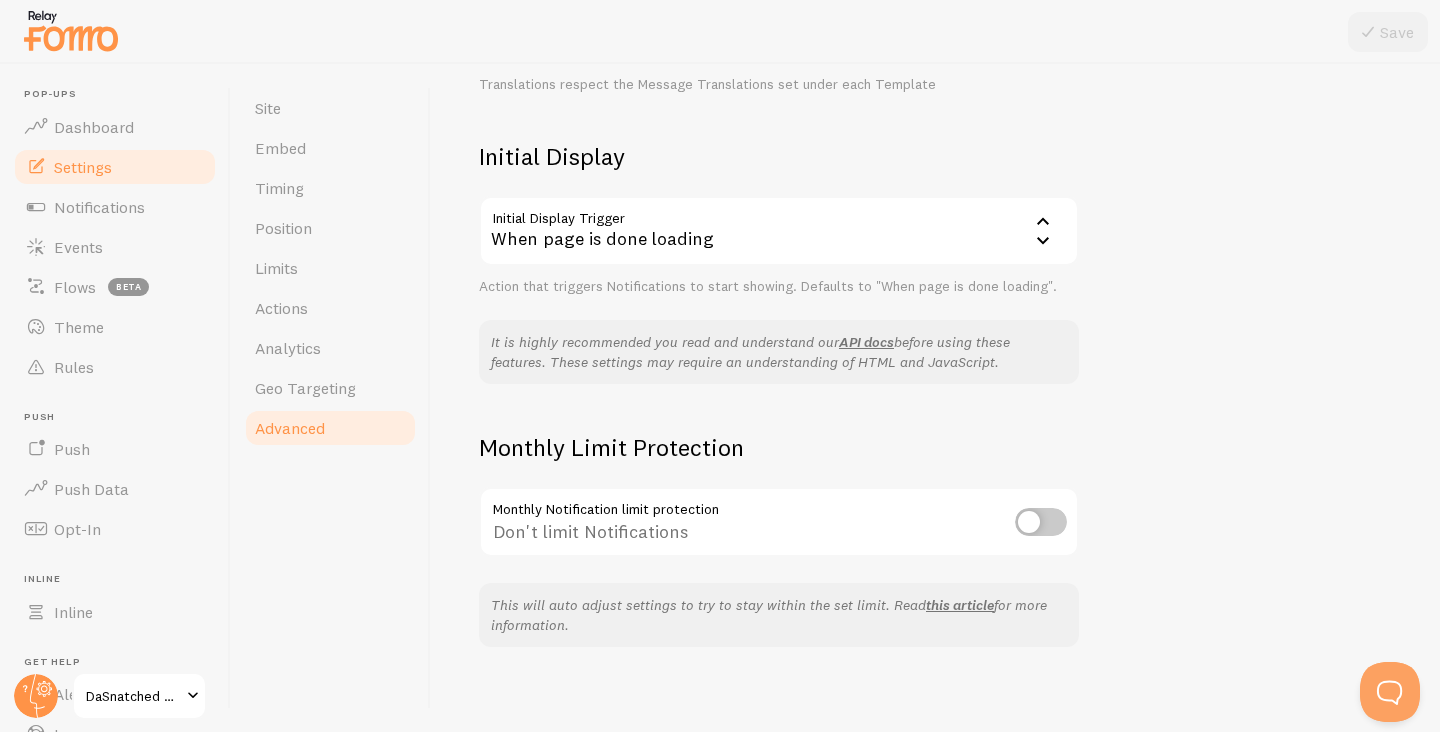 scroll, scrollTop: 428, scrollLeft: 0, axis: vertical 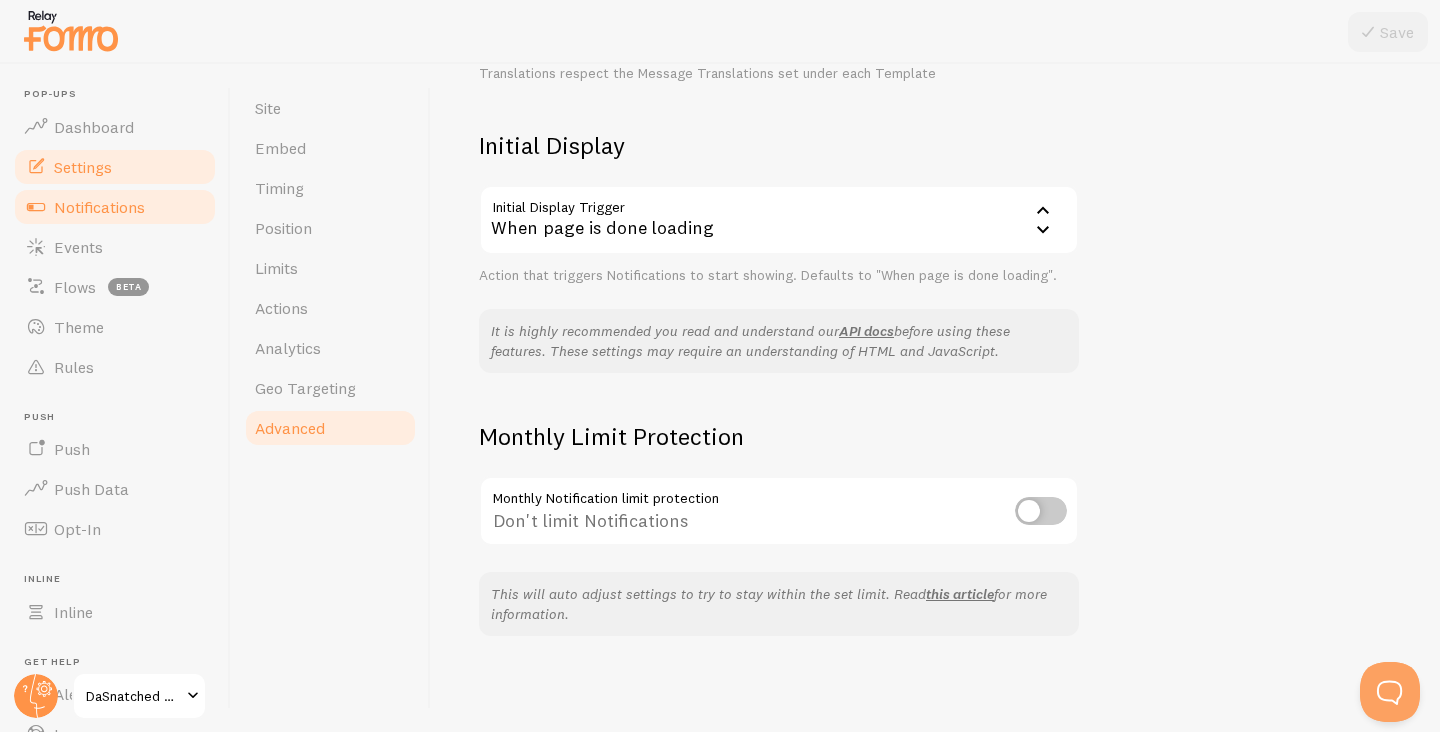 click on "Notifications" at bounding box center (115, 207) 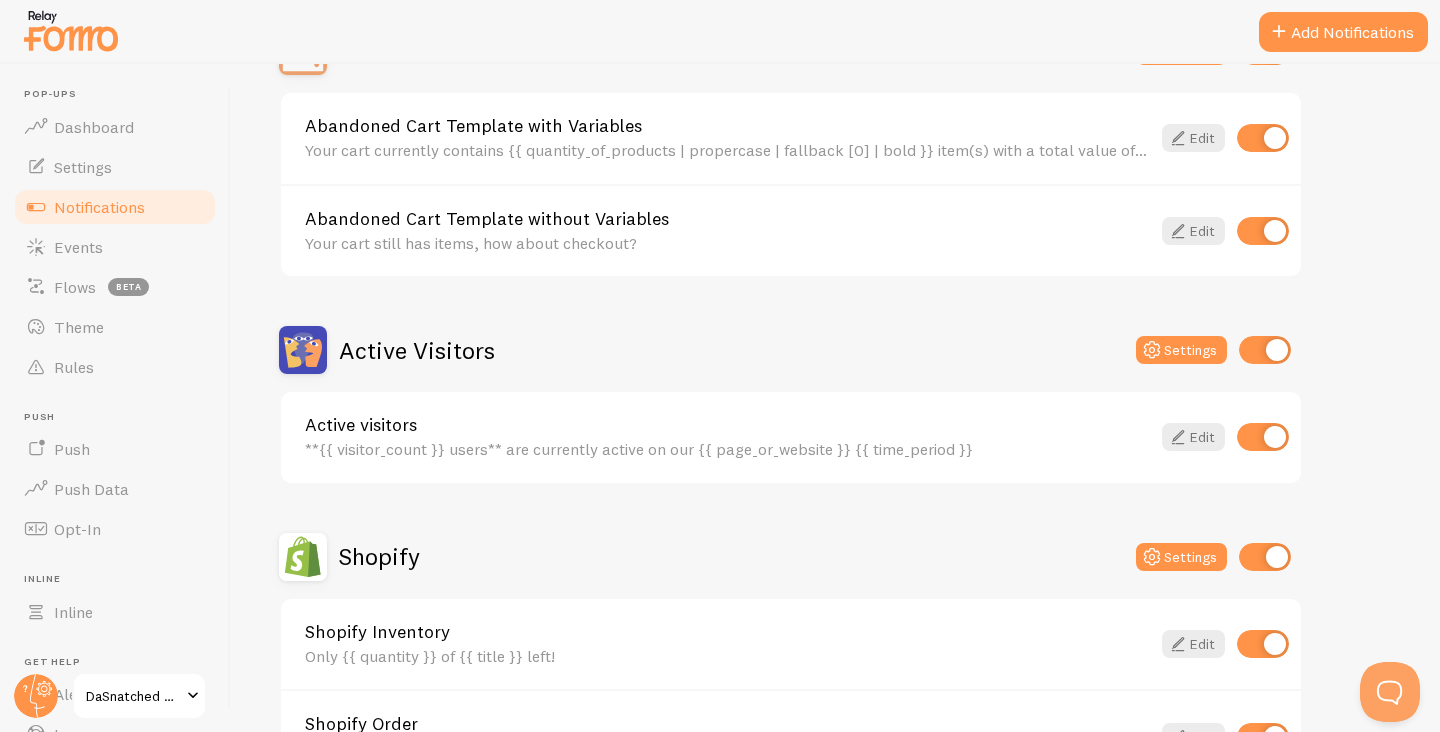 scroll, scrollTop: 264, scrollLeft: 0, axis: vertical 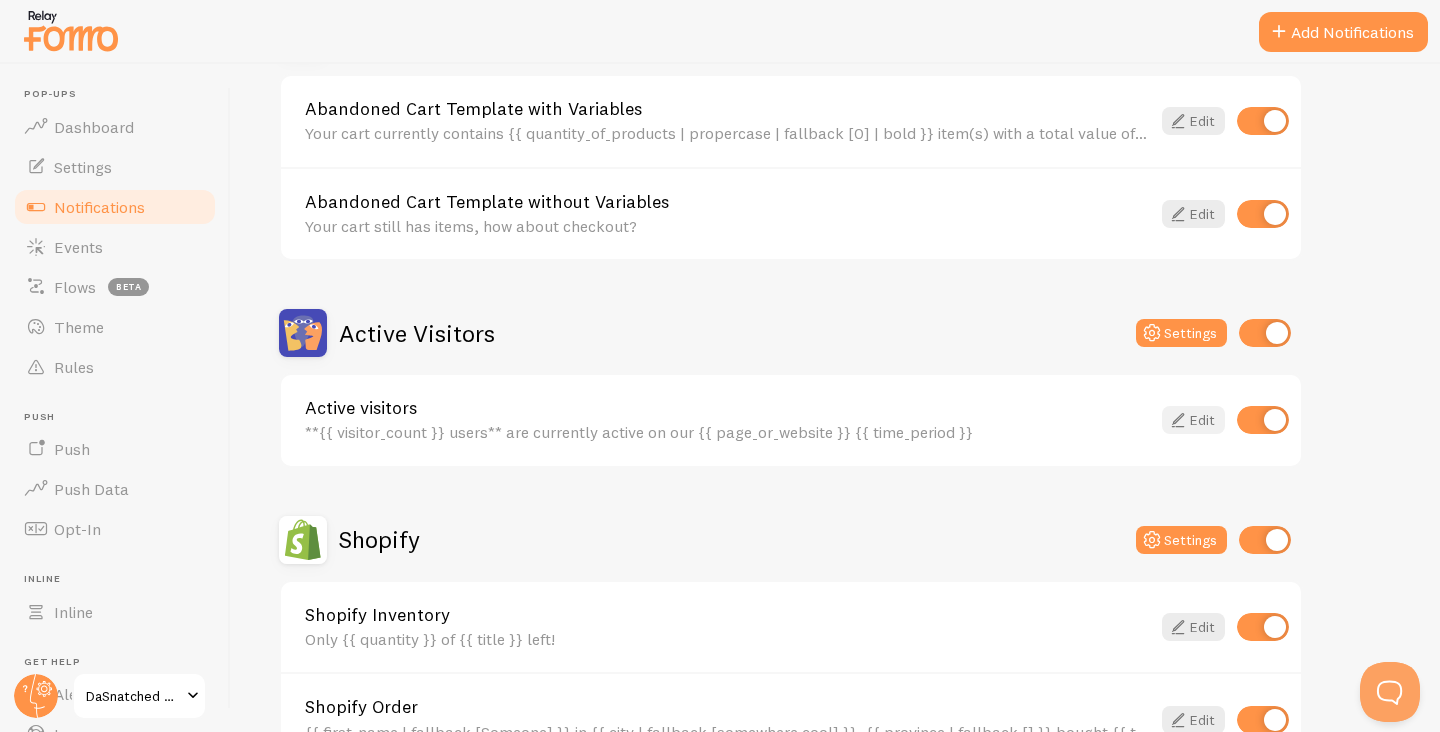 click on "Edit" at bounding box center (1193, 420) 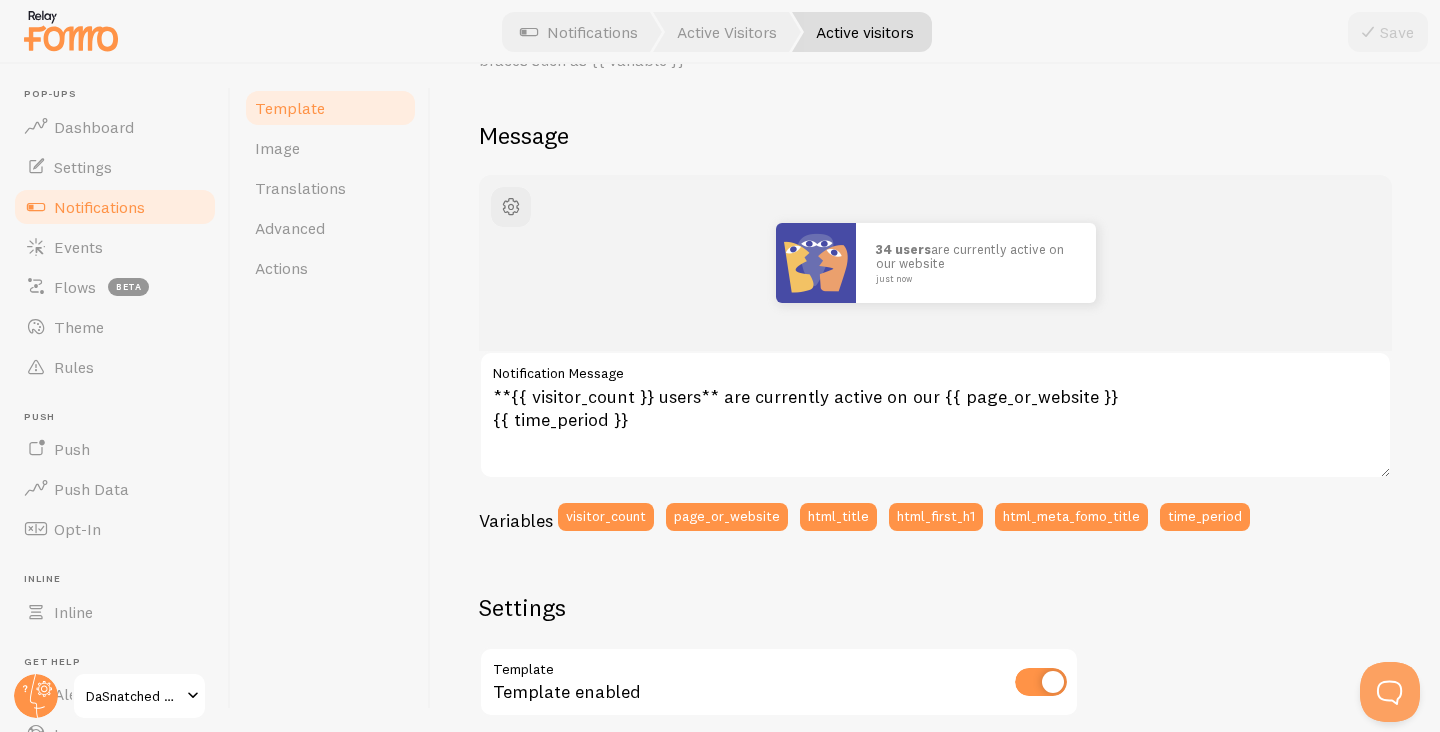 scroll, scrollTop: 125, scrollLeft: 0, axis: vertical 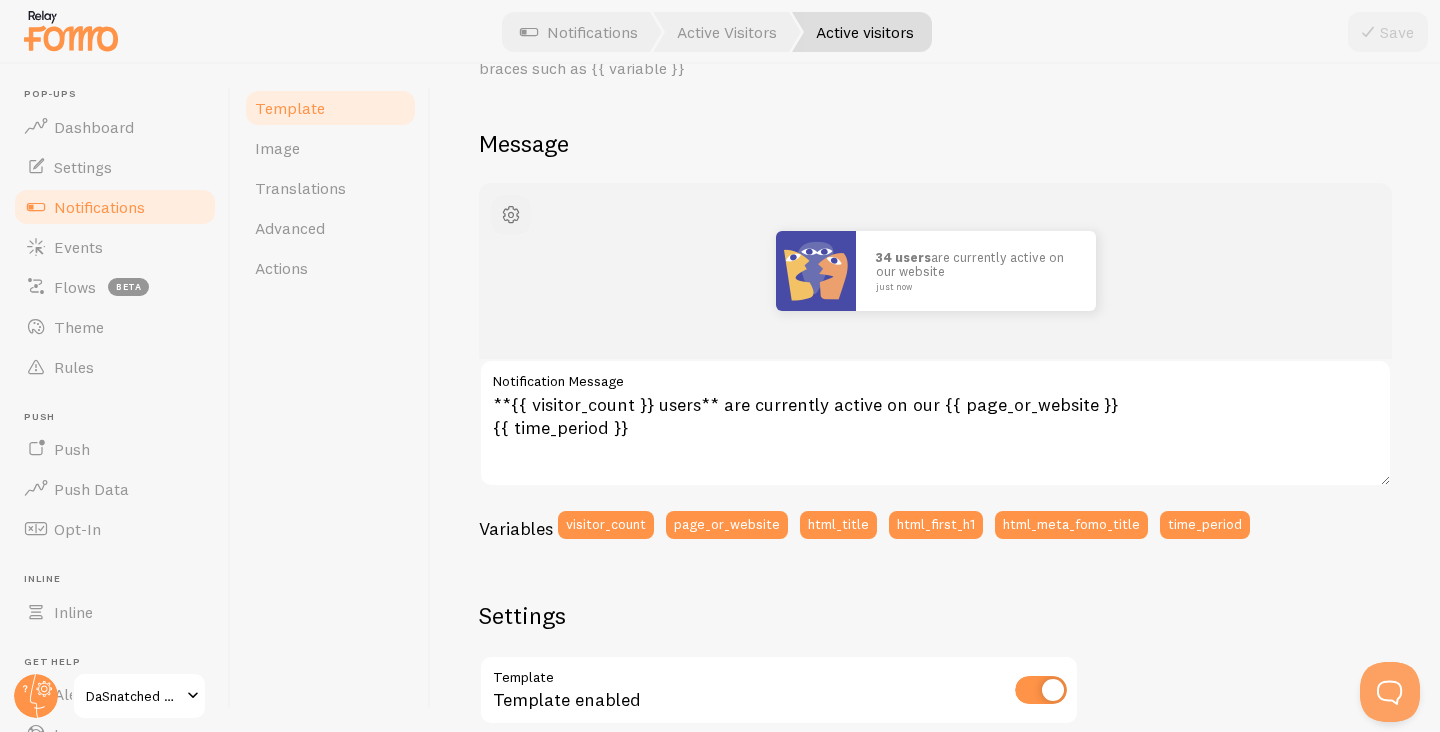 click at bounding box center (511, 215) 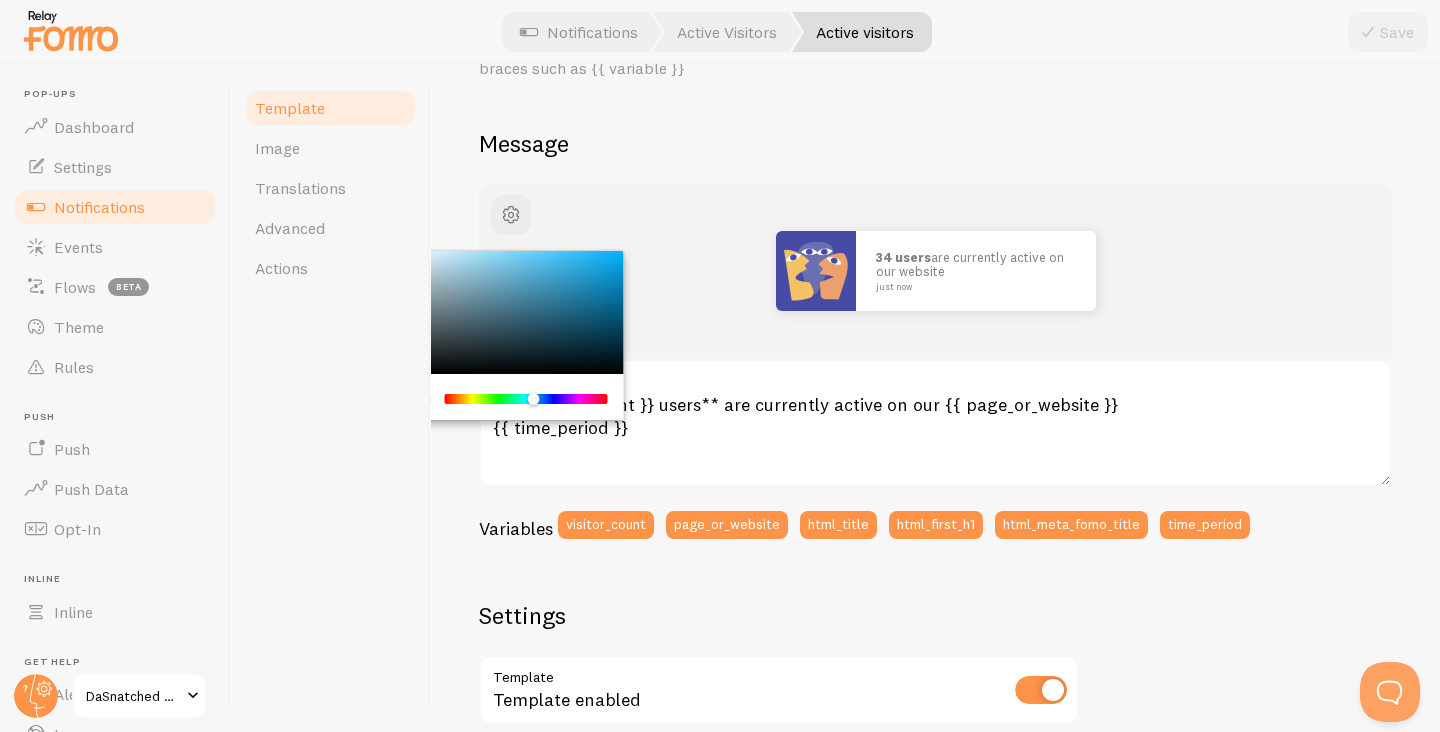 click at bounding box center (526, 399) 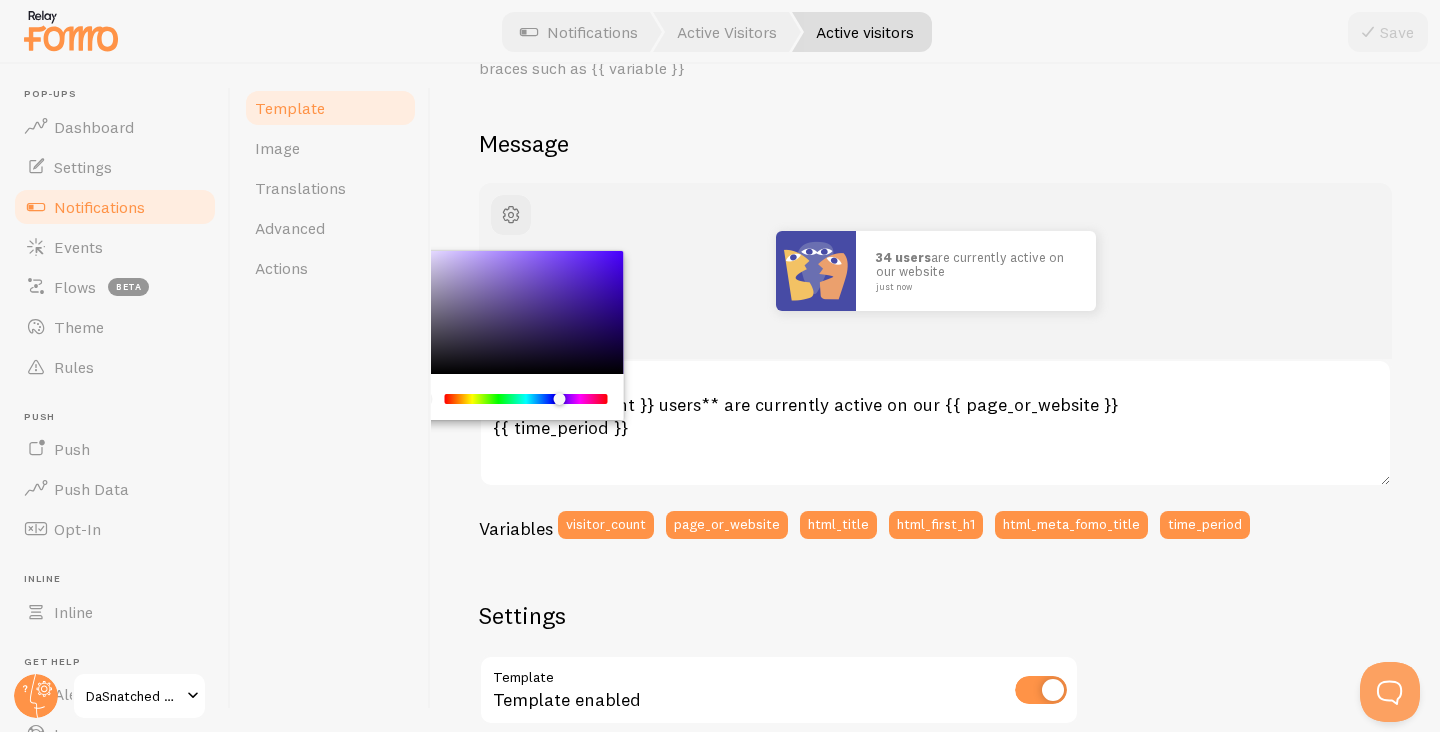 click at bounding box center (526, 399) 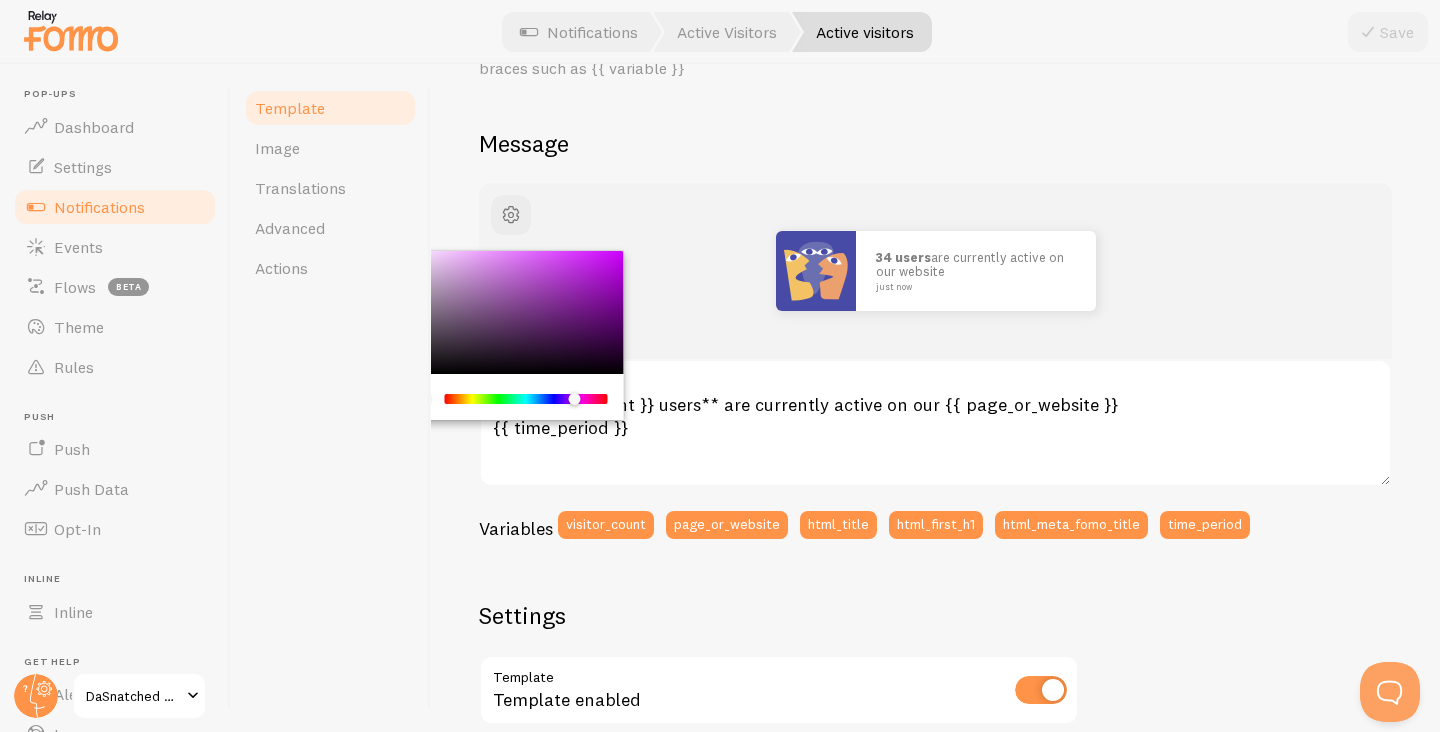 click at bounding box center [526, 399] 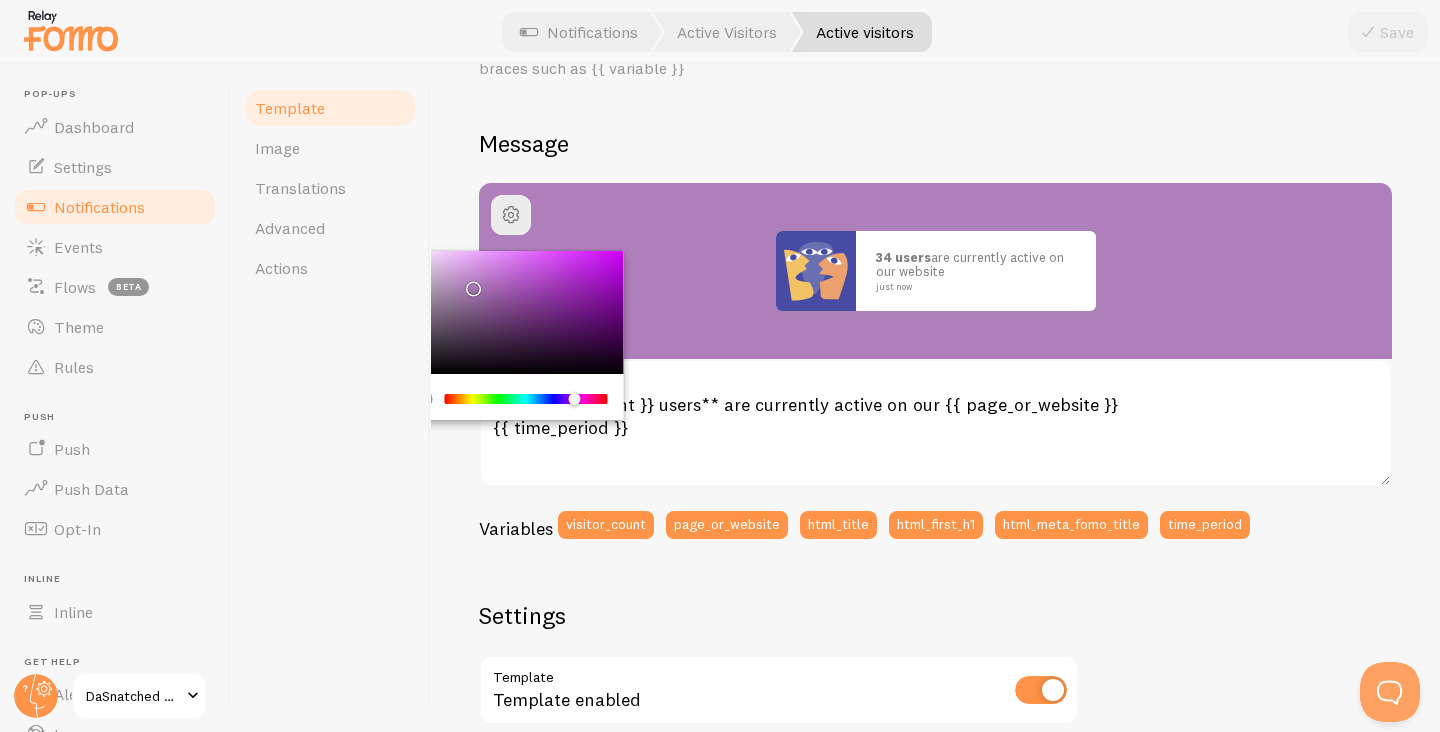 click at bounding box center [511, 313] 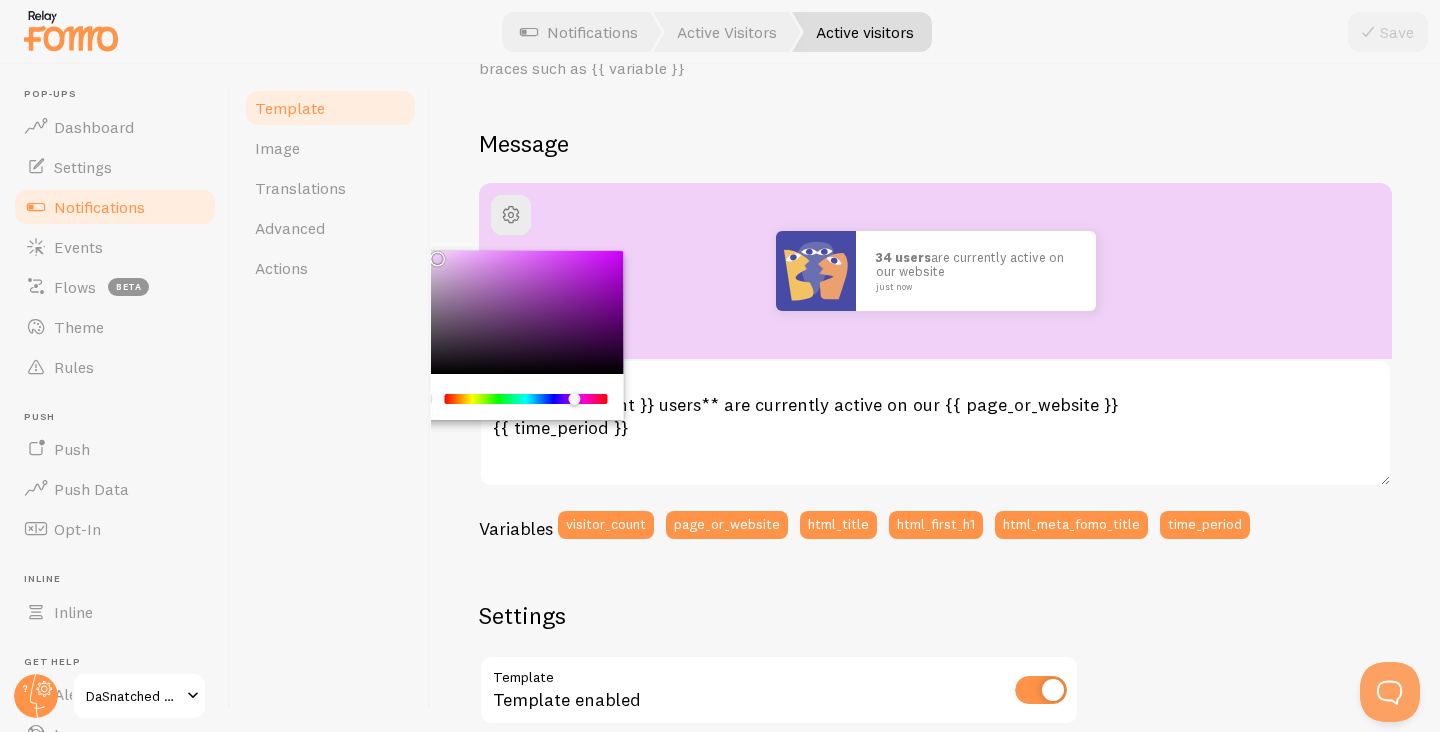drag, startPoint x: 450, startPoint y: 277, endPoint x: 434, endPoint y: 254, distance: 28.01785 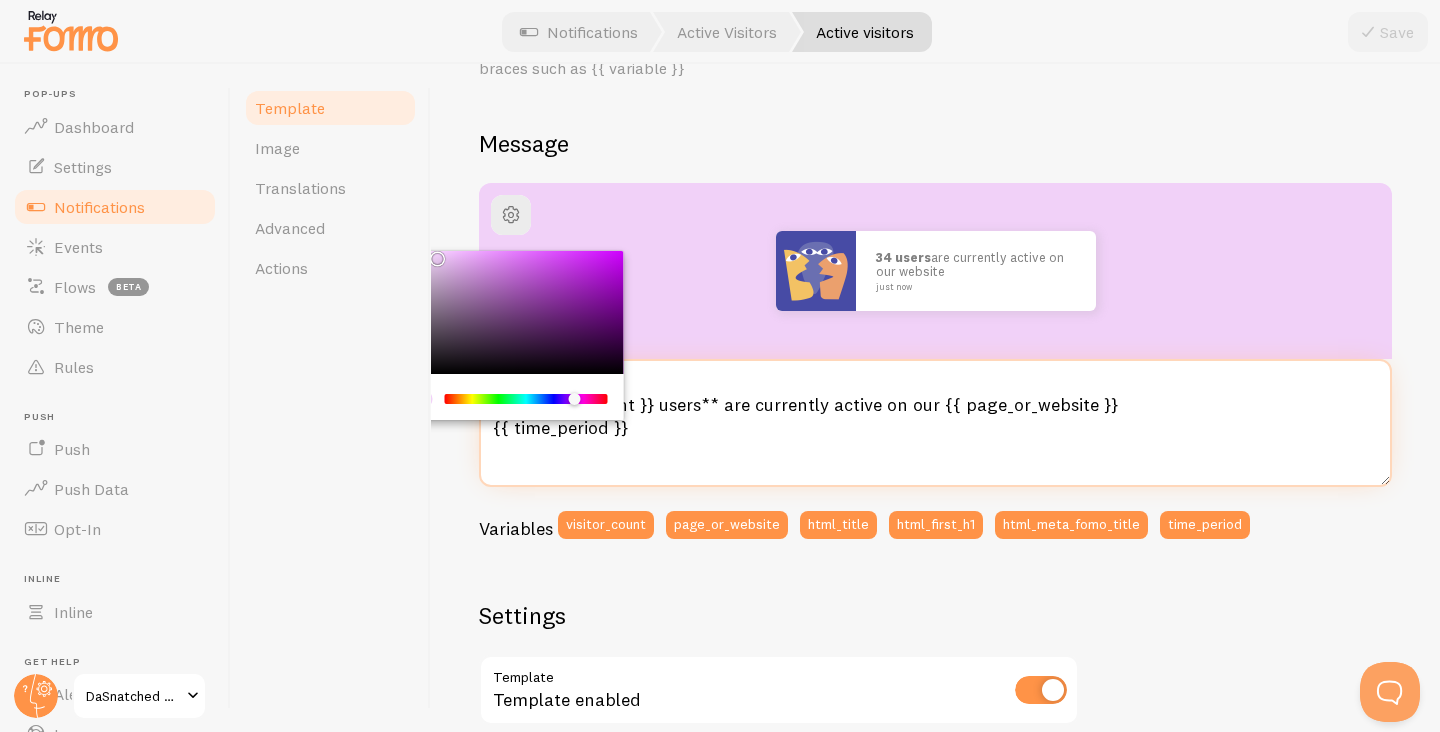 click on "**{{ visitor_count }} users** are currently active on our {{ page_or_website }}
{{ time_period }}" at bounding box center (935, 423) 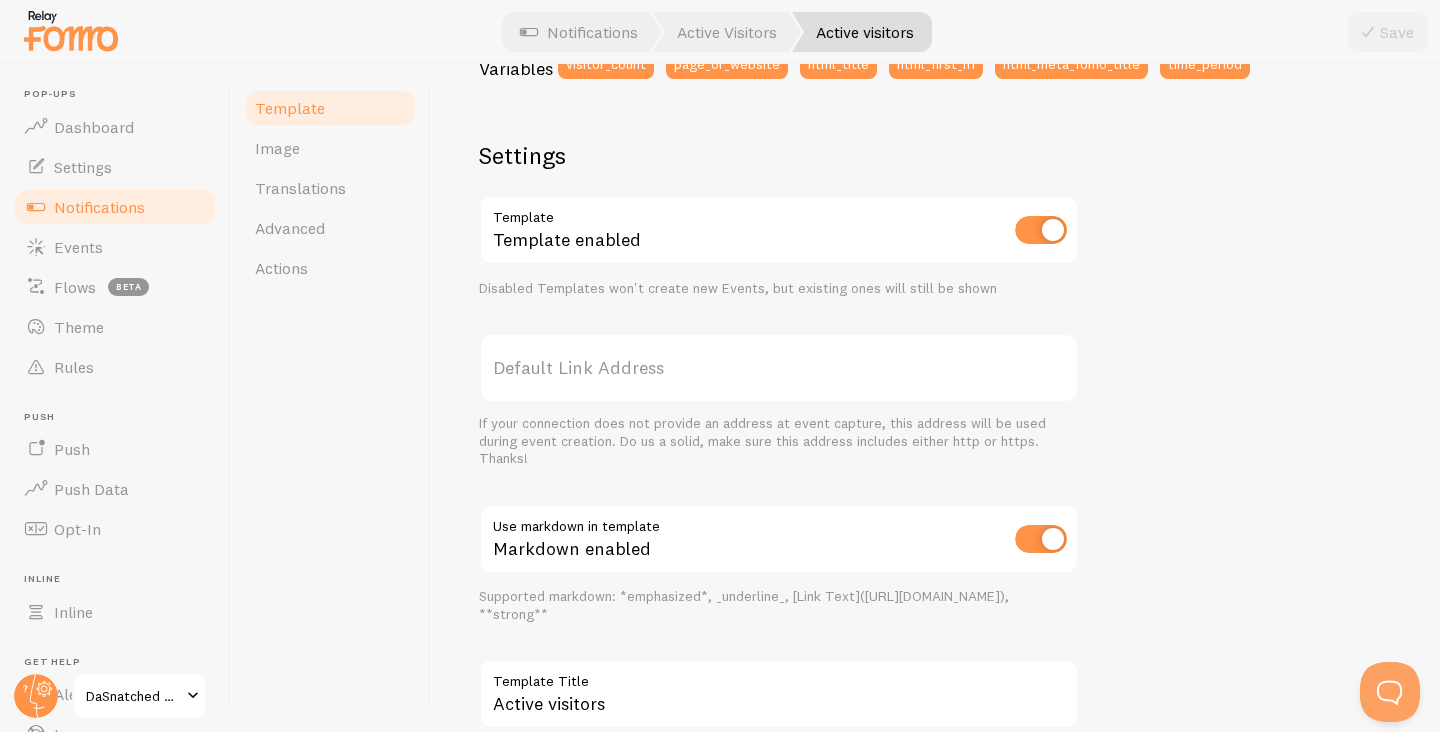 scroll, scrollTop: 713, scrollLeft: 0, axis: vertical 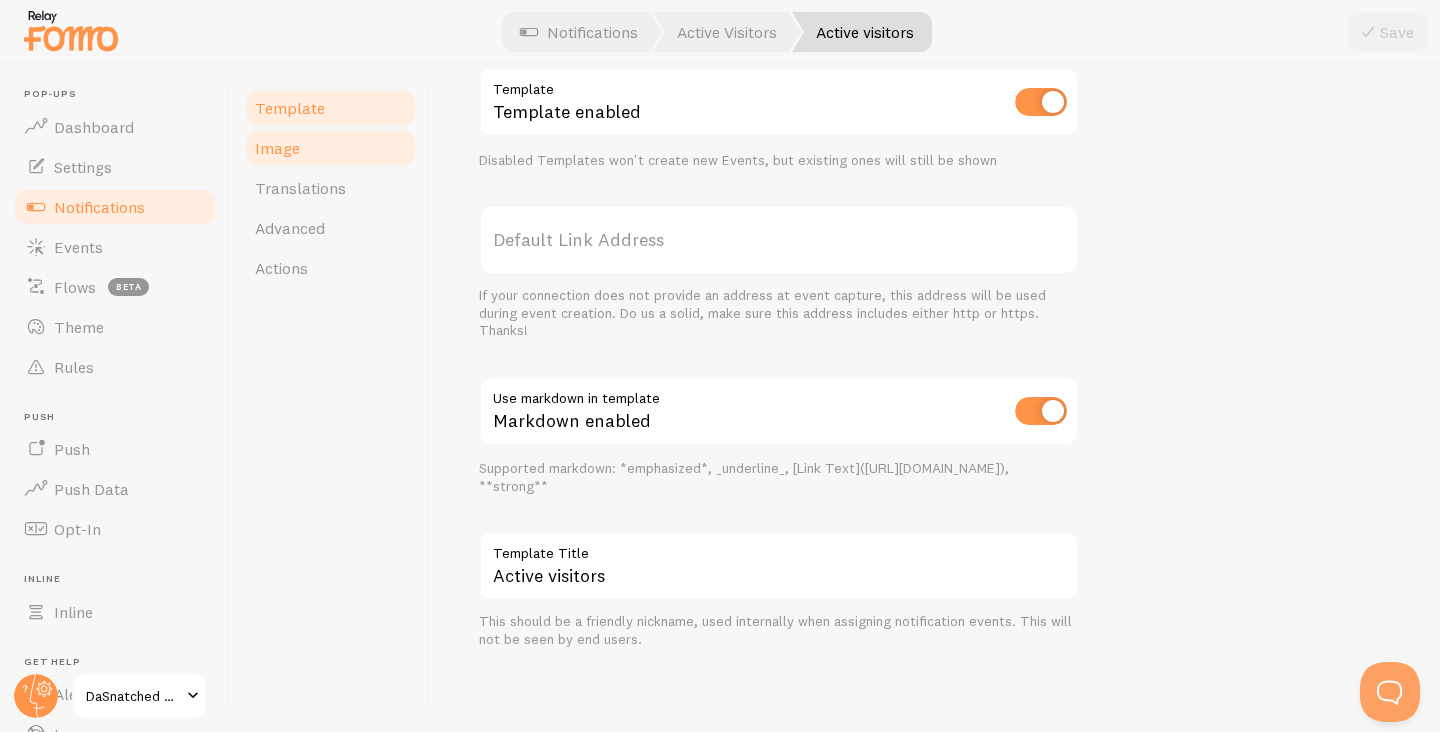click on "Image" at bounding box center (277, 148) 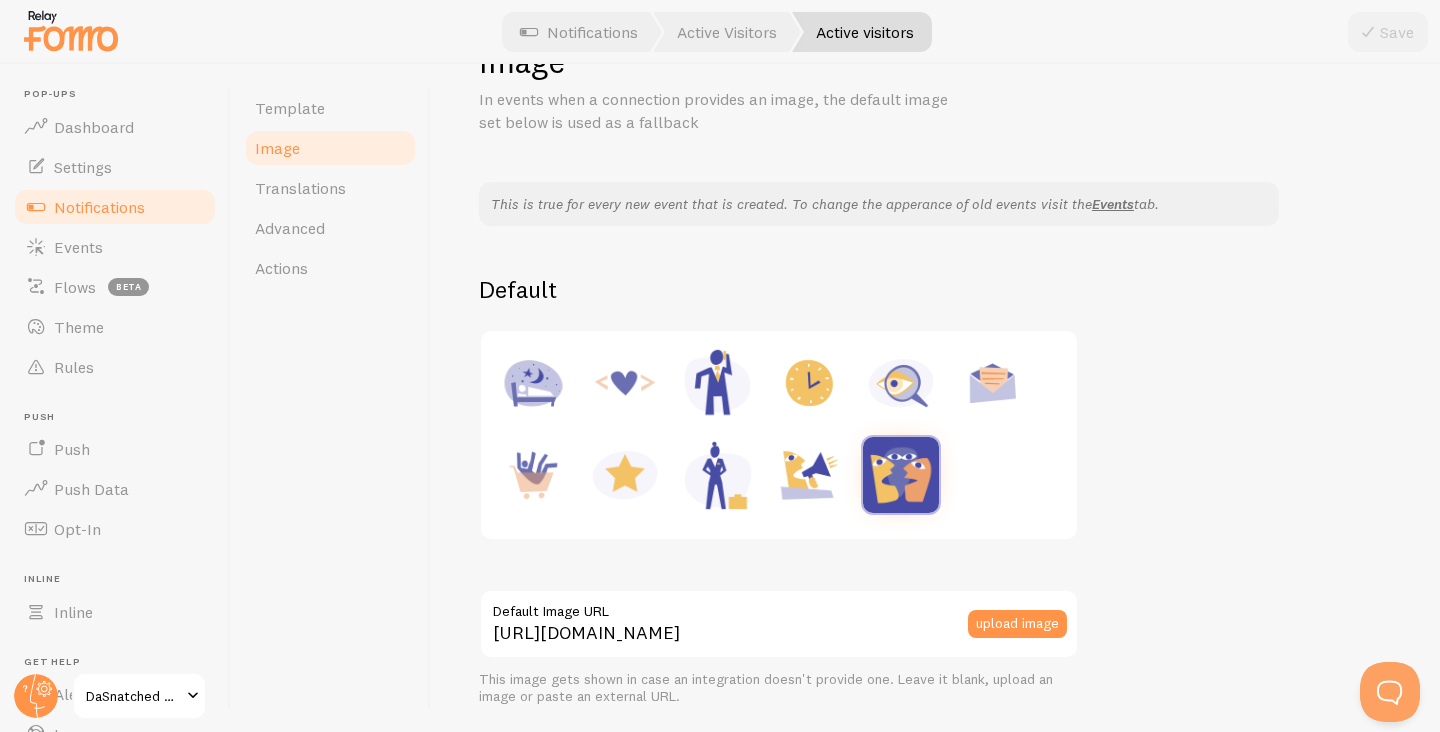 scroll, scrollTop: 72, scrollLeft: 0, axis: vertical 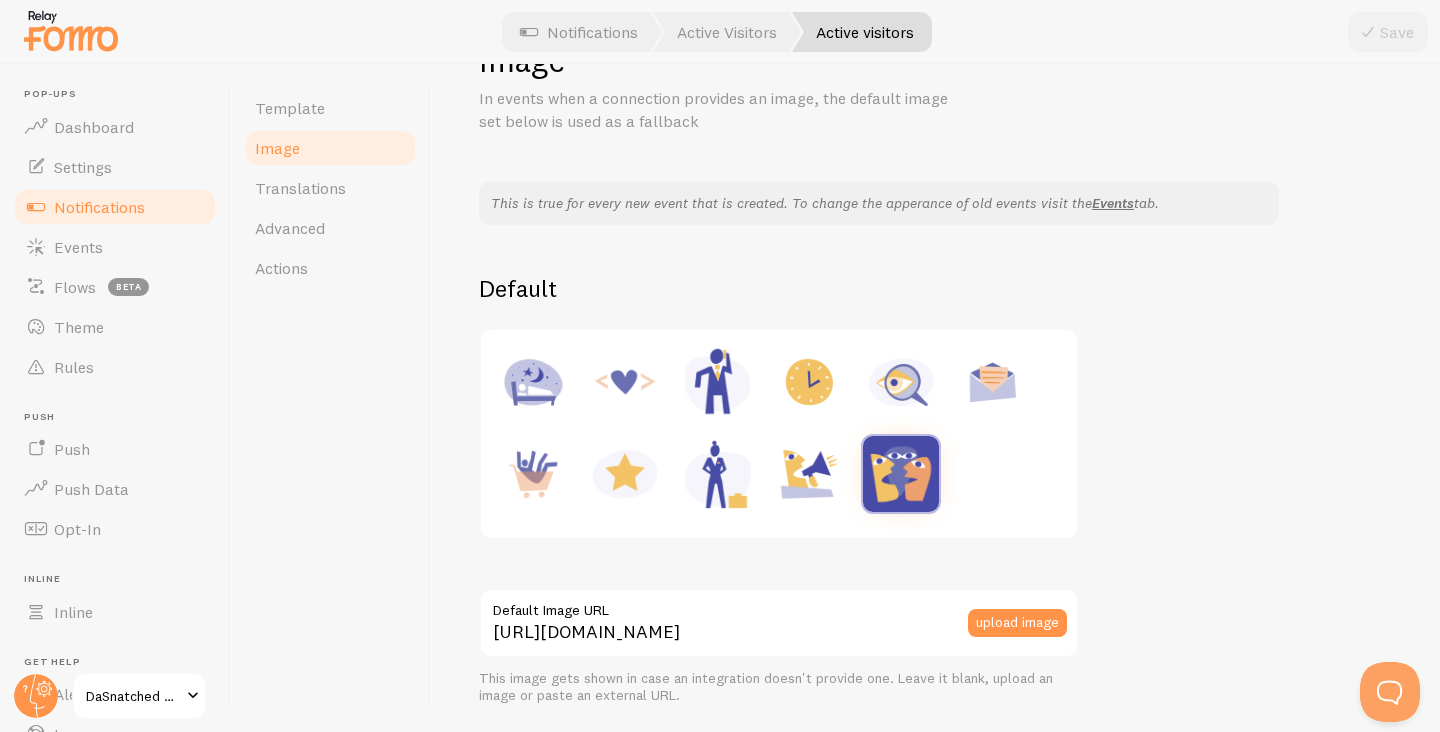 click at bounding box center [901, 382] 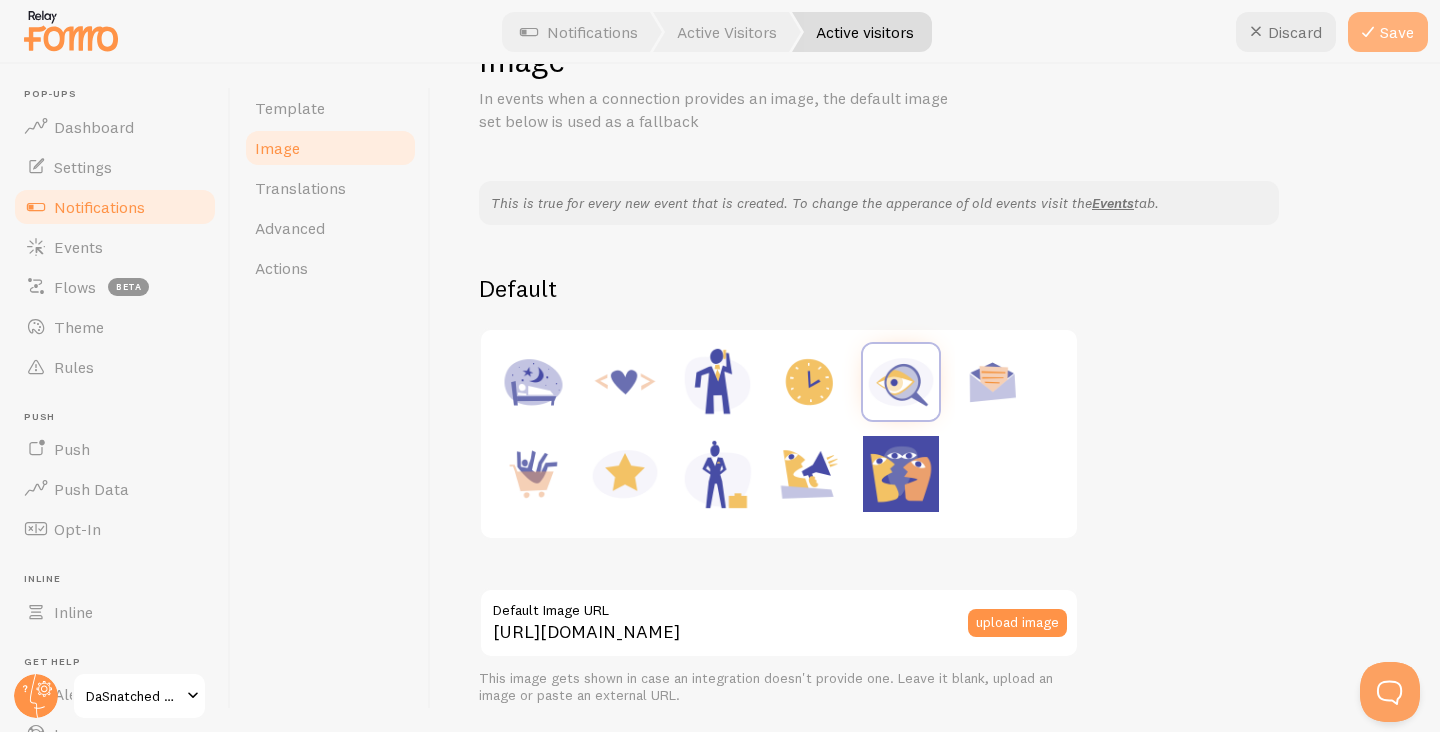 click at bounding box center (1368, 32) 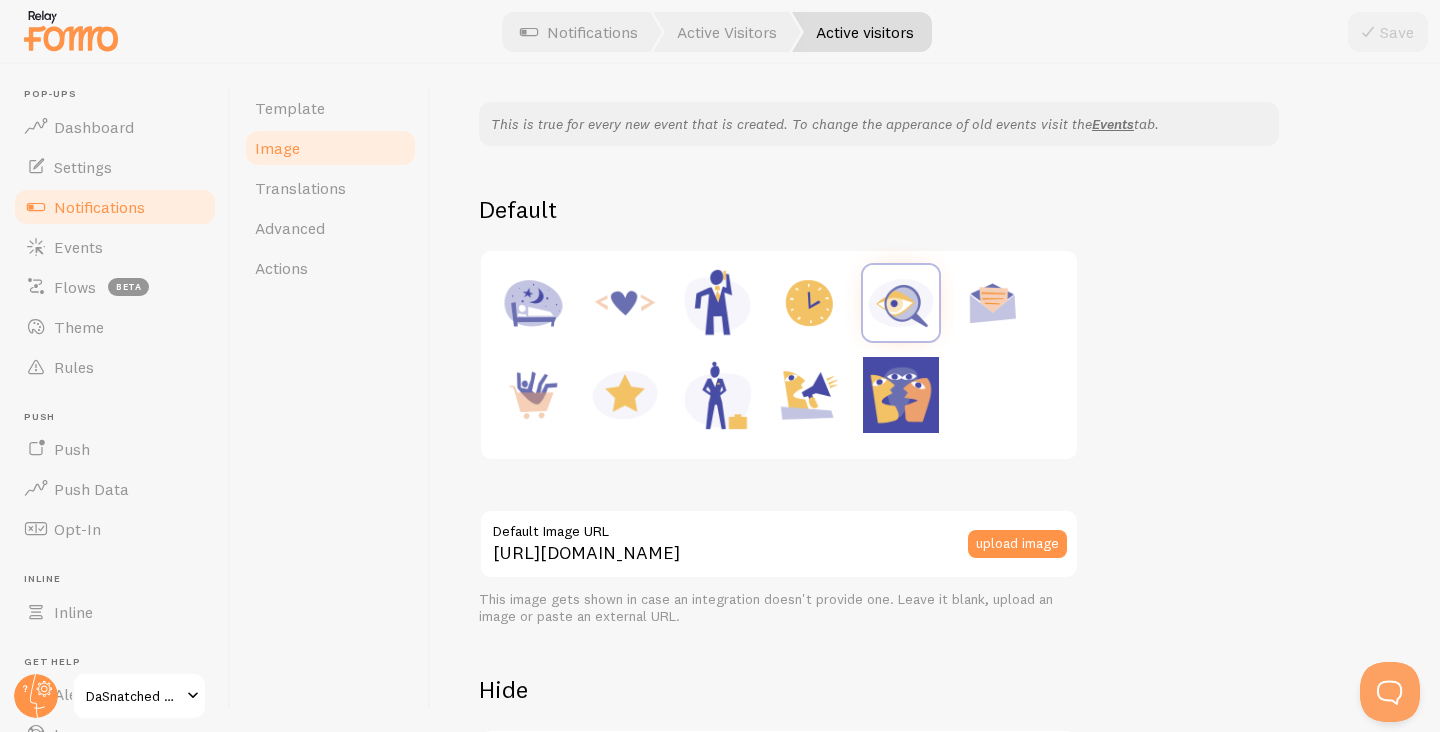 scroll, scrollTop: 240, scrollLeft: 0, axis: vertical 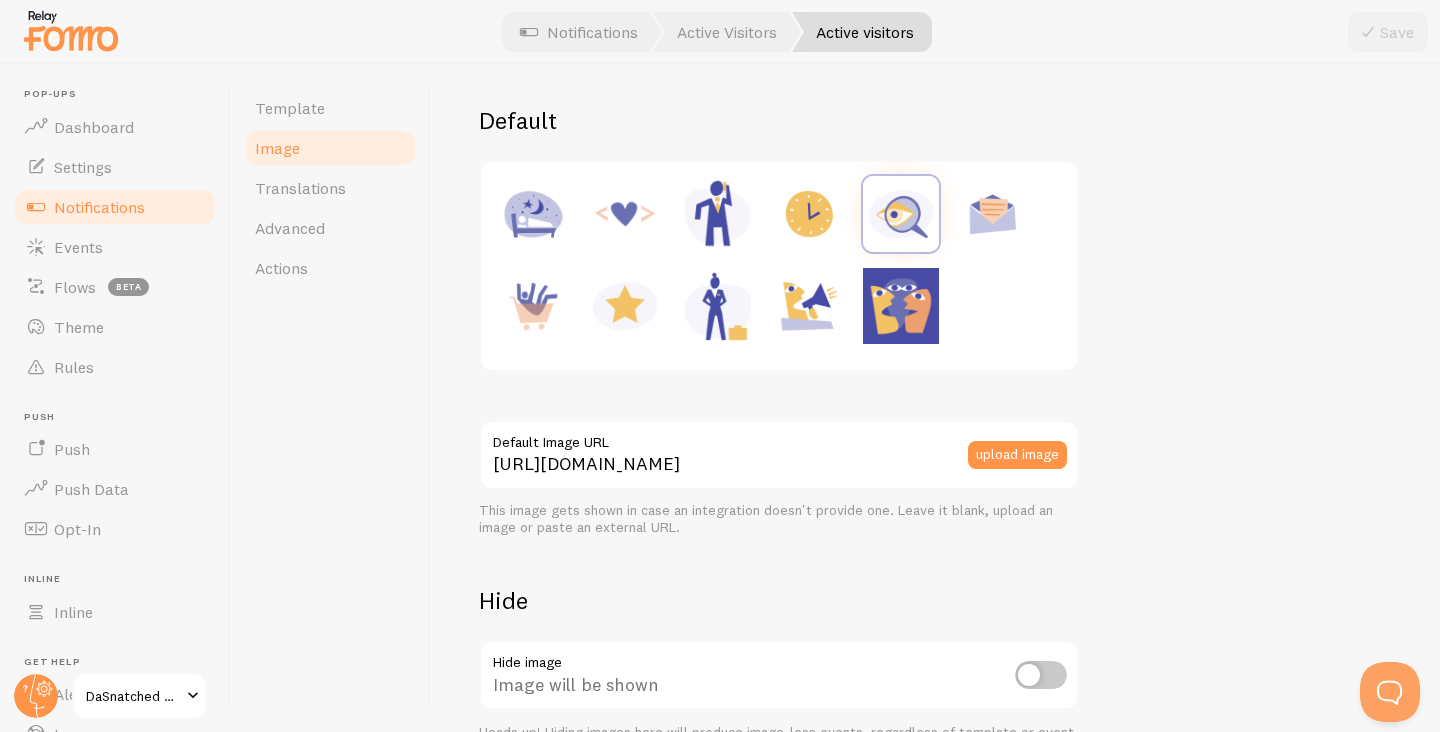 click at bounding box center (1041, 675) 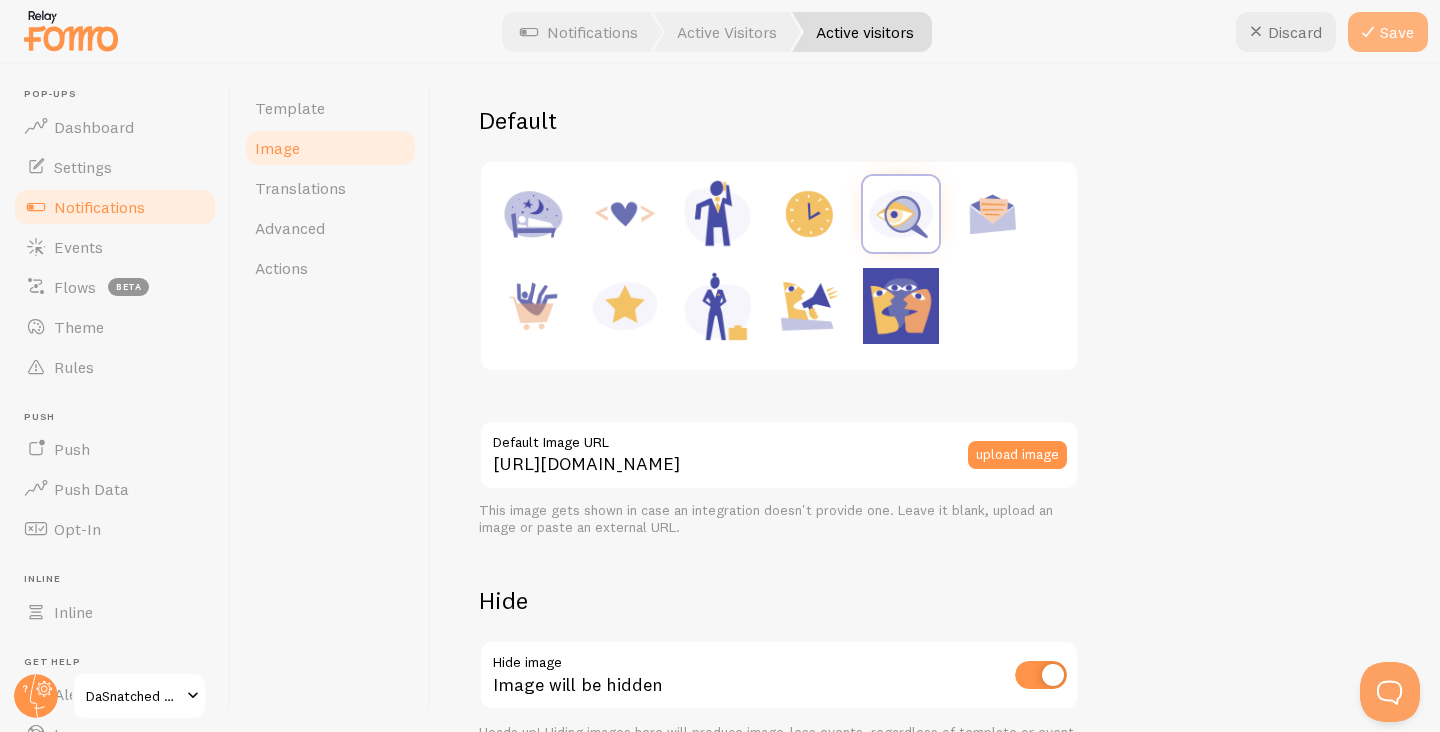 click on "Save" at bounding box center (1388, 32) 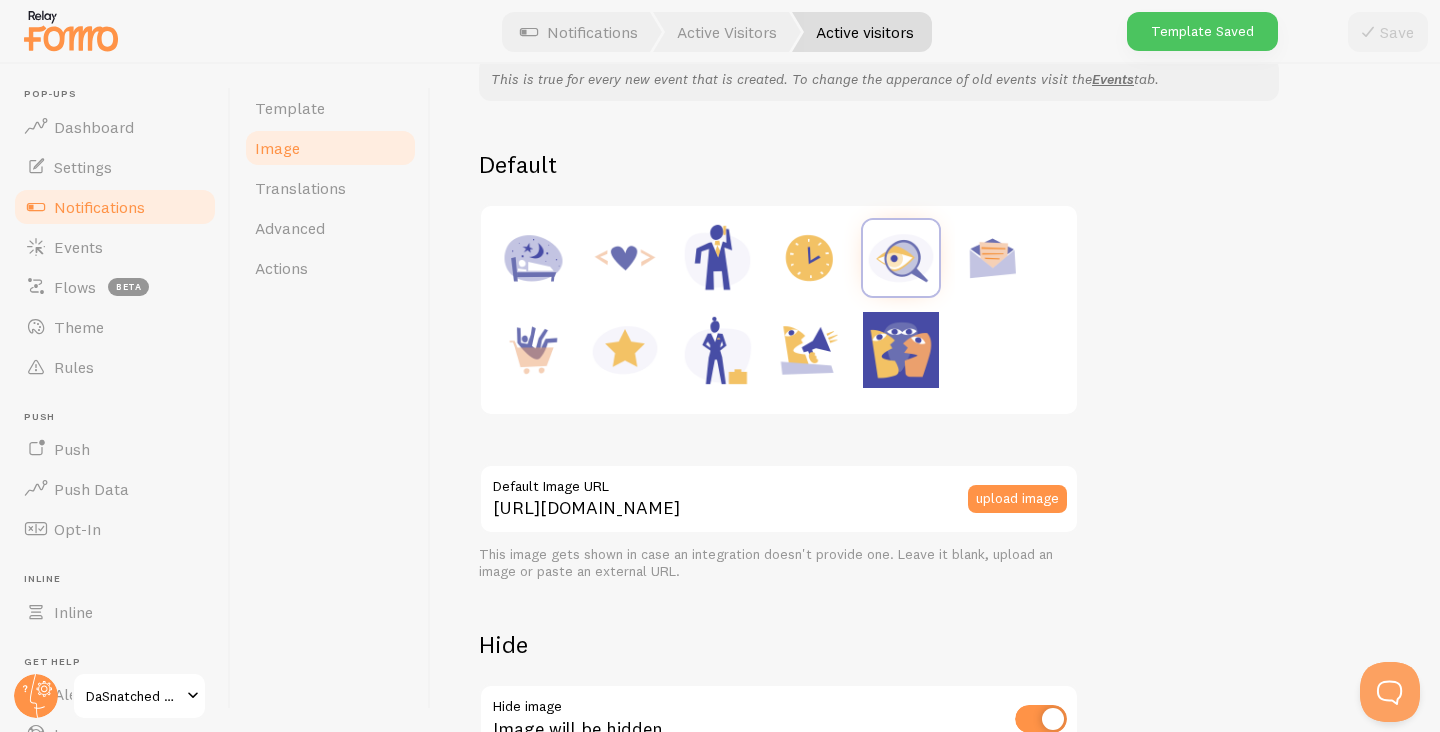 scroll, scrollTop: 0, scrollLeft: 0, axis: both 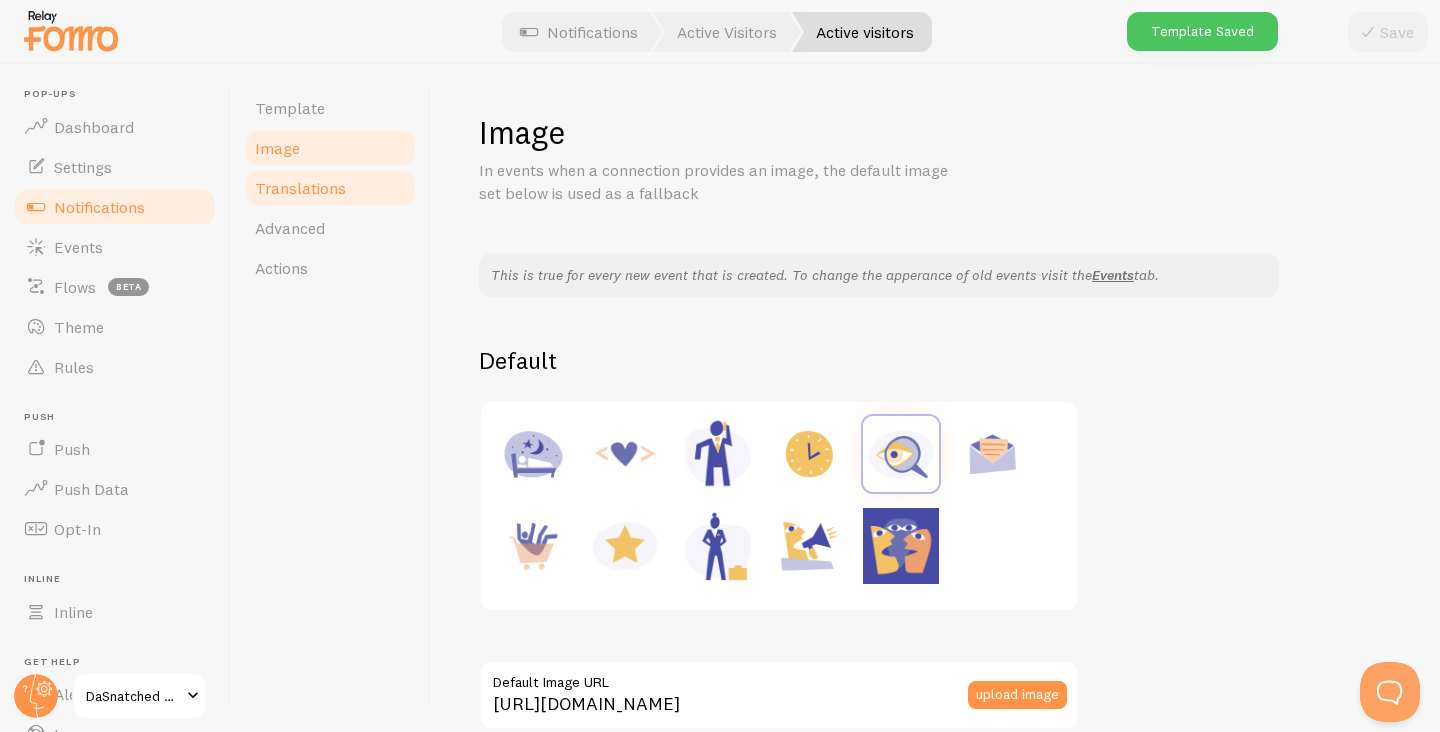 click on "Translations" at bounding box center [300, 188] 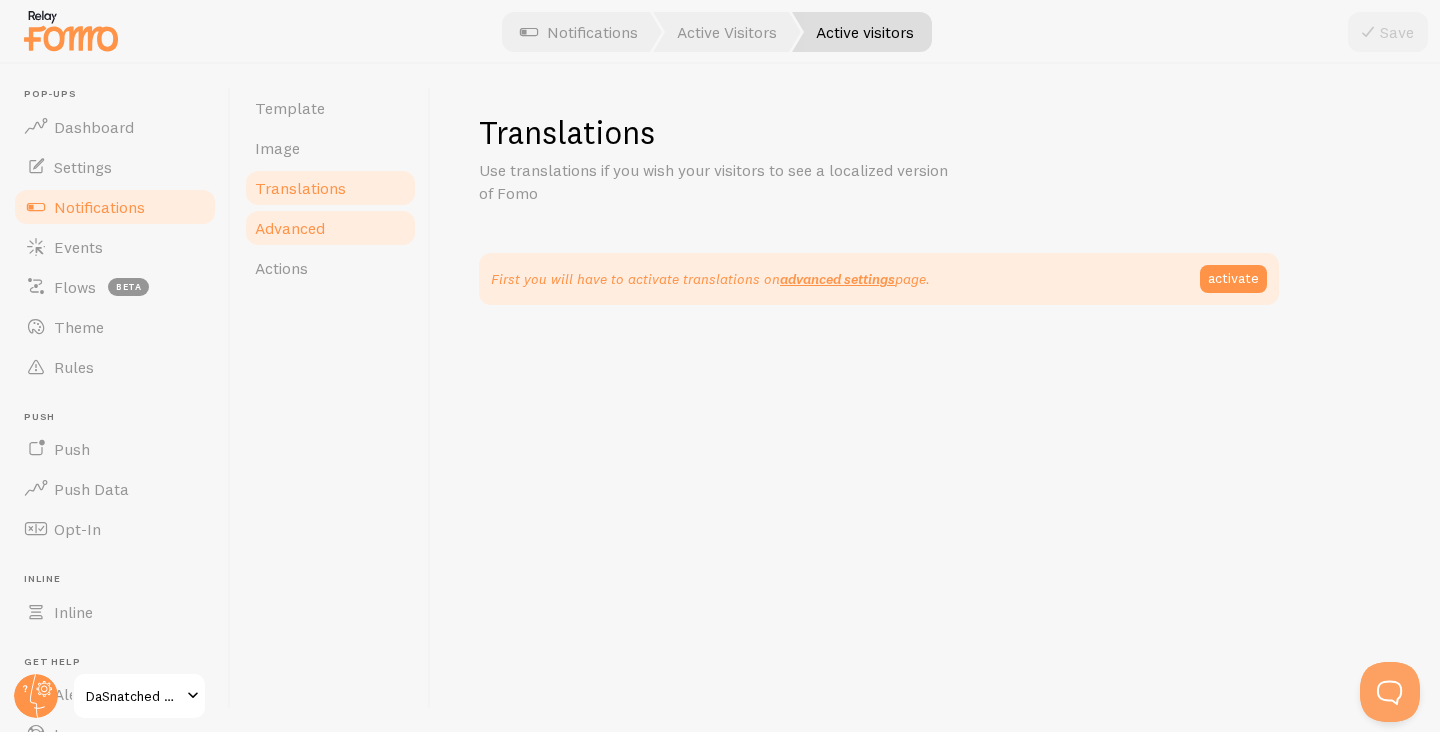 click on "Advanced" at bounding box center (330, 228) 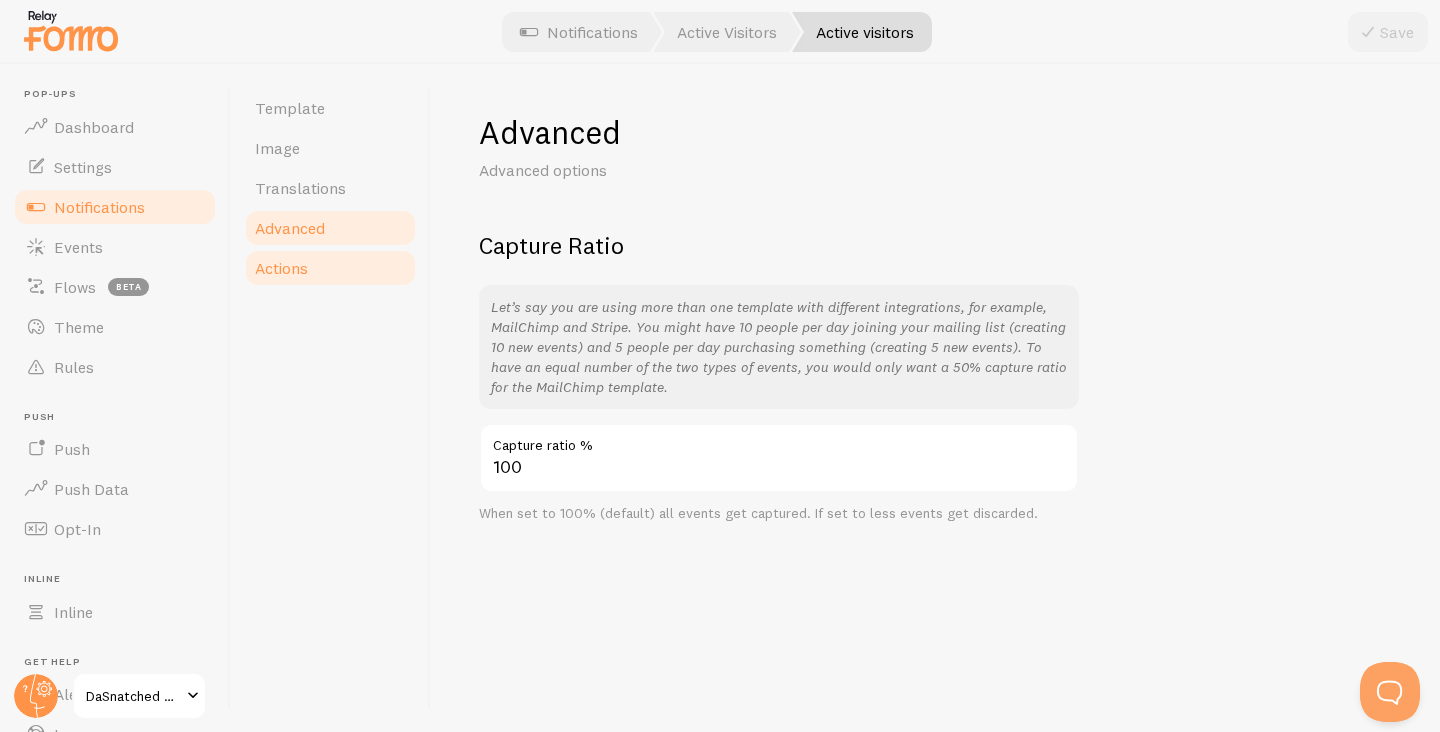 click on "Actions" at bounding box center (330, 268) 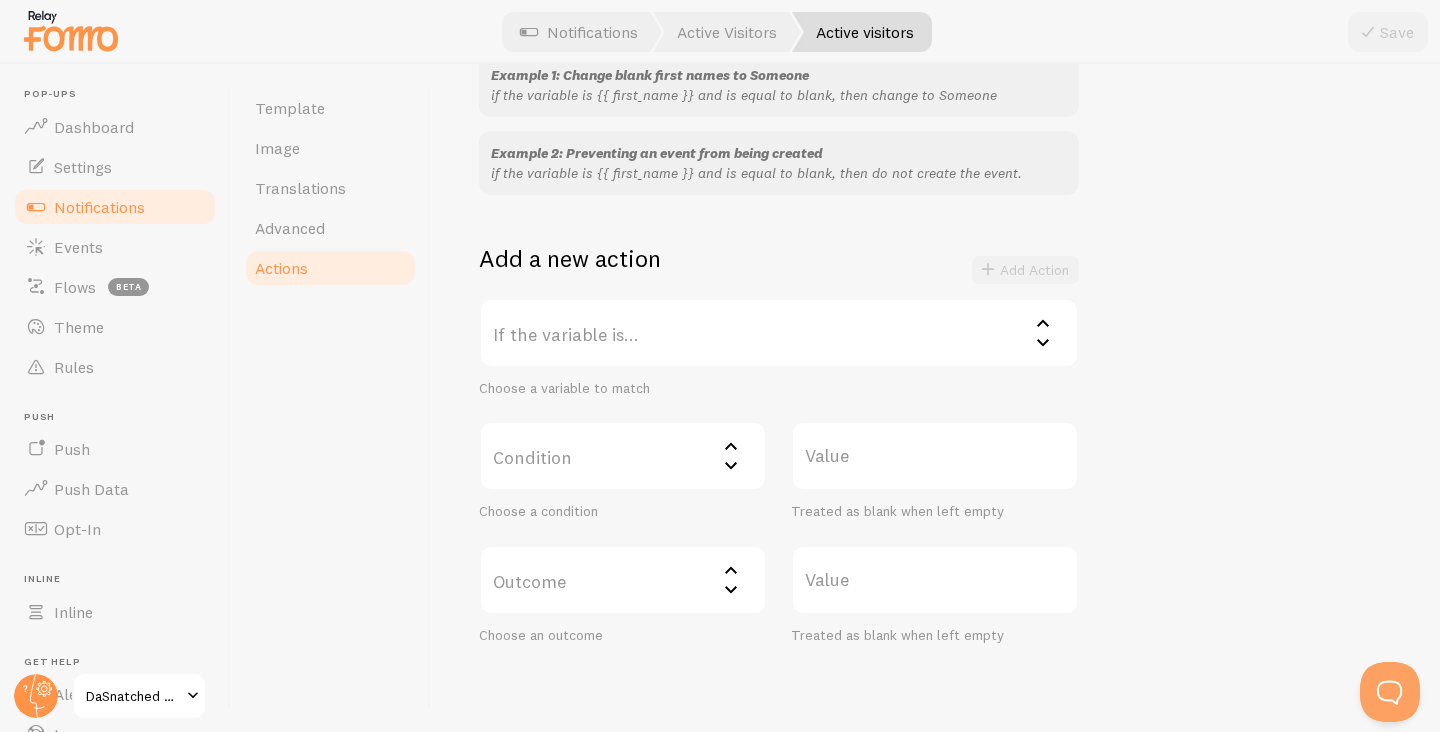 scroll, scrollTop: 308, scrollLeft: 0, axis: vertical 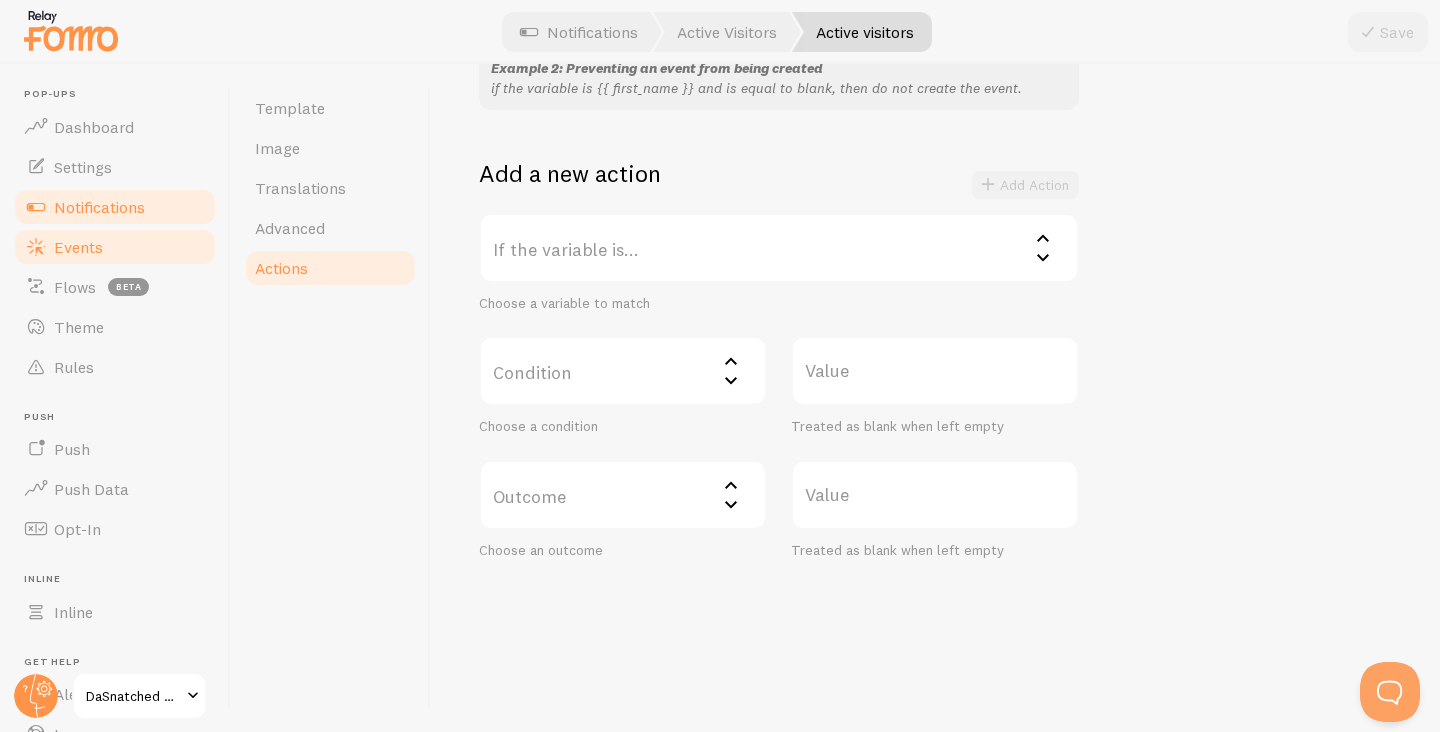 click on "Events" at bounding box center (78, 247) 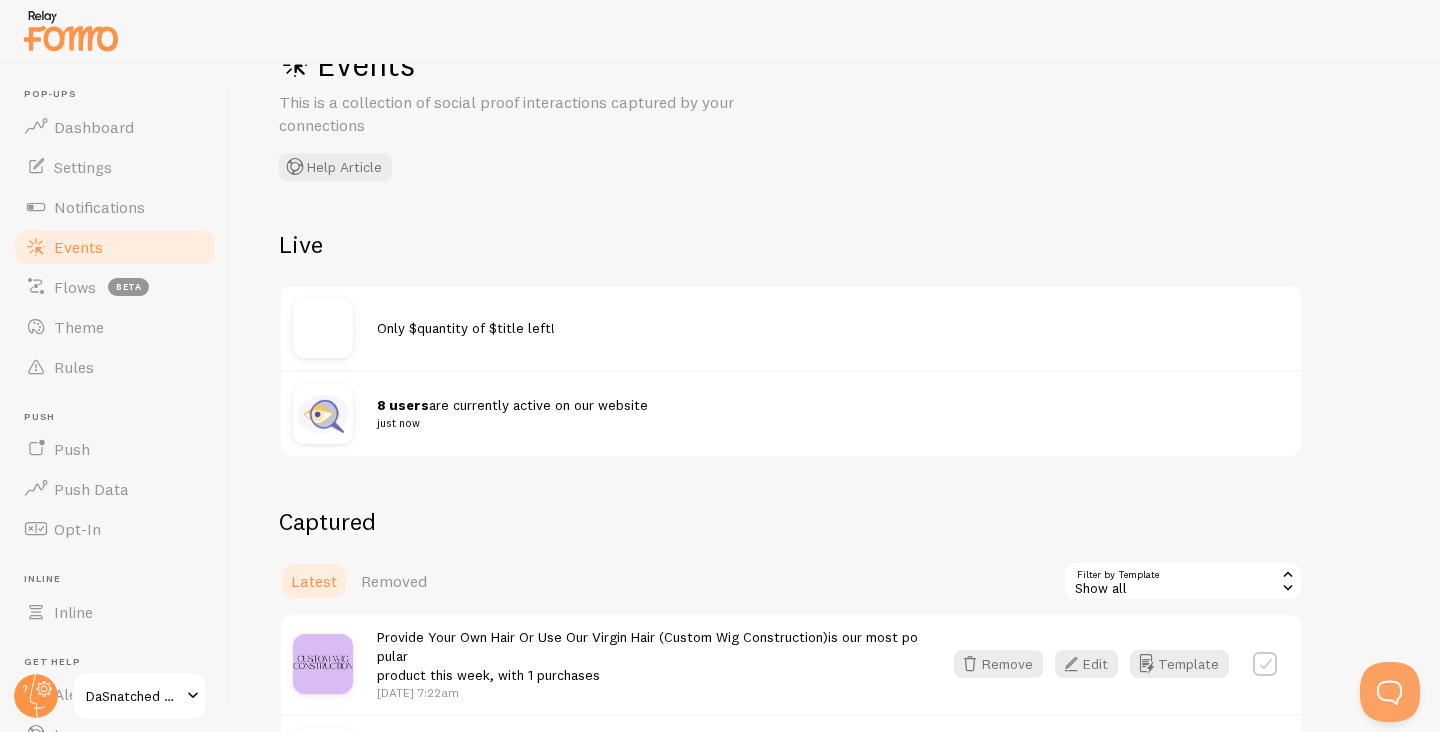 scroll, scrollTop: 0, scrollLeft: 0, axis: both 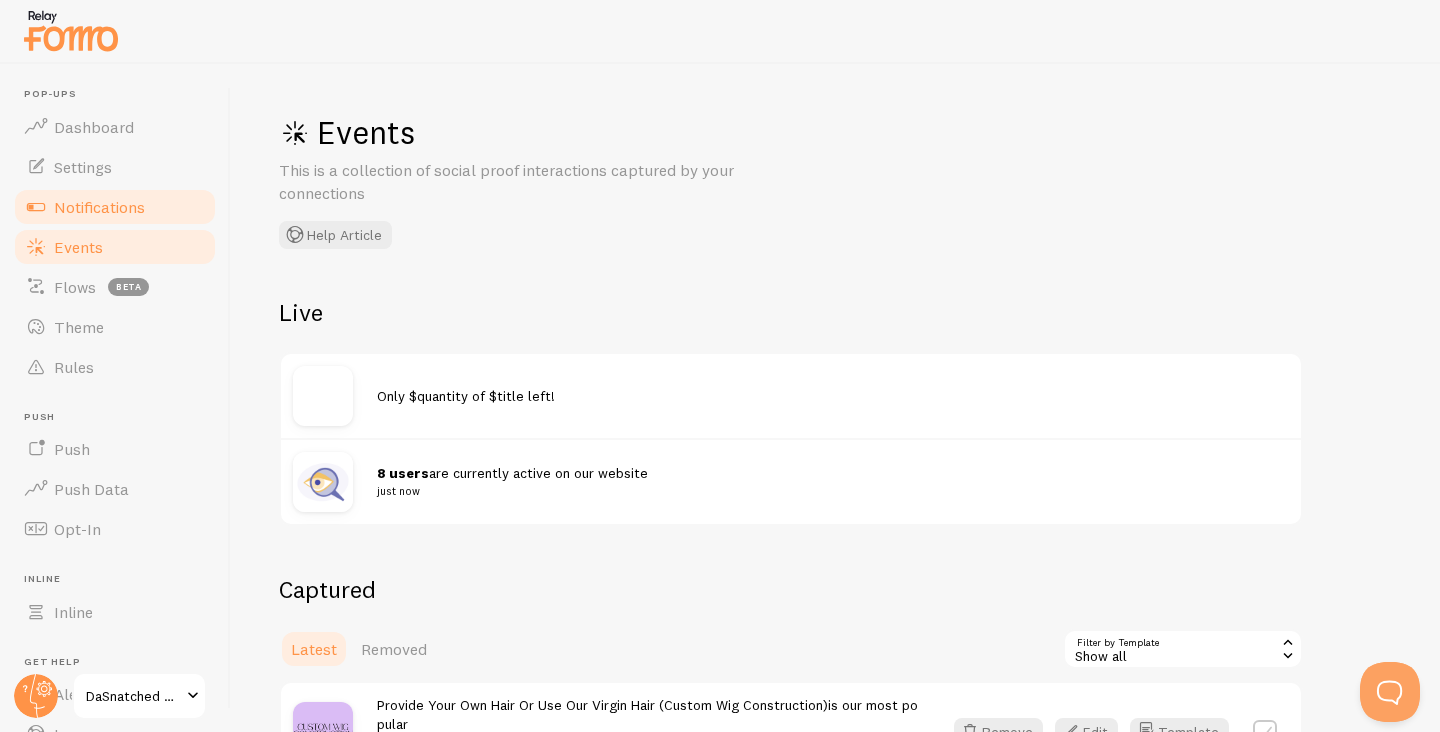 click on "Notifications" at bounding box center (99, 207) 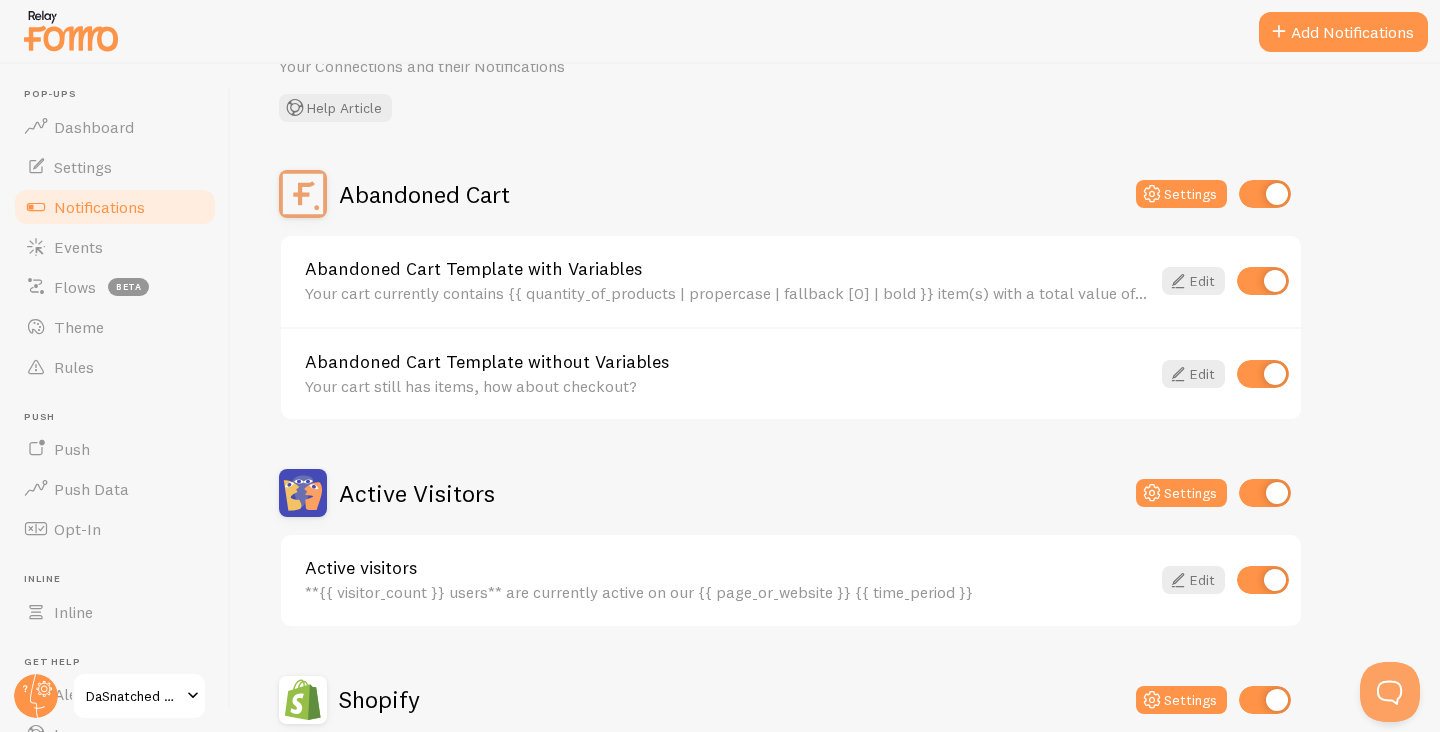 scroll, scrollTop: 106, scrollLeft: 0, axis: vertical 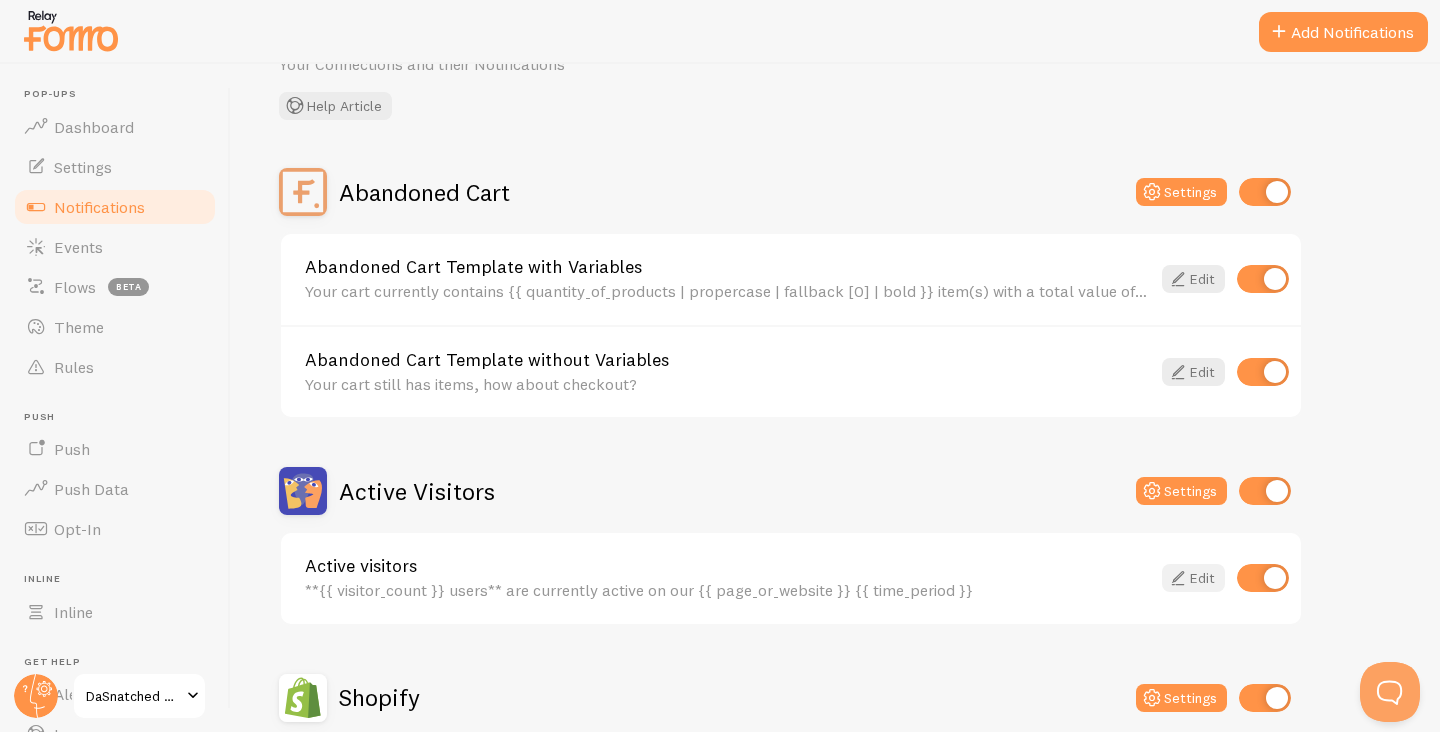 click at bounding box center [1178, 578] 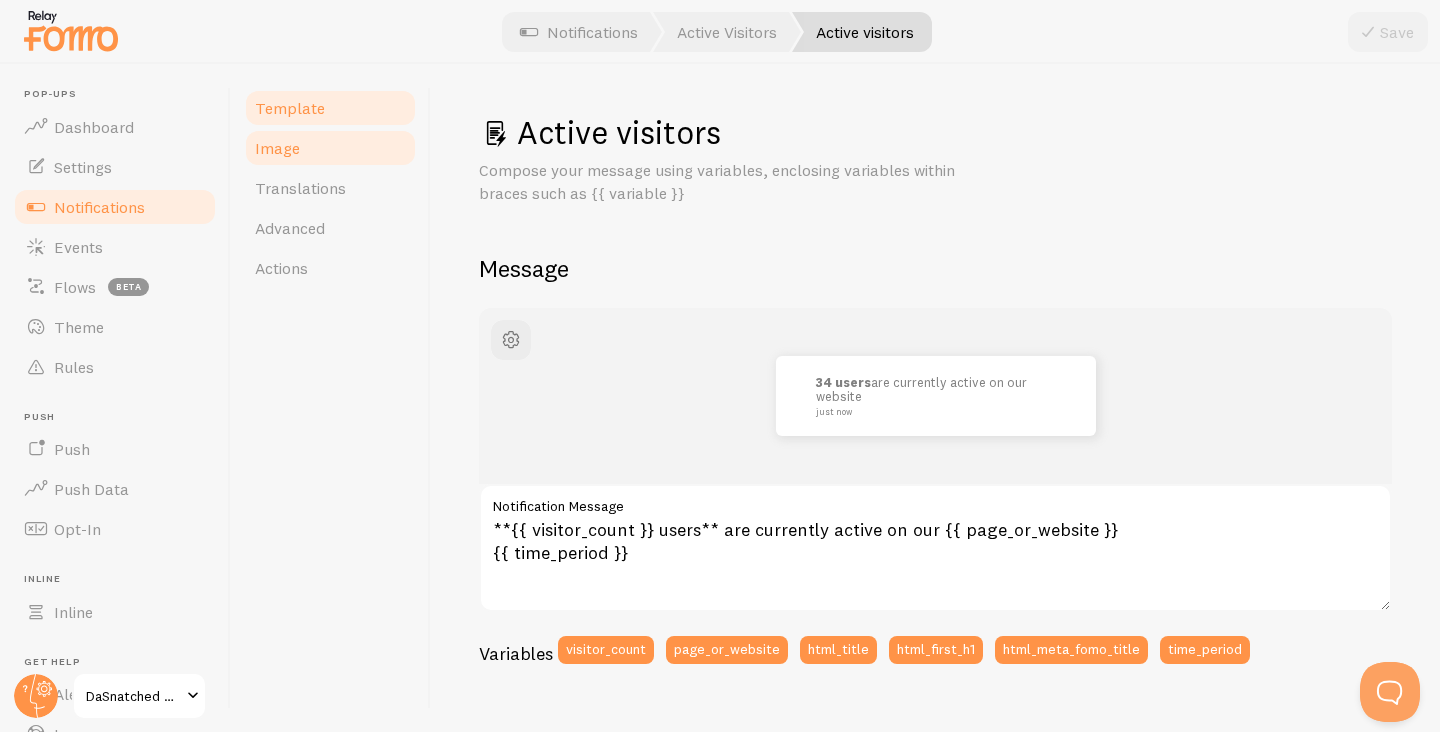 click on "Image" at bounding box center [277, 148] 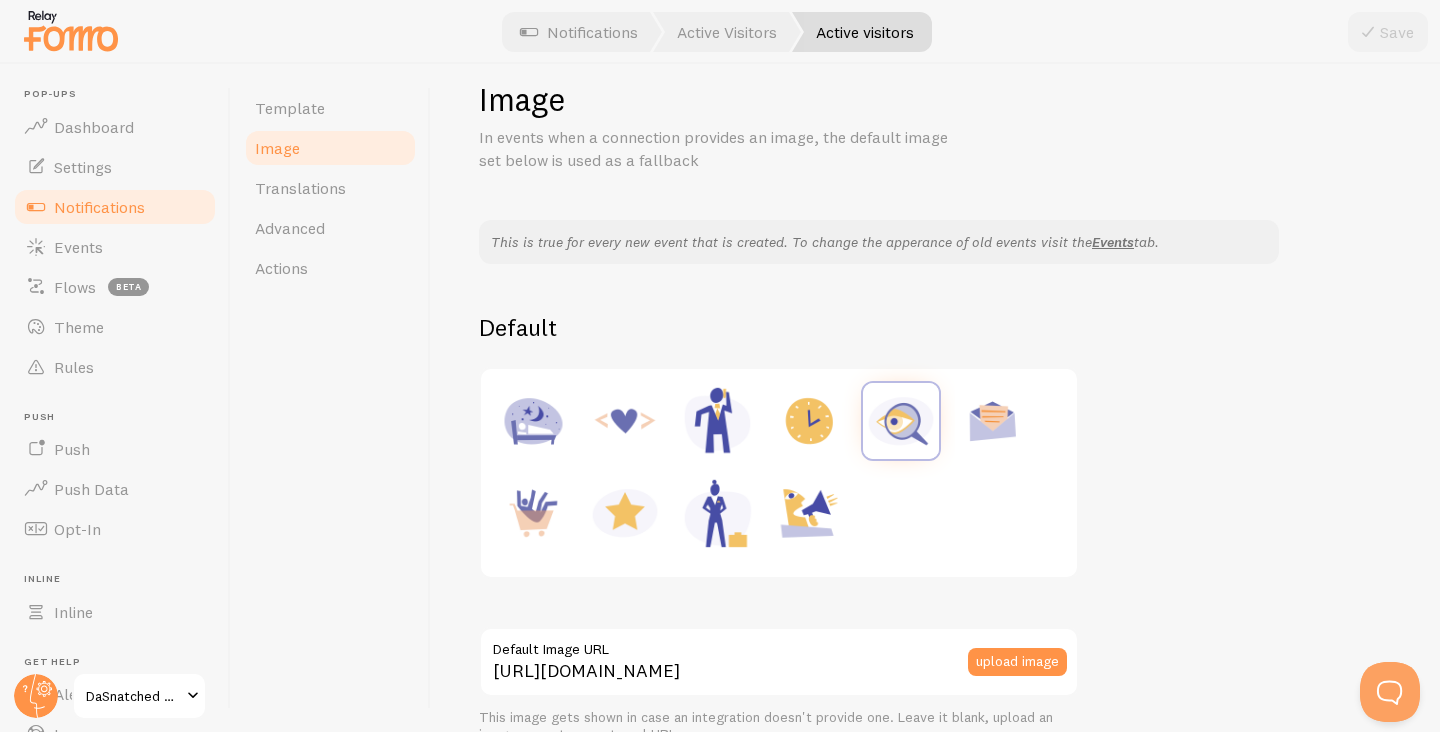 scroll, scrollTop: 34, scrollLeft: 0, axis: vertical 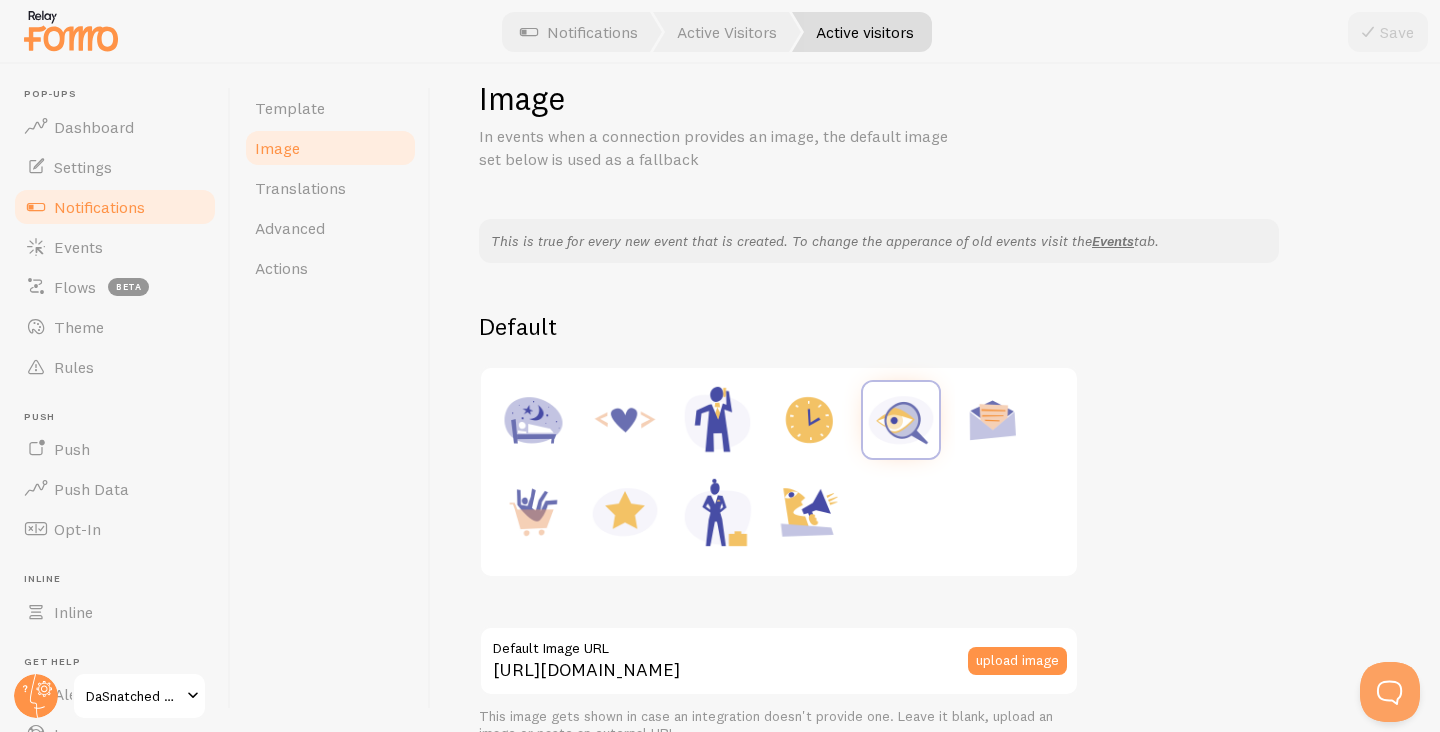 click at bounding box center [533, 512] 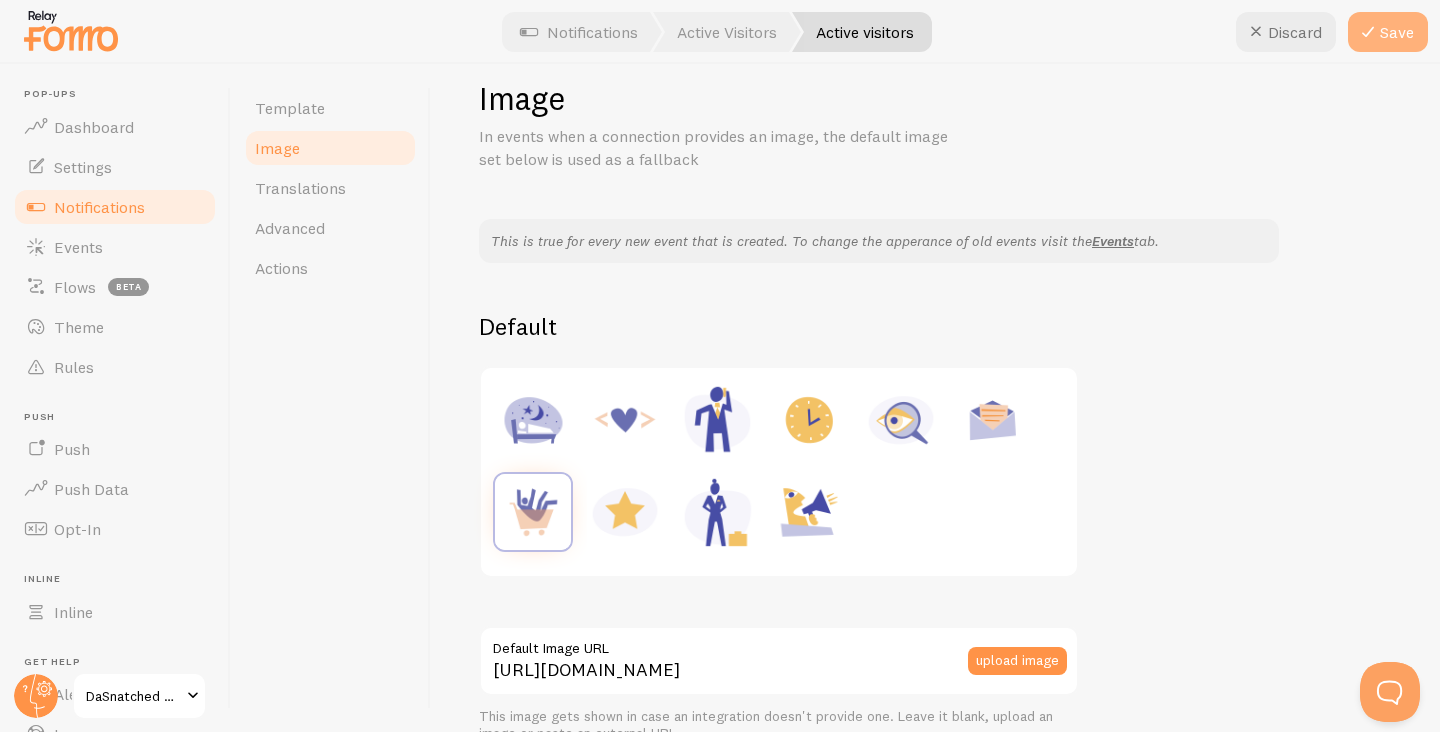 click at bounding box center (1368, 32) 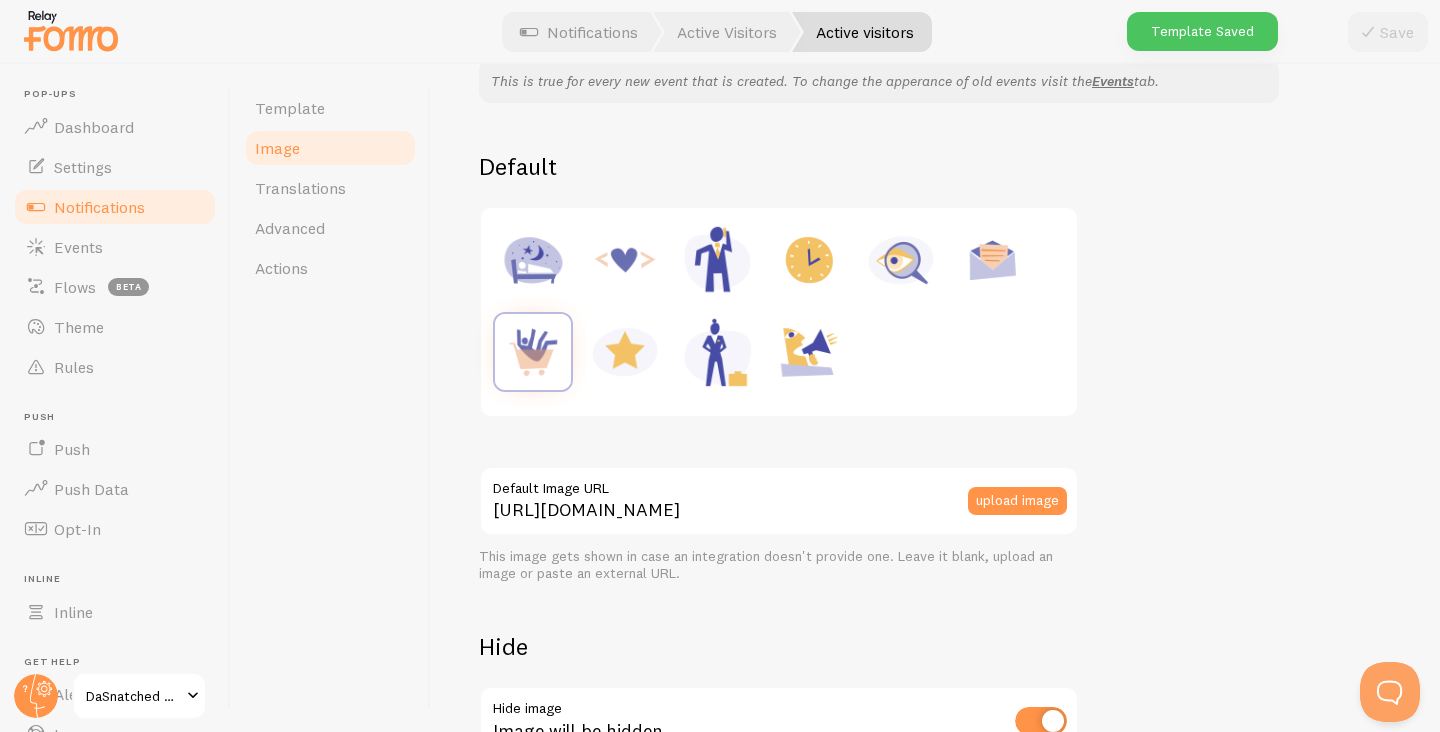 scroll, scrollTop: 363, scrollLeft: 0, axis: vertical 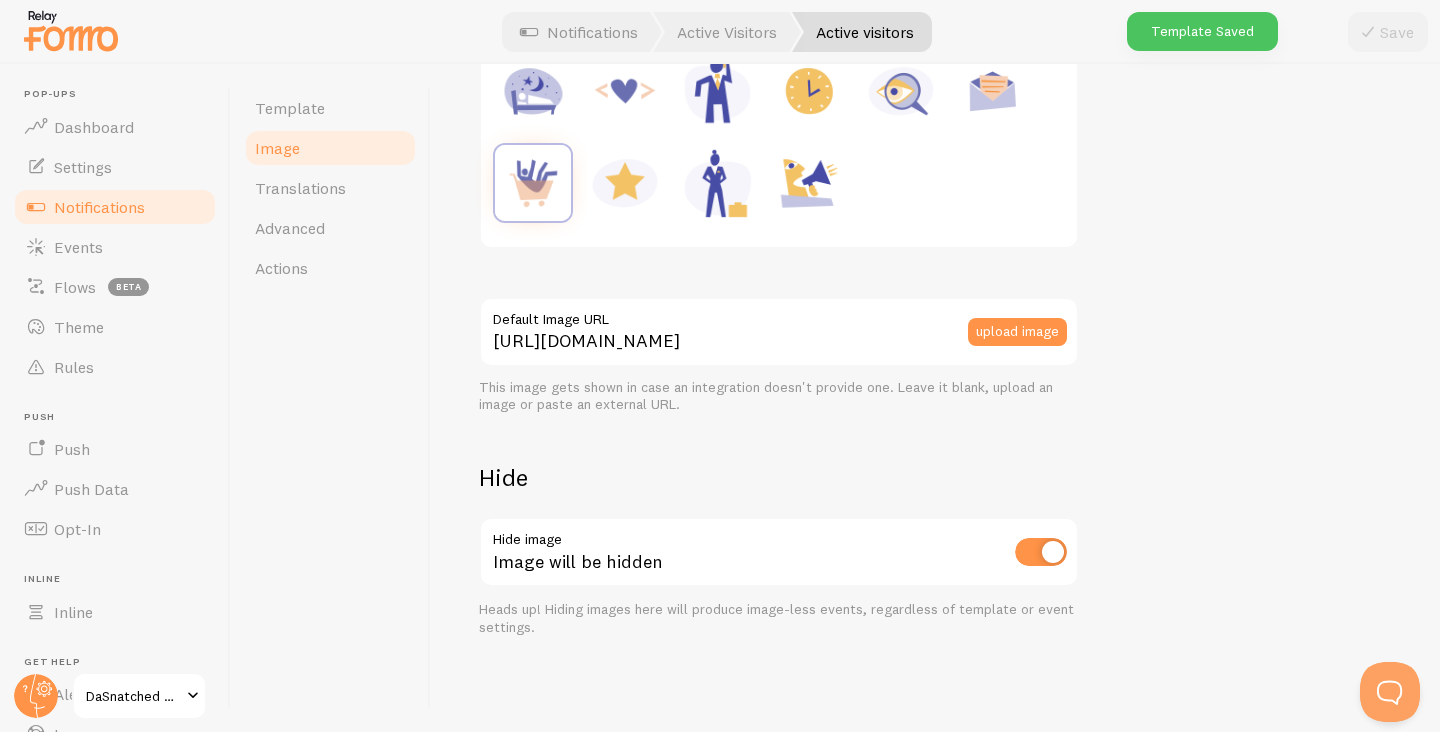 click at bounding box center [1041, 552] 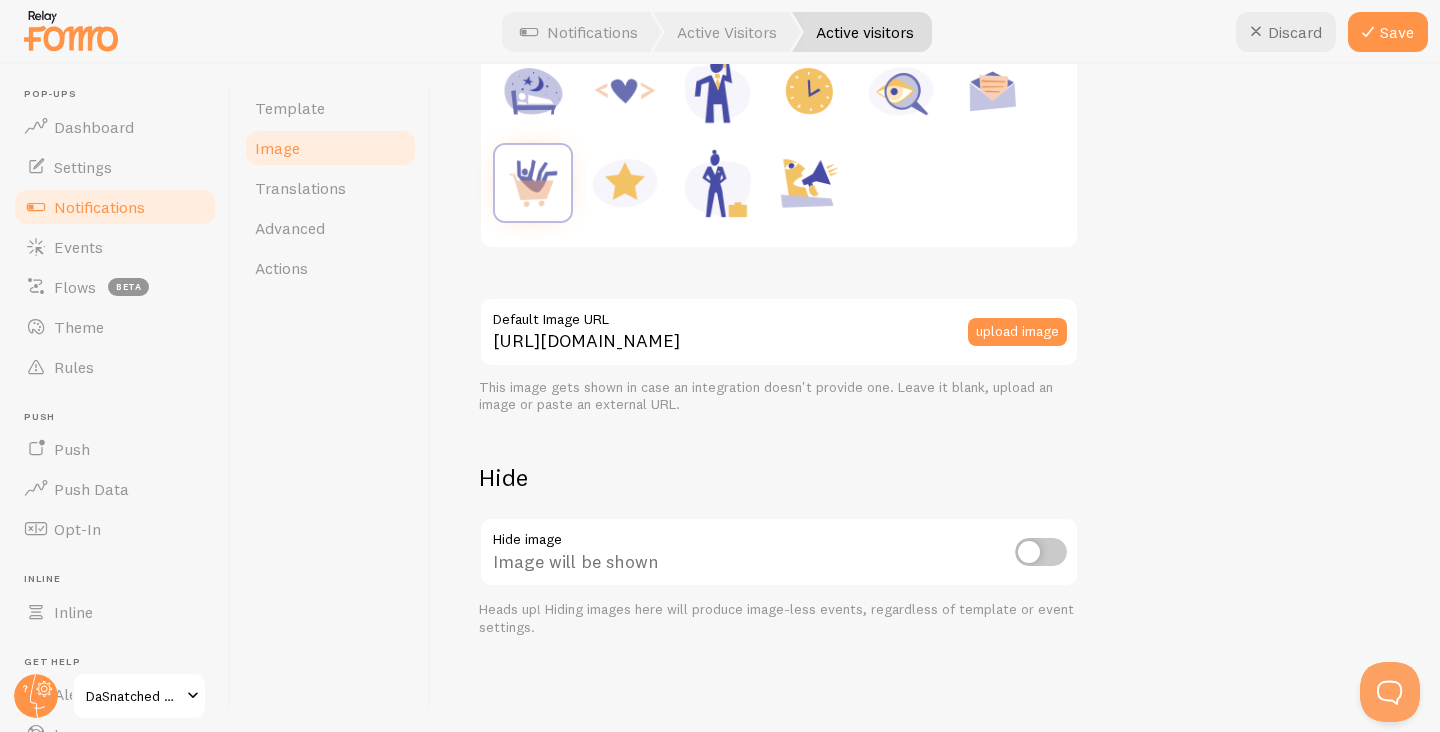 click at bounding box center [1041, 552] 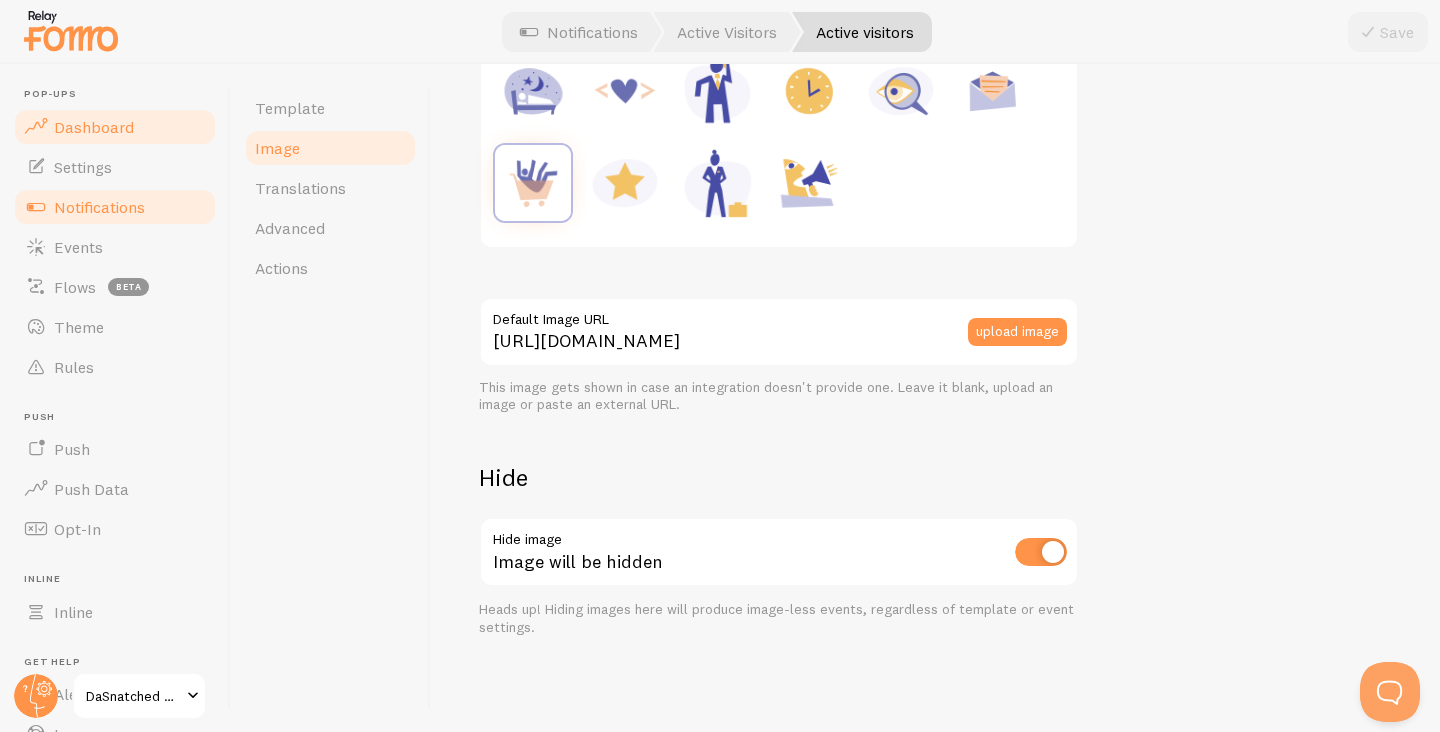 click on "Dashboard" at bounding box center [115, 127] 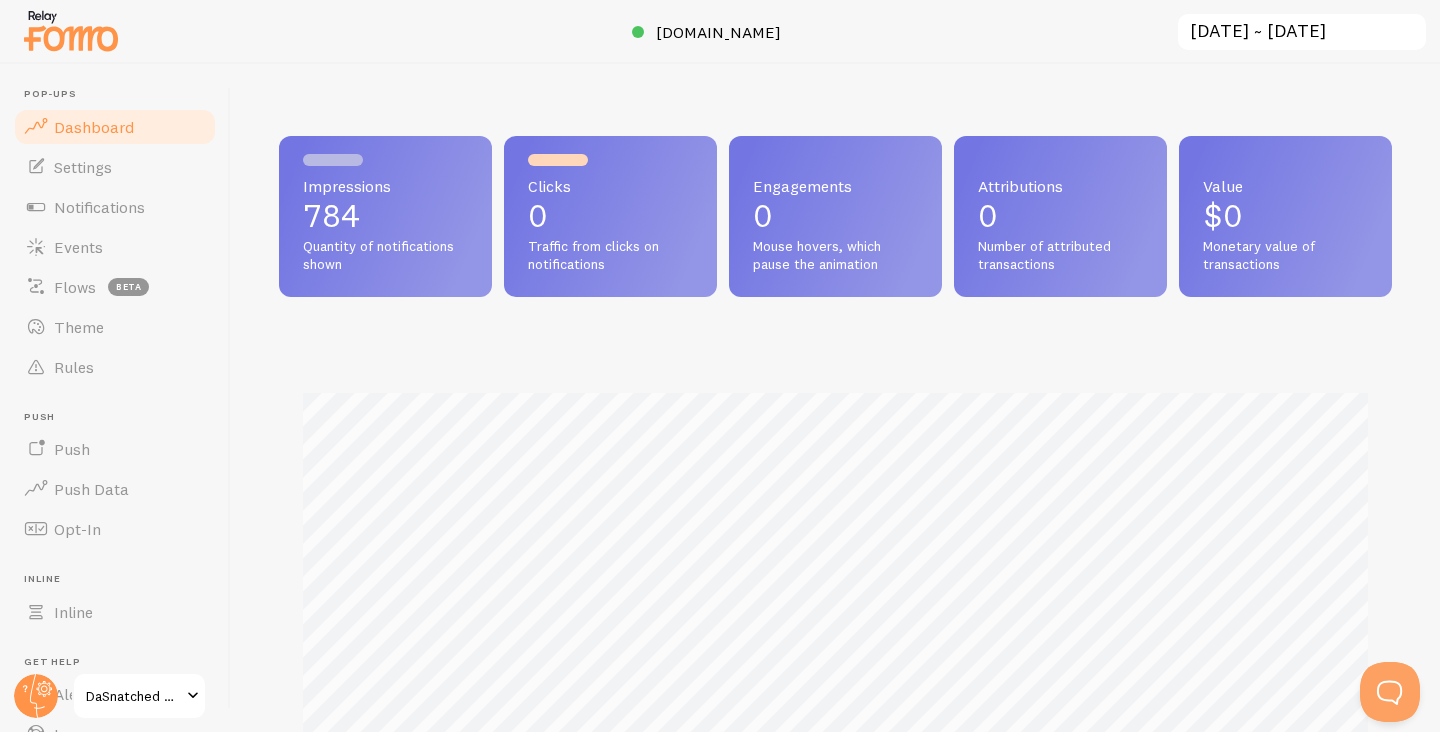 scroll, scrollTop: 999474, scrollLeft: 998887, axis: both 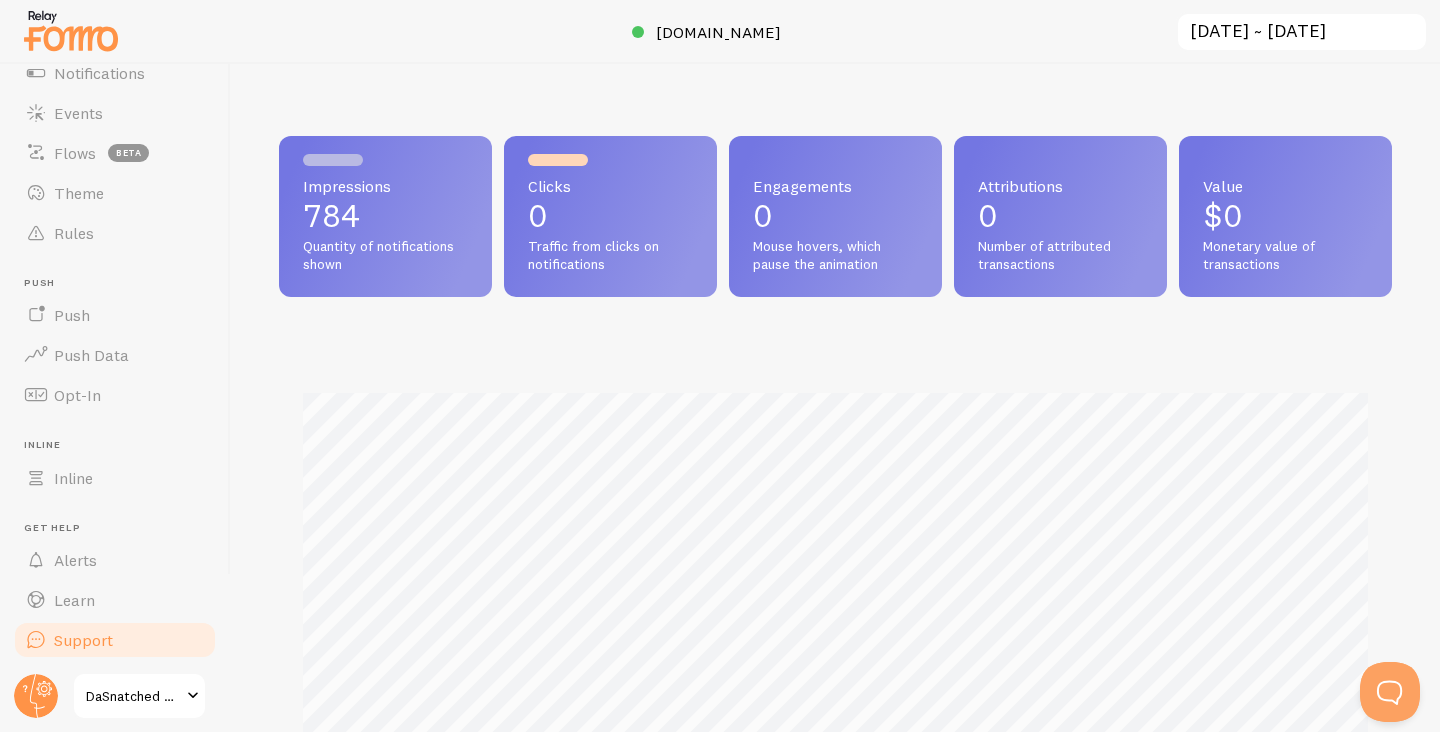click on "Support" at bounding box center [83, 640] 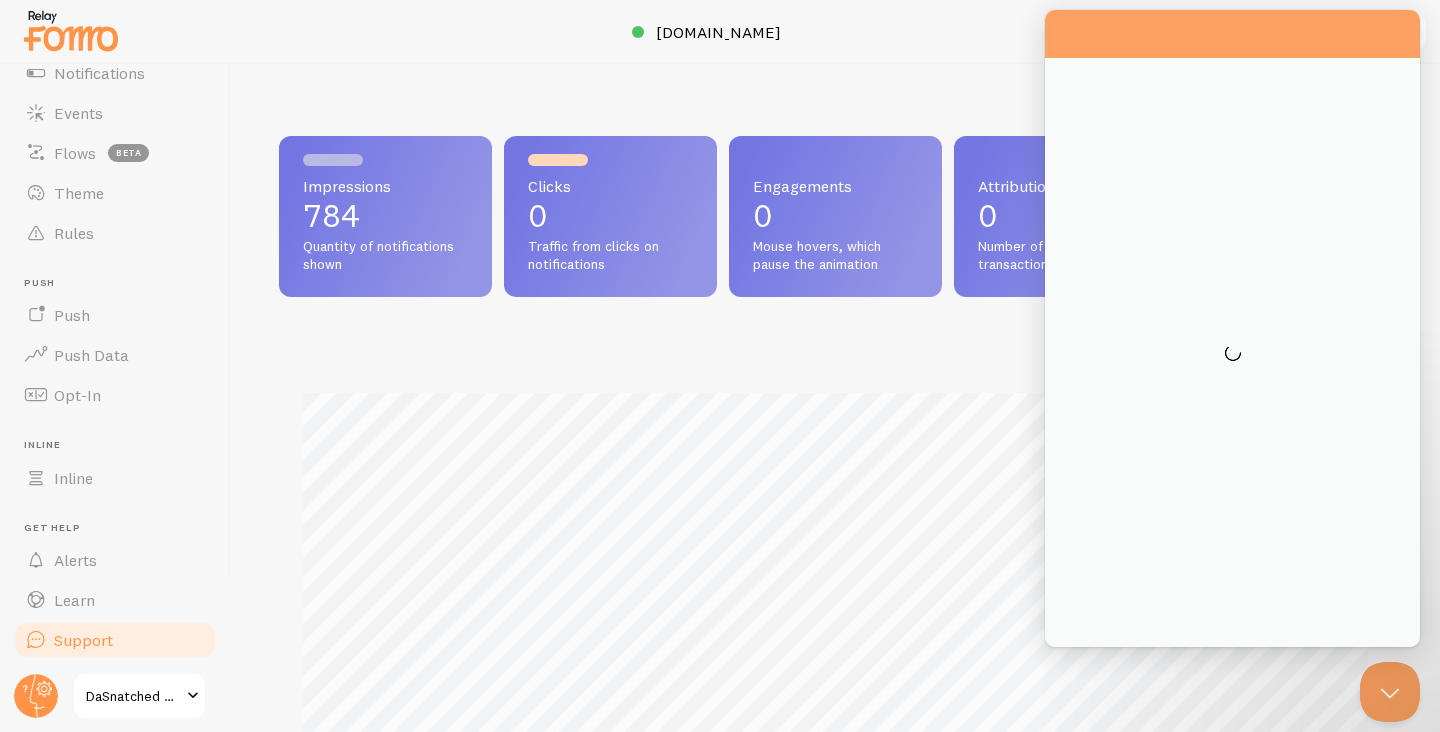 scroll, scrollTop: 0, scrollLeft: 0, axis: both 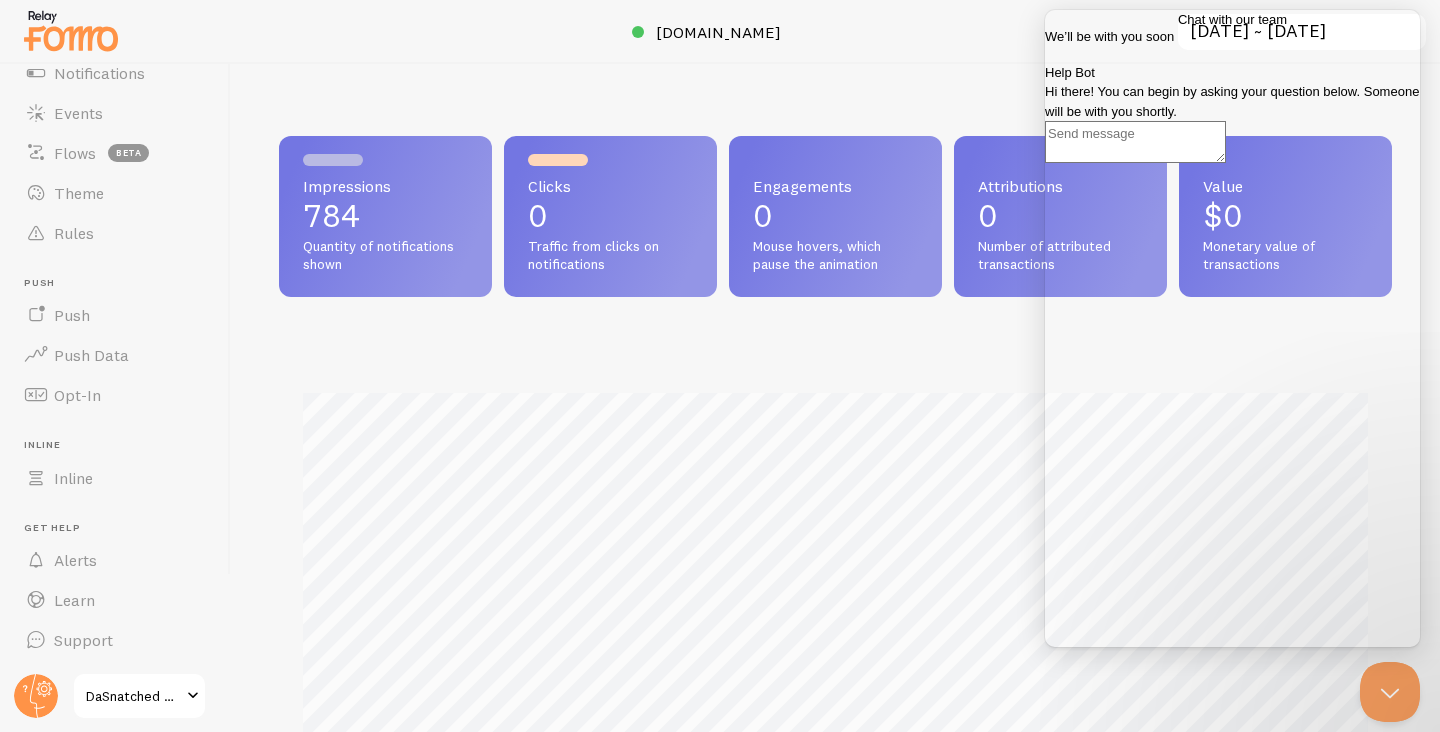 click on "DaSnatched Collection" at bounding box center (133, 696) 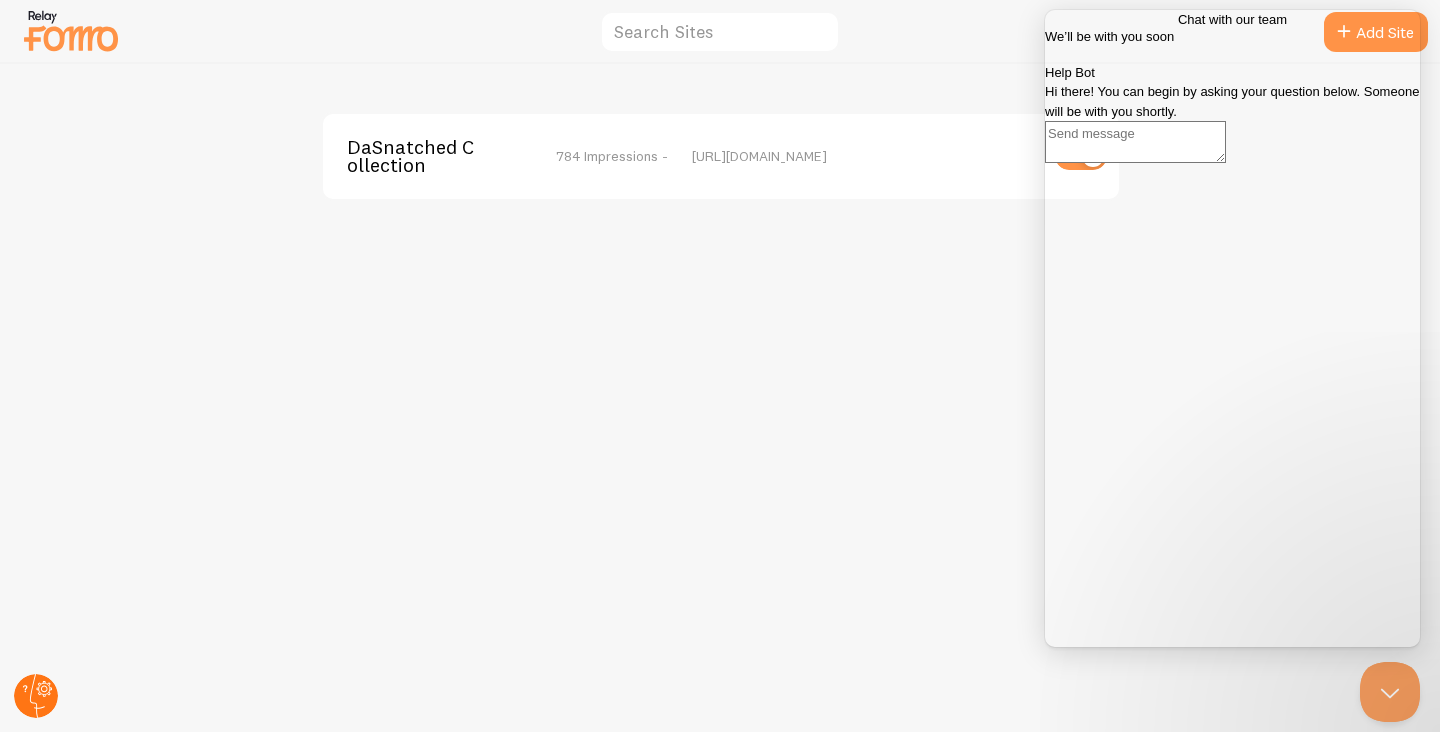 click 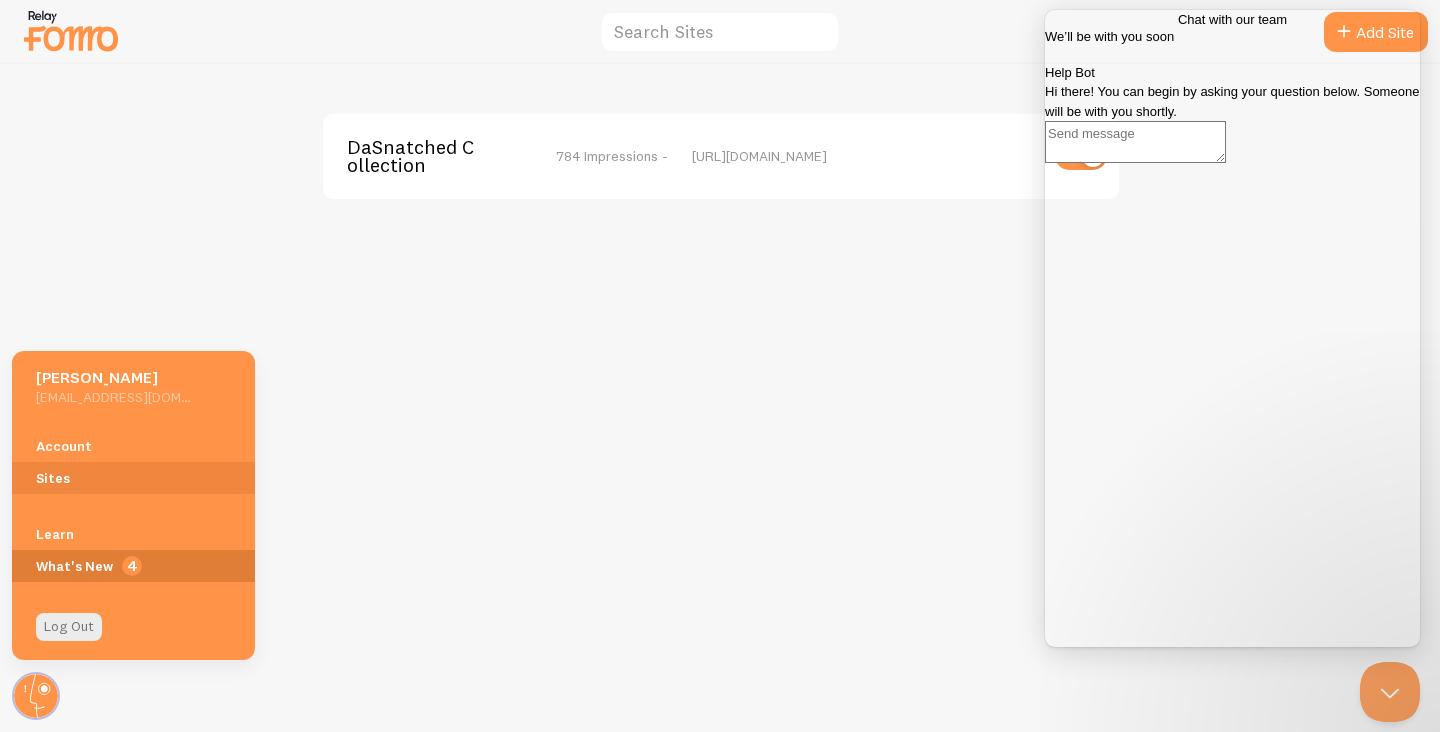 click on "4" at bounding box center (133, 566) 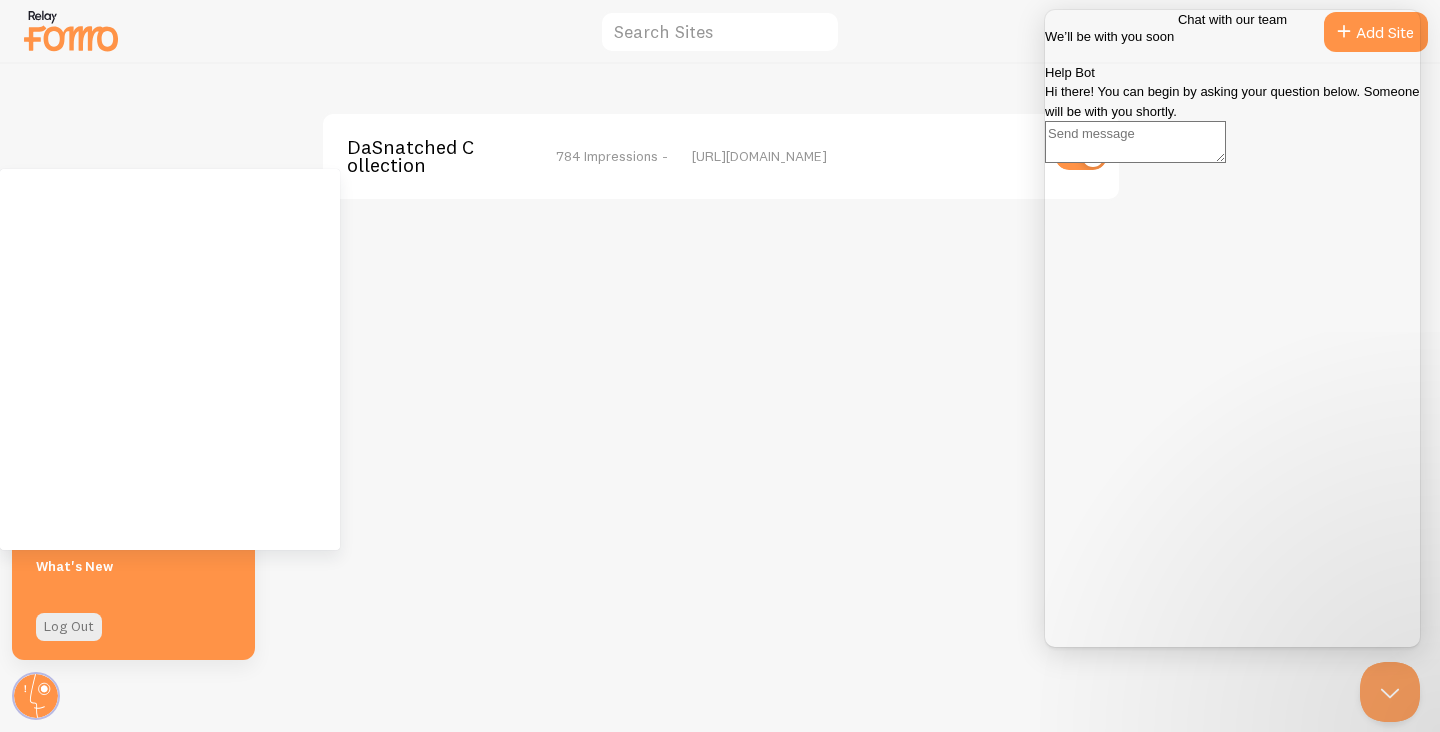 click on "Learn
What's New" at bounding box center [133, 550] 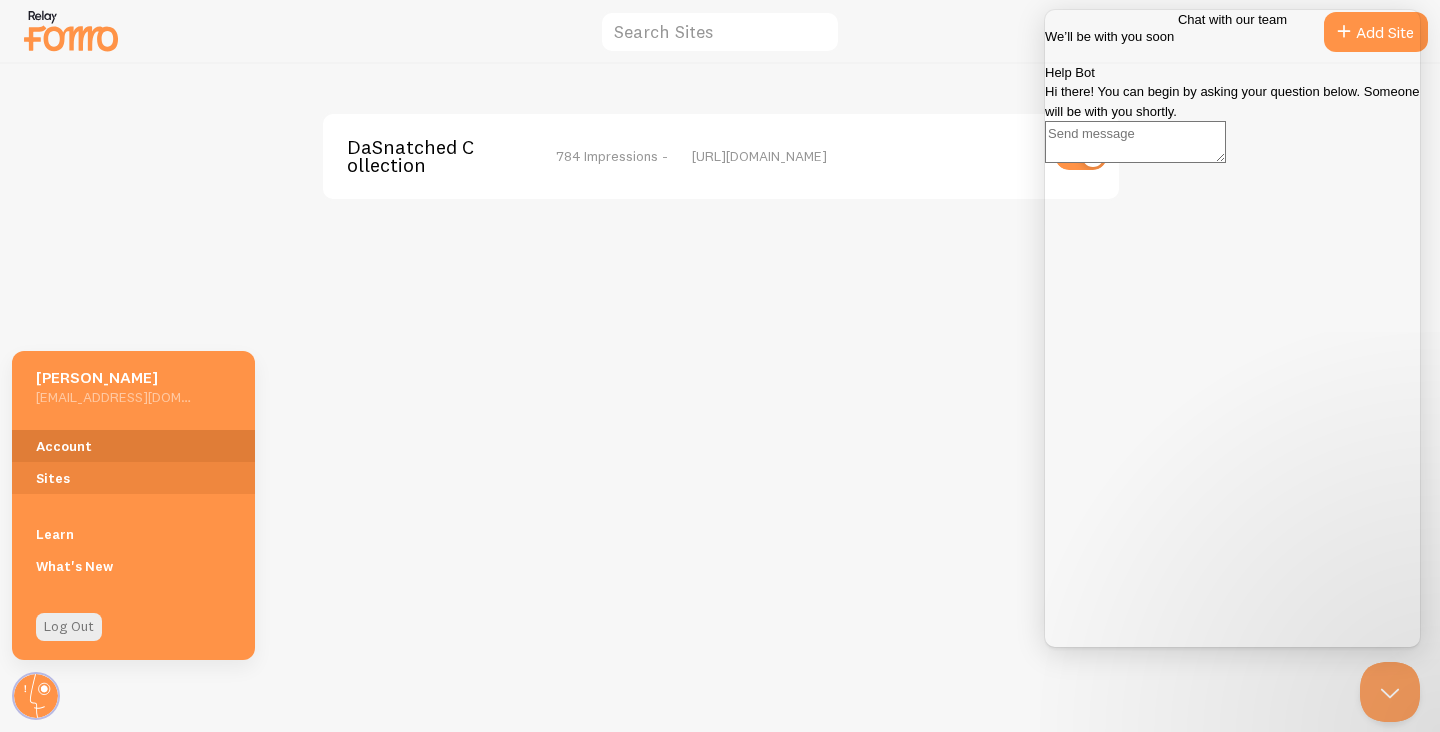 click on "Account" at bounding box center [133, 446] 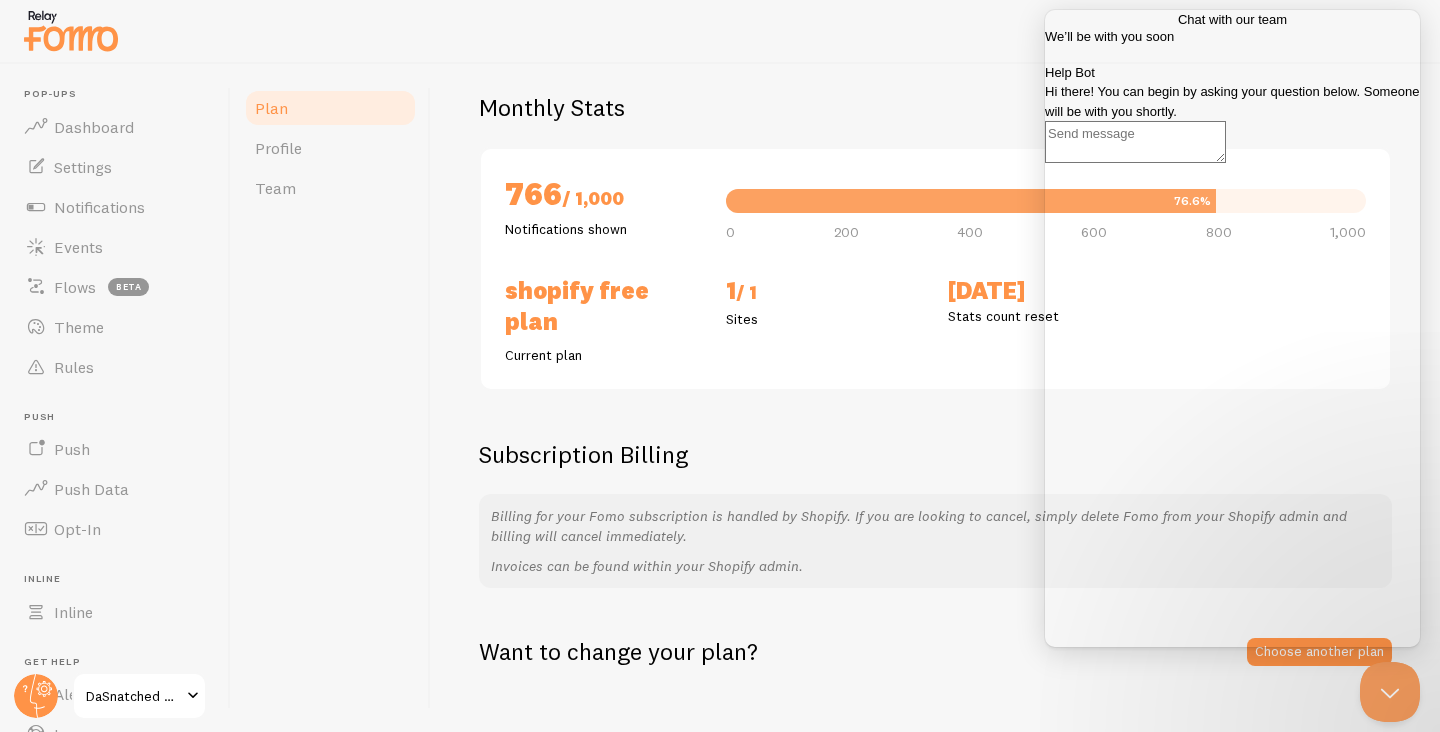 scroll, scrollTop: 0, scrollLeft: 0, axis: both 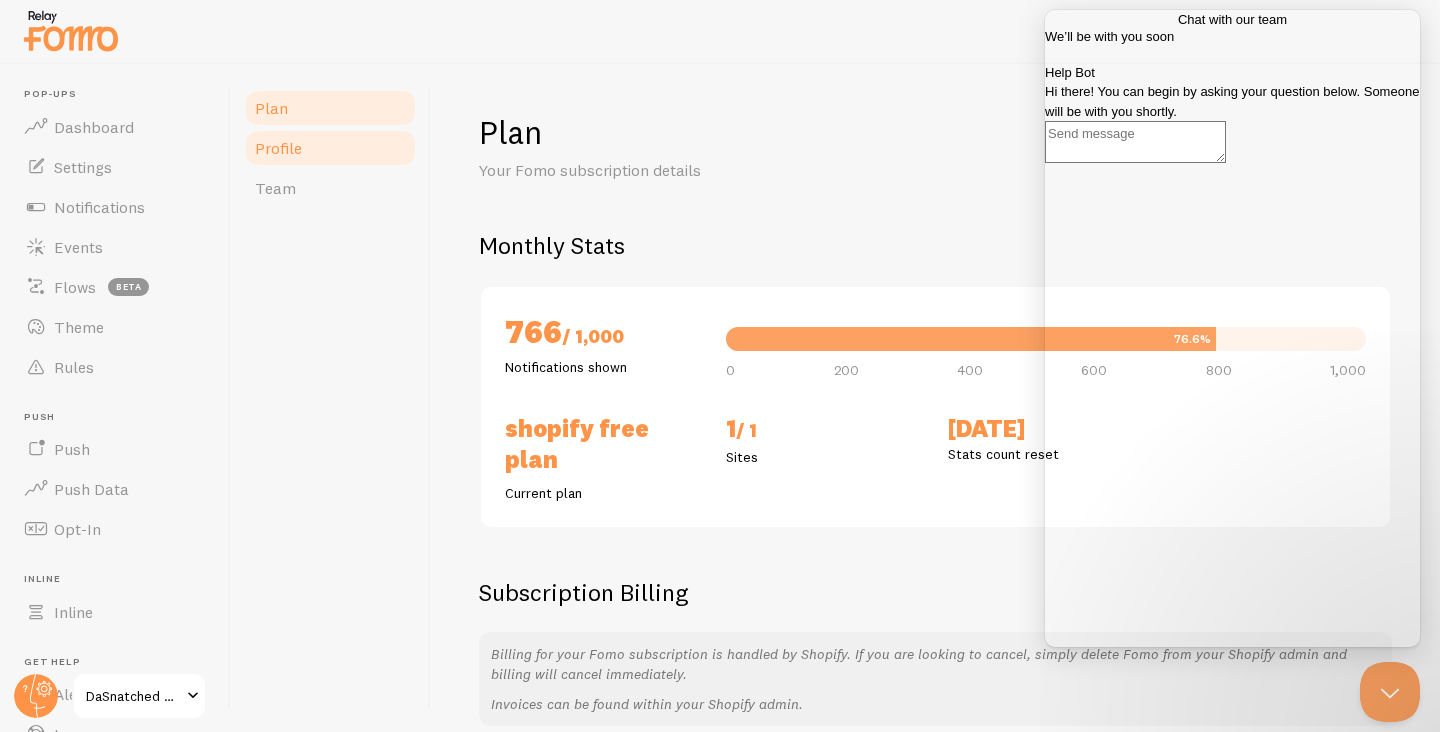 click on "Profile" at bounding box center (278, 148) 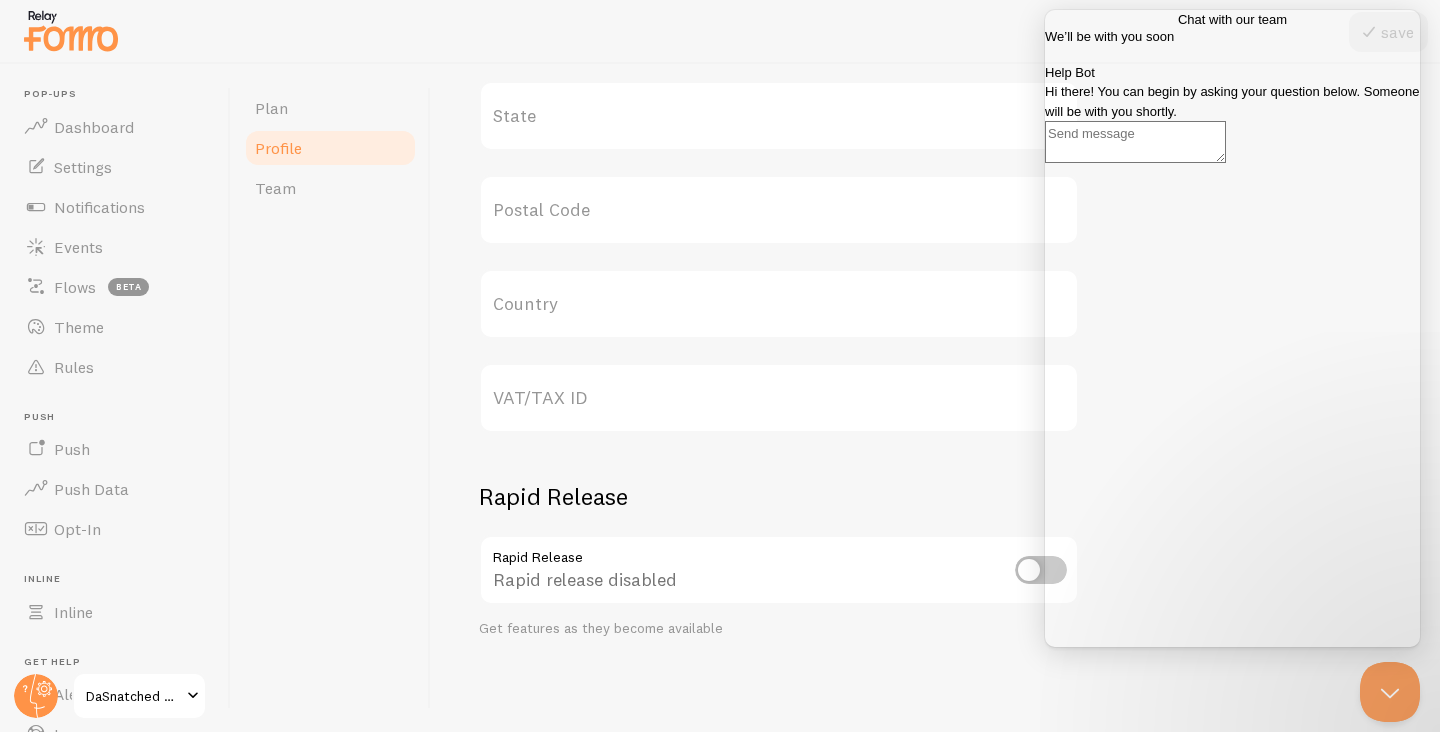 scroll, scrollTop: 980, scrollLeft: 0, axis: vertical 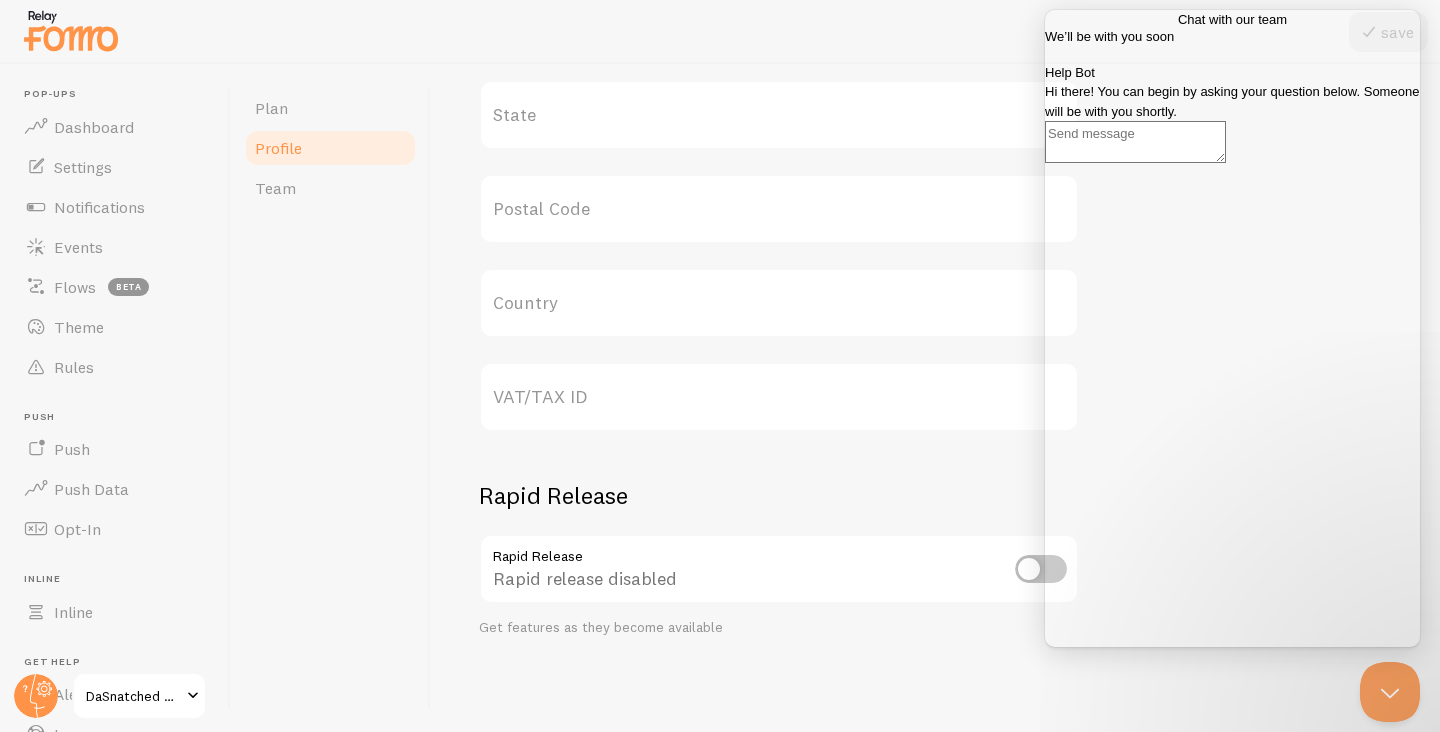 click on "Go back" at bounding box center [1178, 19] 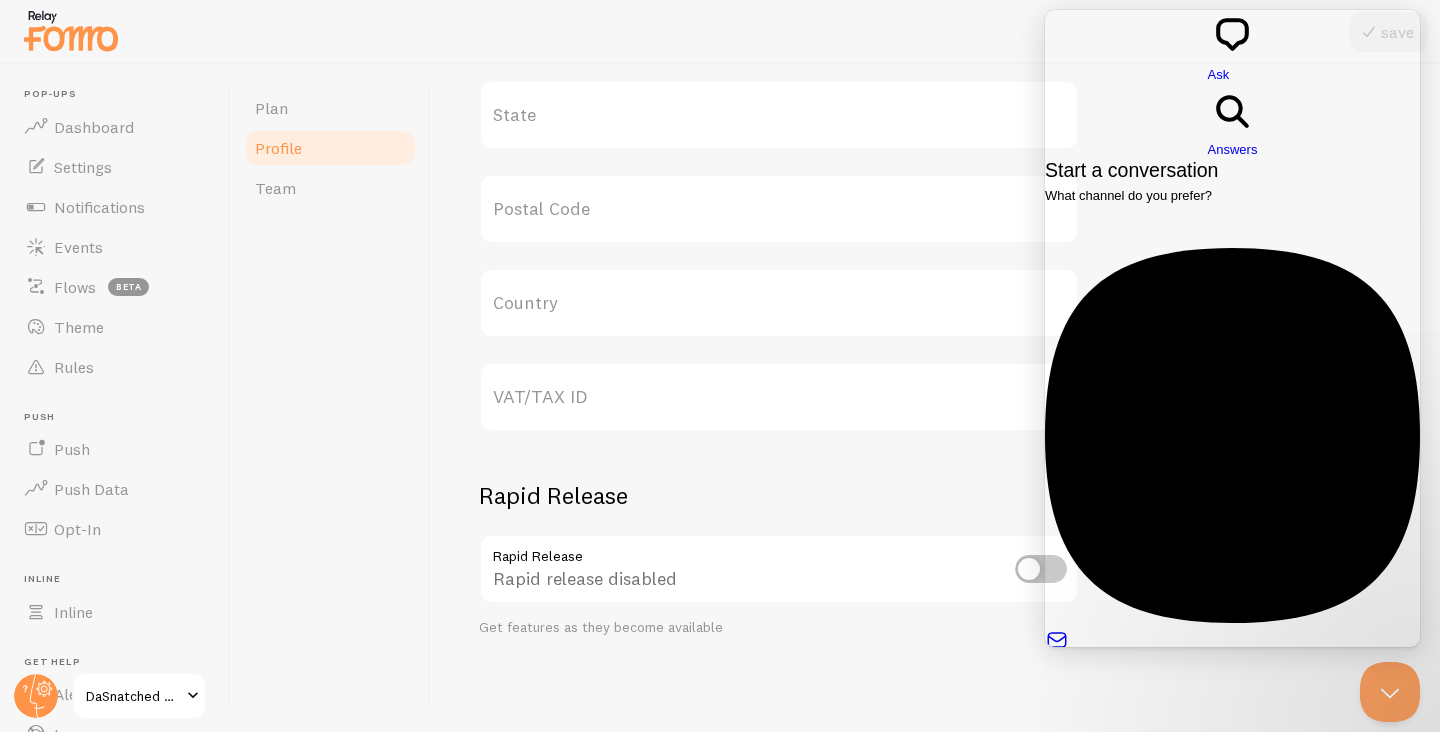 click at bounding box center [720, 32] 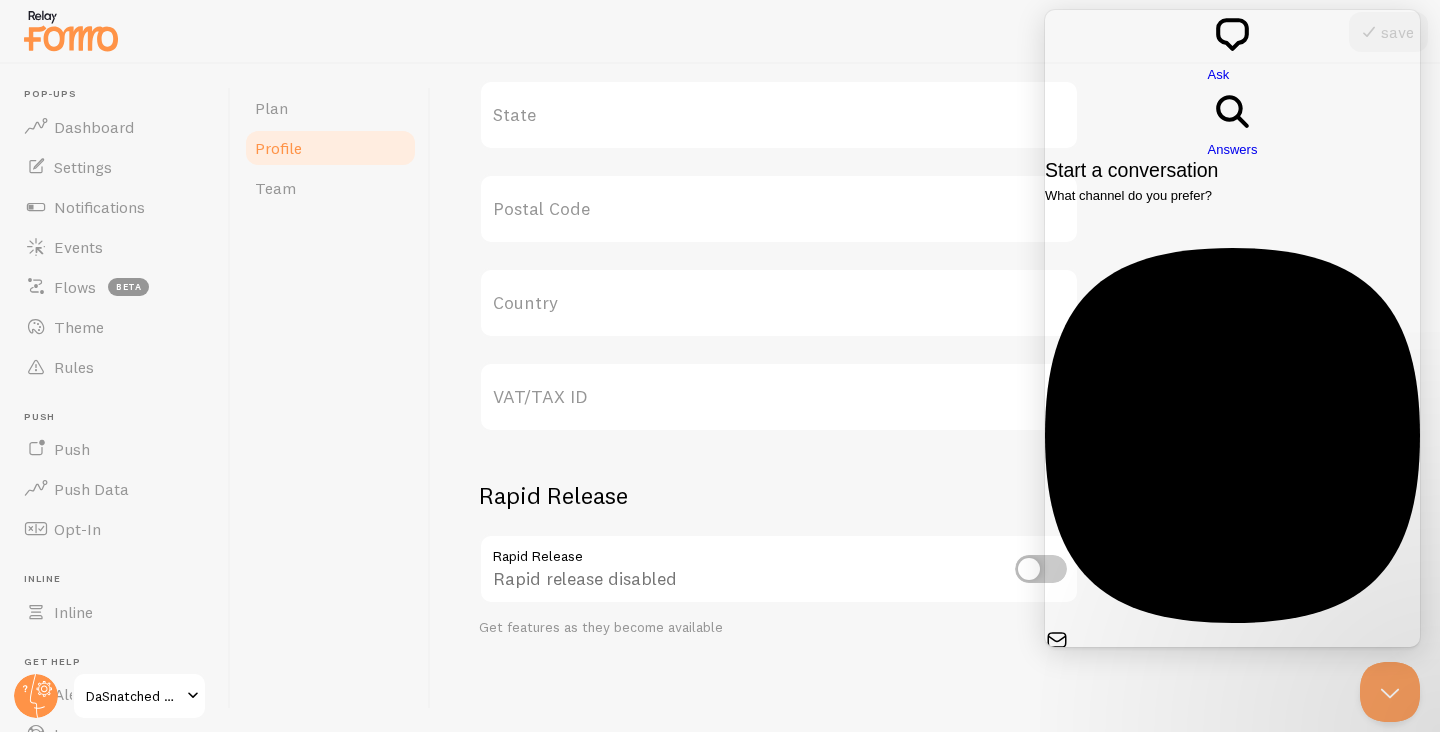 click on "No time to wait around? We usually respond within a few hours" at bounding box center (1226, 686) 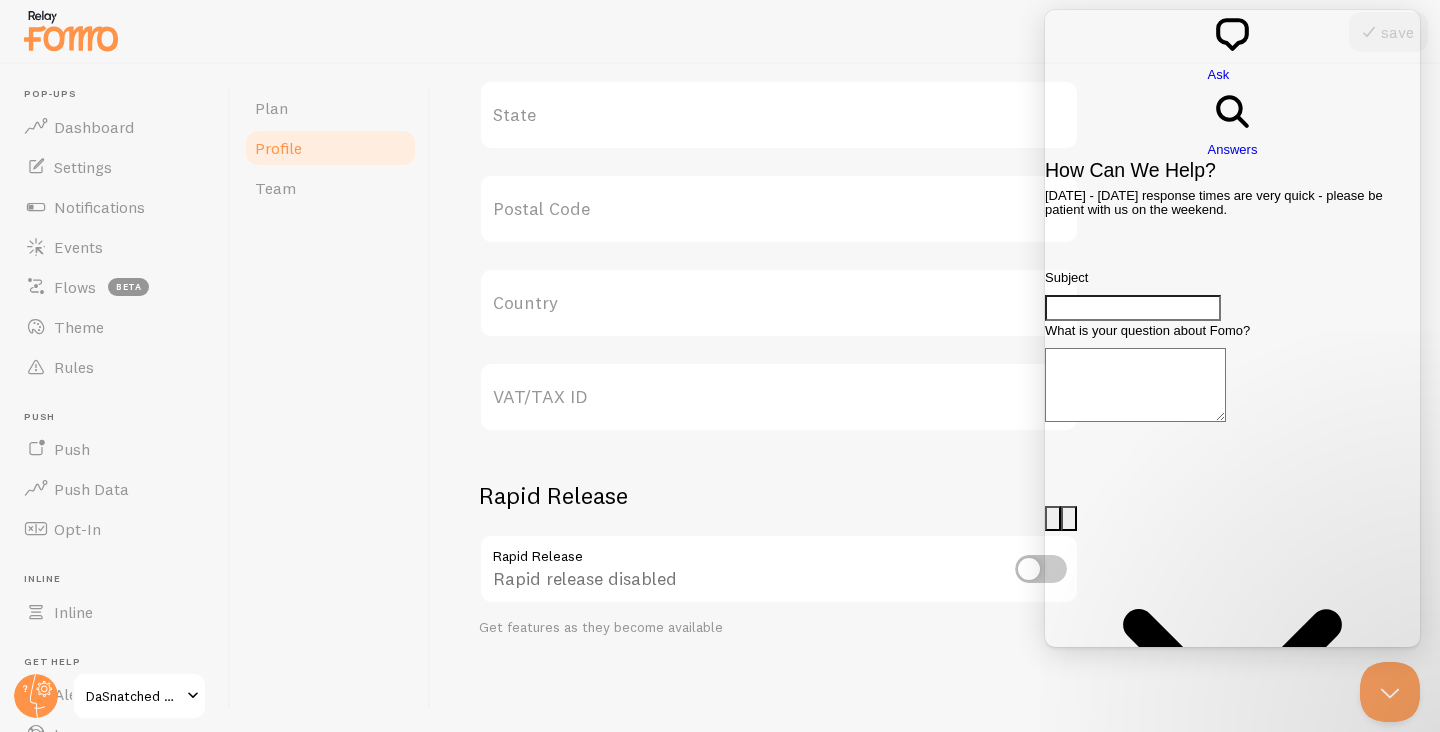 click on "Go back" at bounding box center [1208, 84] 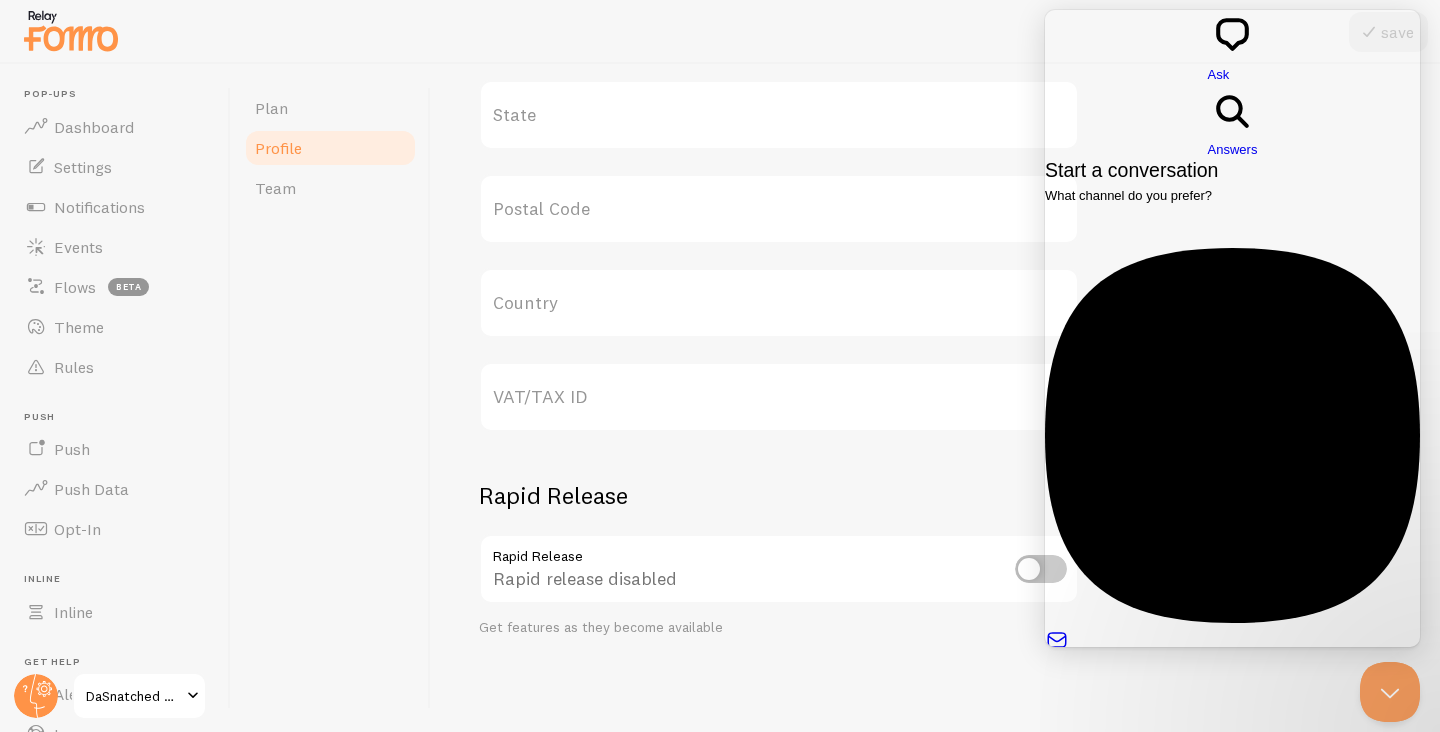click on "chat-square Ask search-medium Answers" at bounding box center (1232, 85) 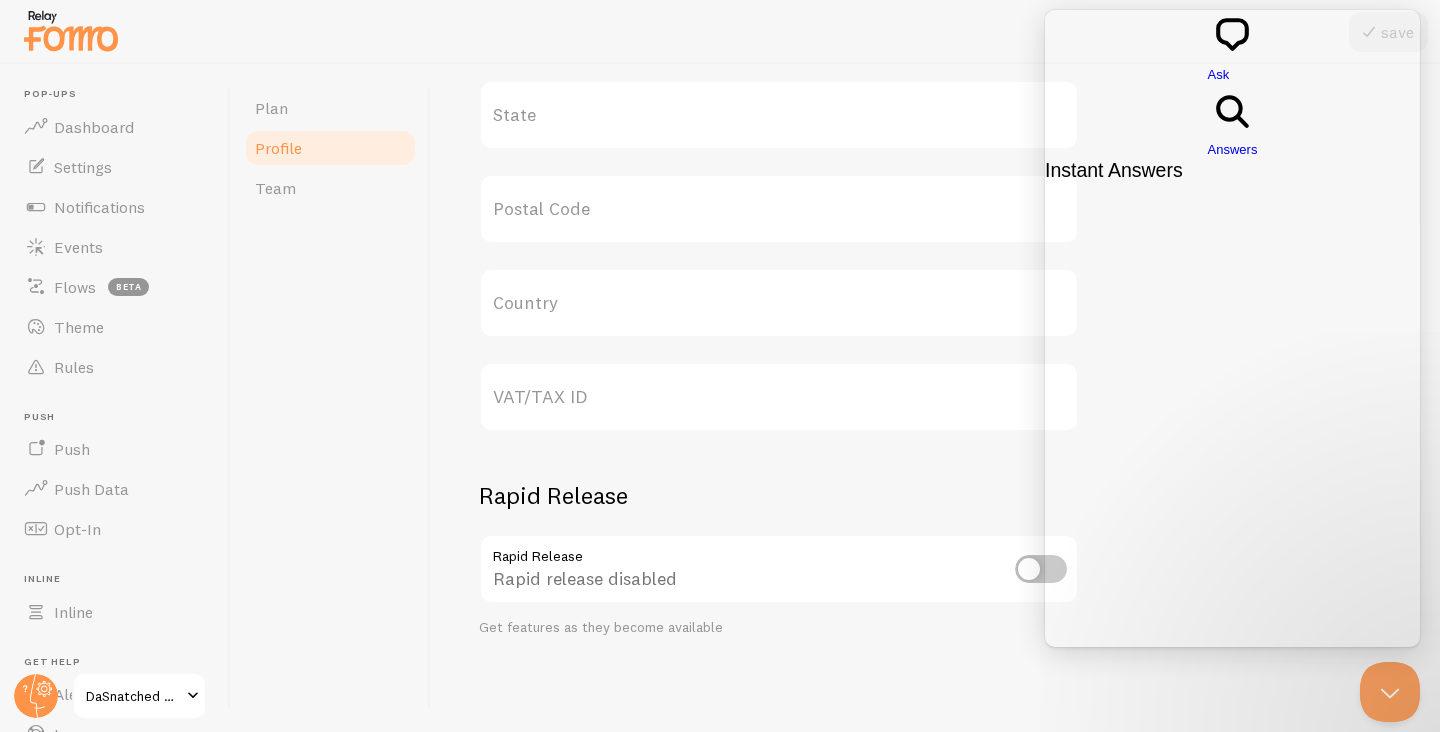 click on "Address             Address 2             City             State             Postal Code             Country             VAT/TAX ID" at bounding box center [779, 115] 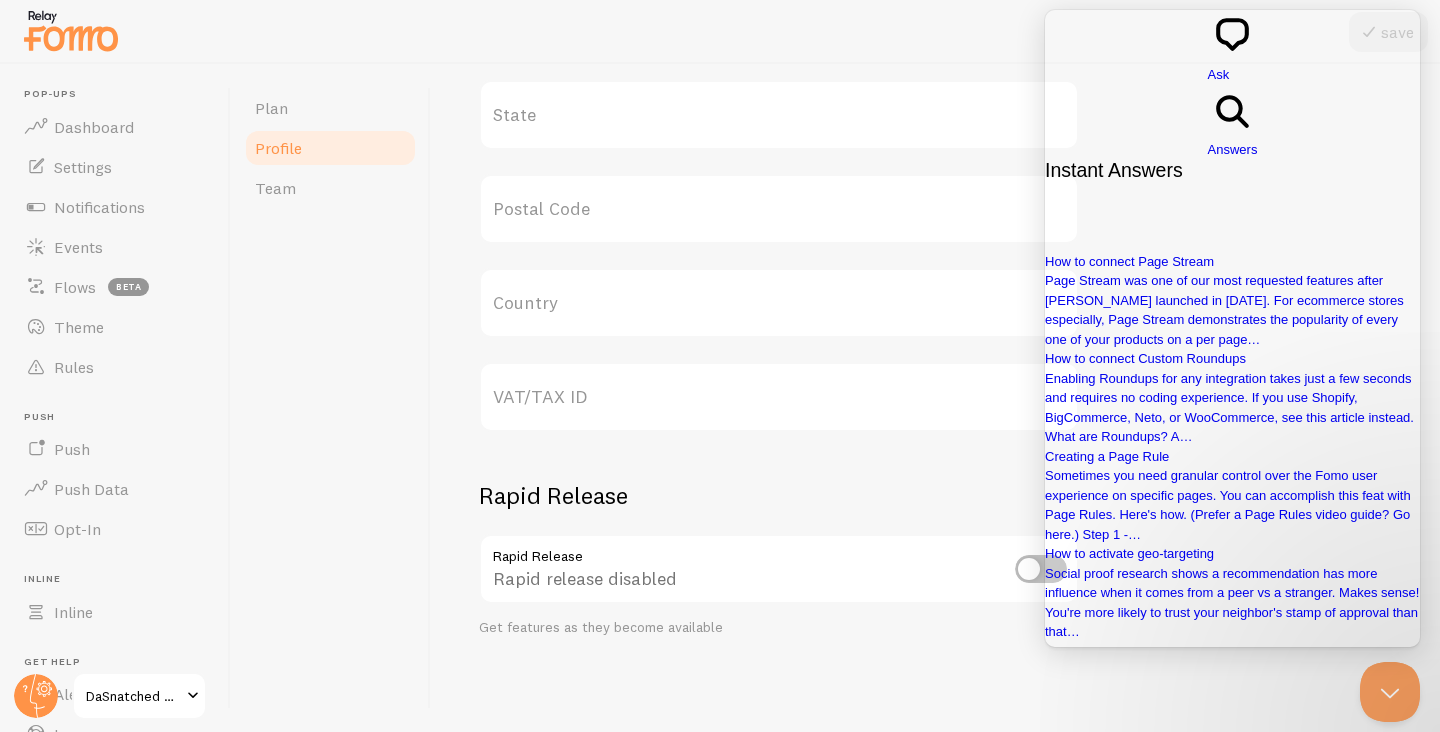 click at bounding box center [1041, 569] 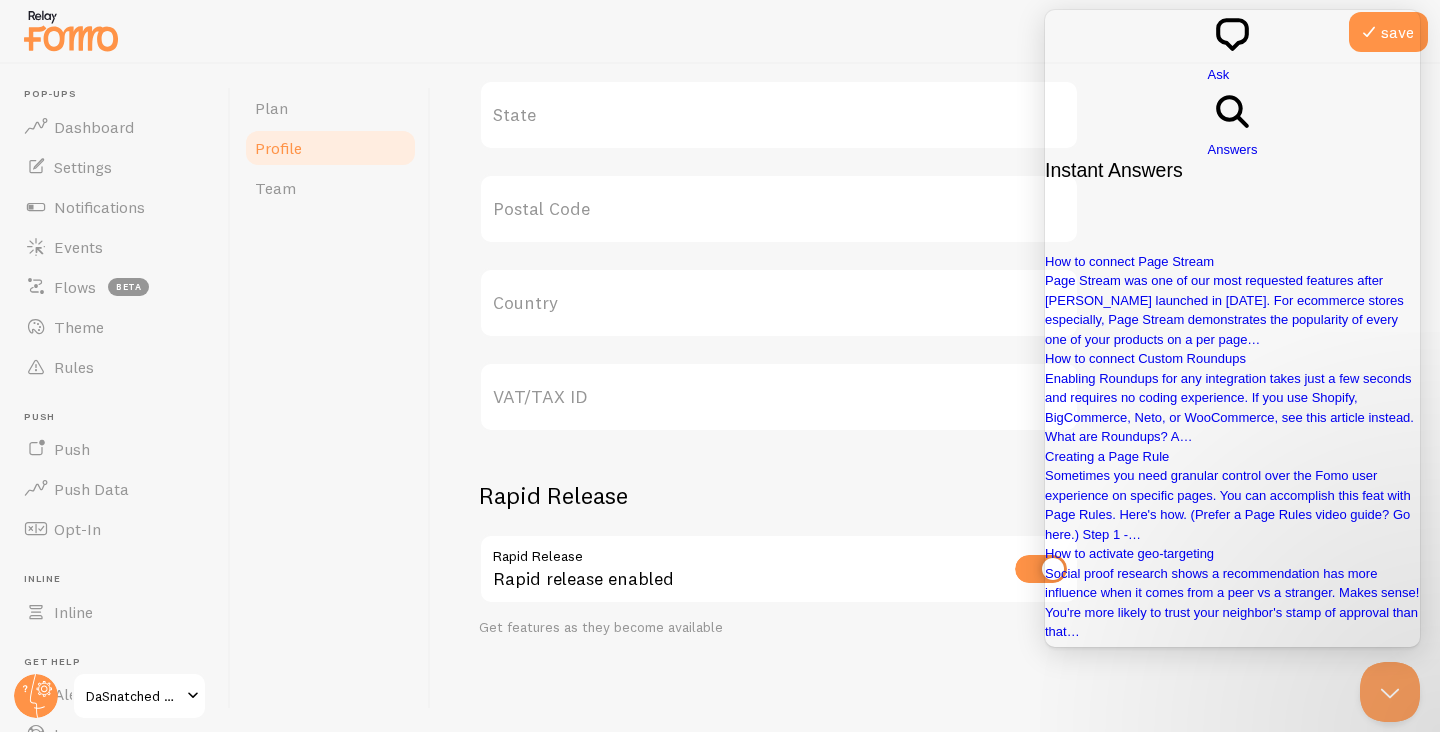 click at bounding box center (1041, 569) 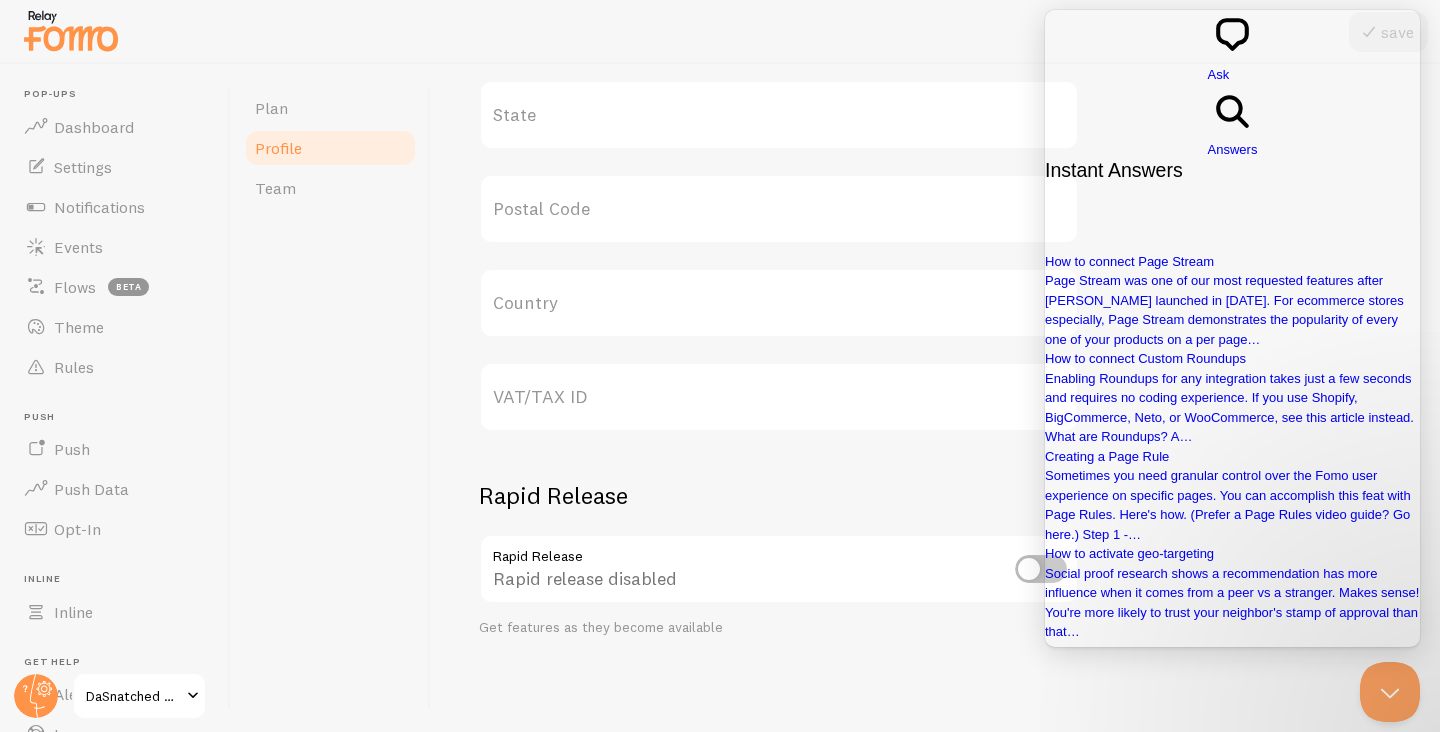 click on "Profile" at bounding box center (278, 148) 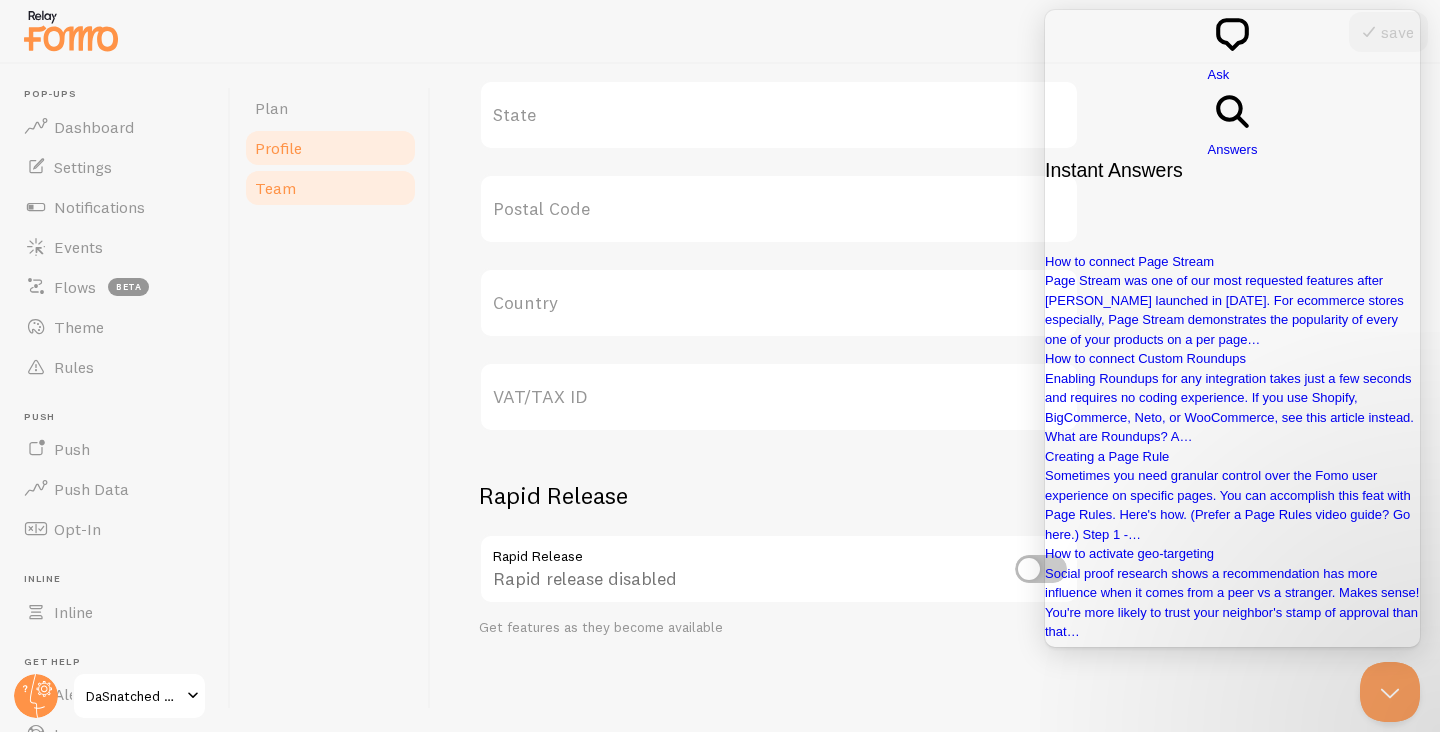 click on "Team" at bounding box center [275, 188] 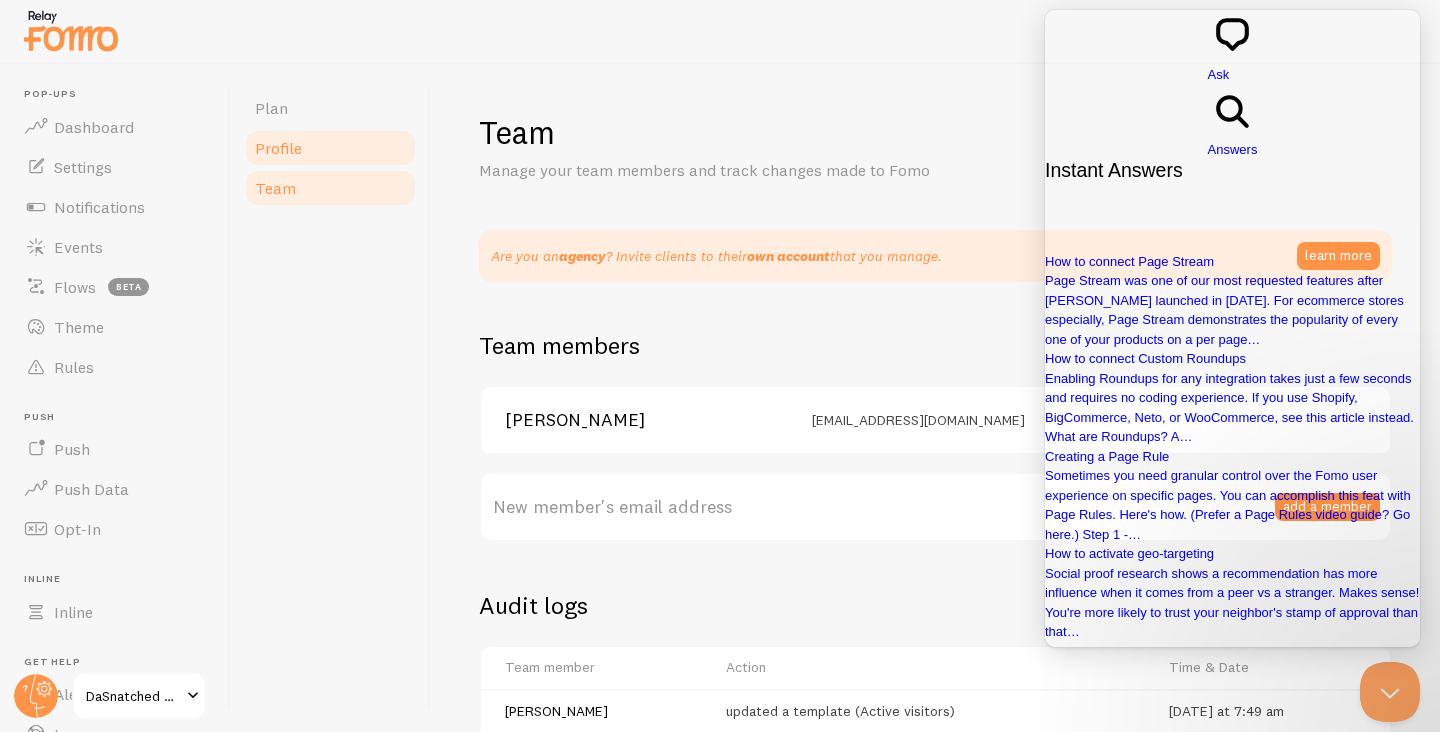 click on "Profile" at bounding box center (278, 148) 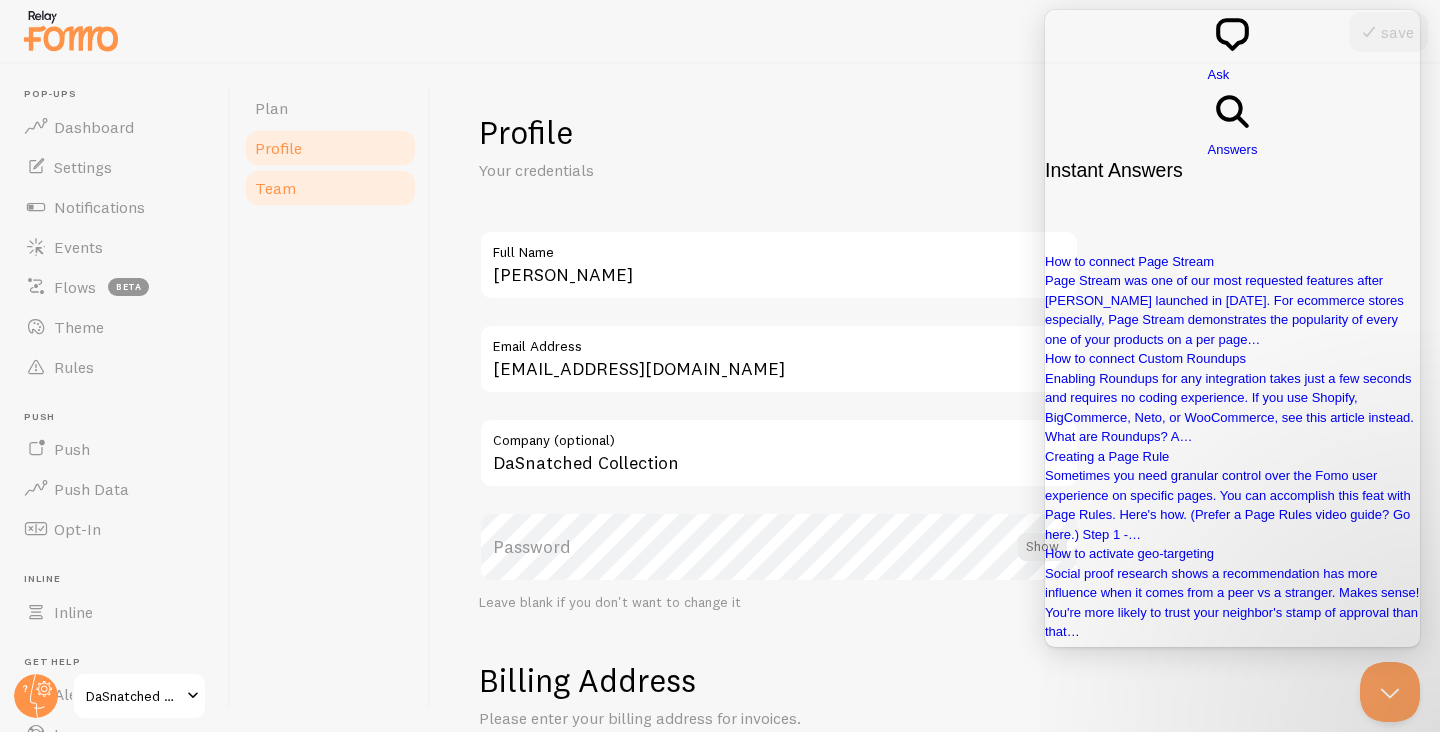 click on "Team" at bounding box center [275, 188] 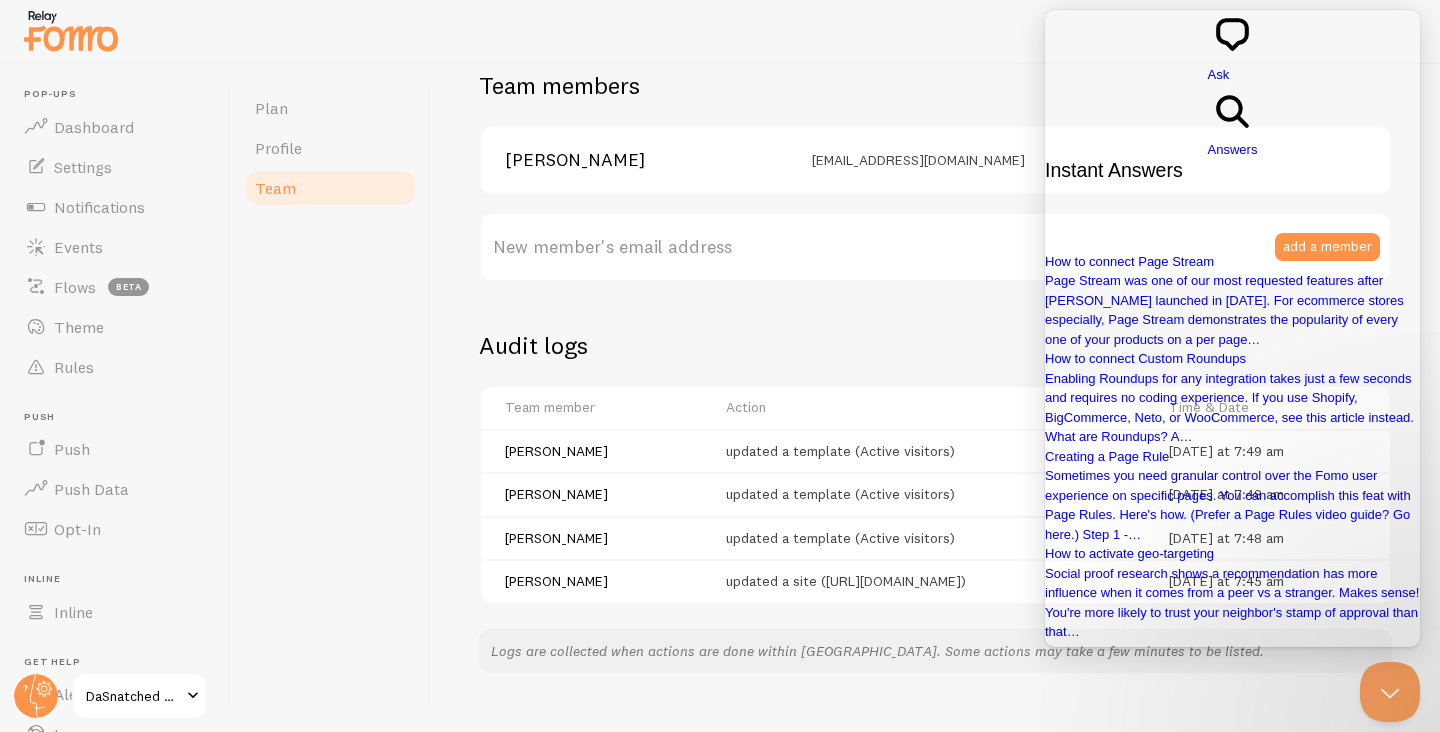 scroll, scrollTop: 297, scrollLeft: 0, axis: vertical 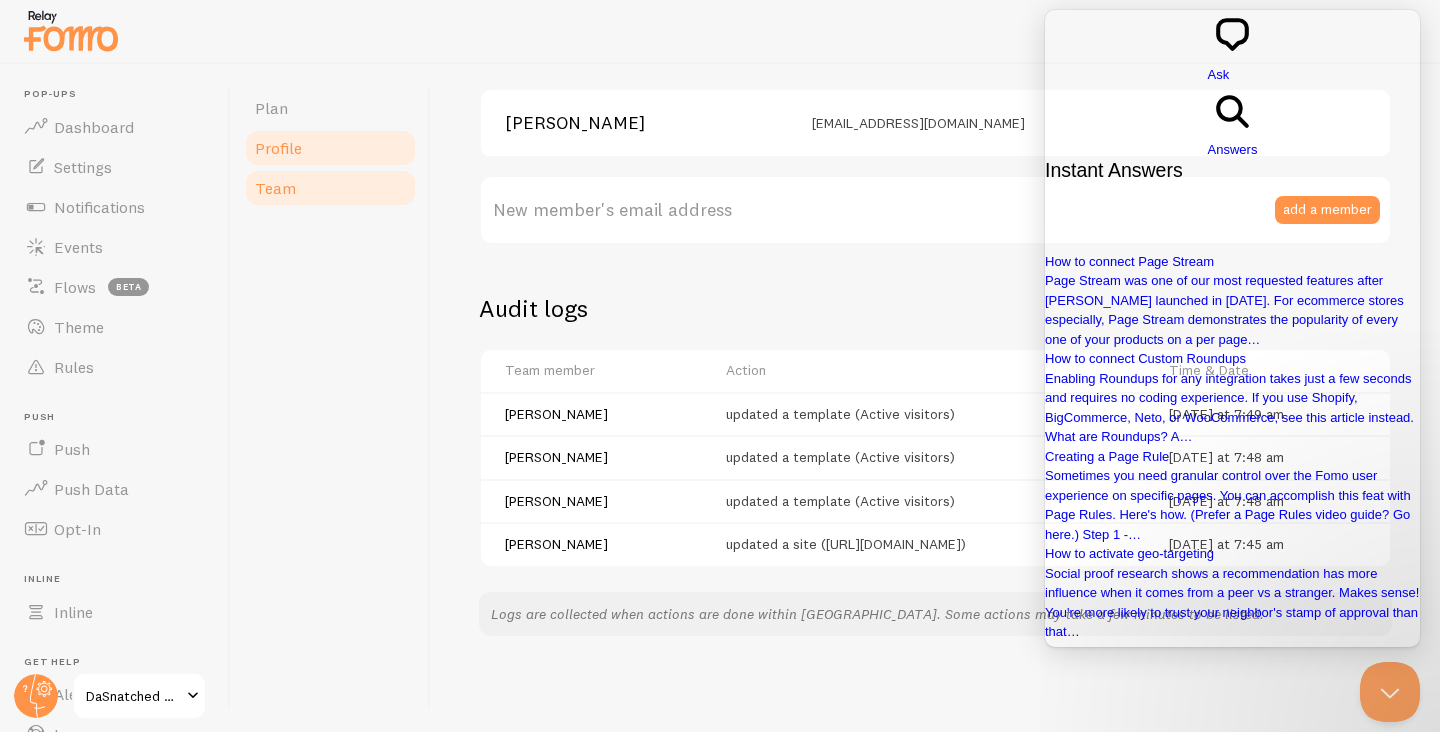 click on "Profile" at bounding box center [330, 148] 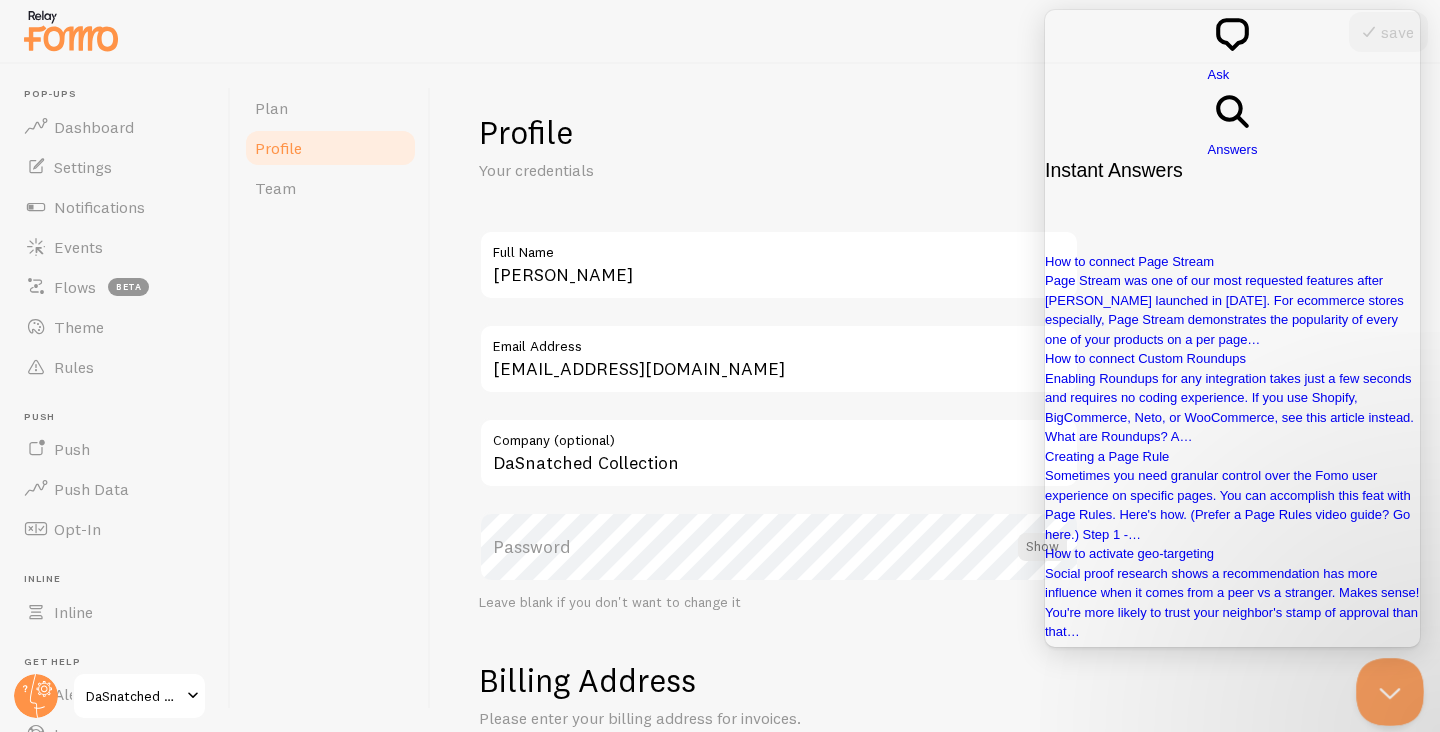 click at bounding box center [1386, 688] 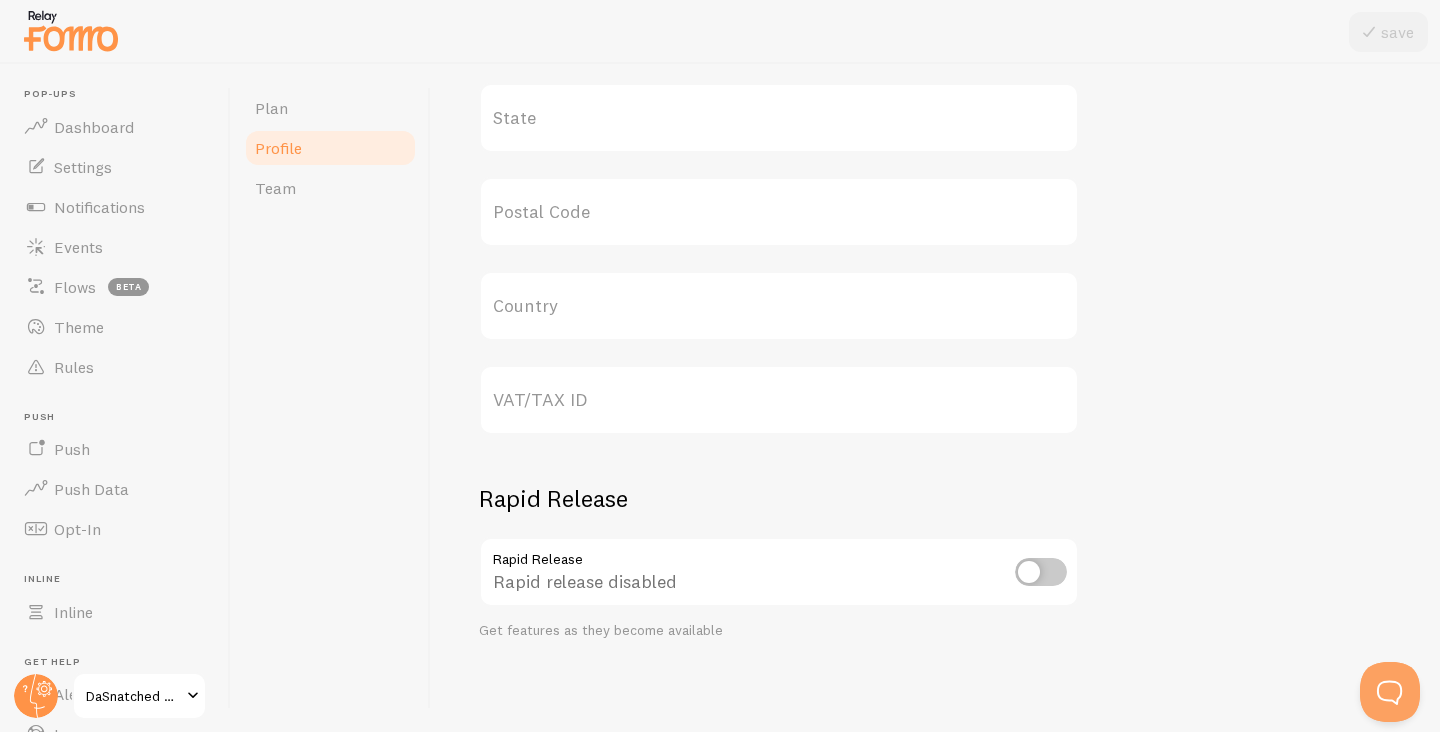 scroll, scrollTop: 980, scrollLeft: 0, axis: vertical 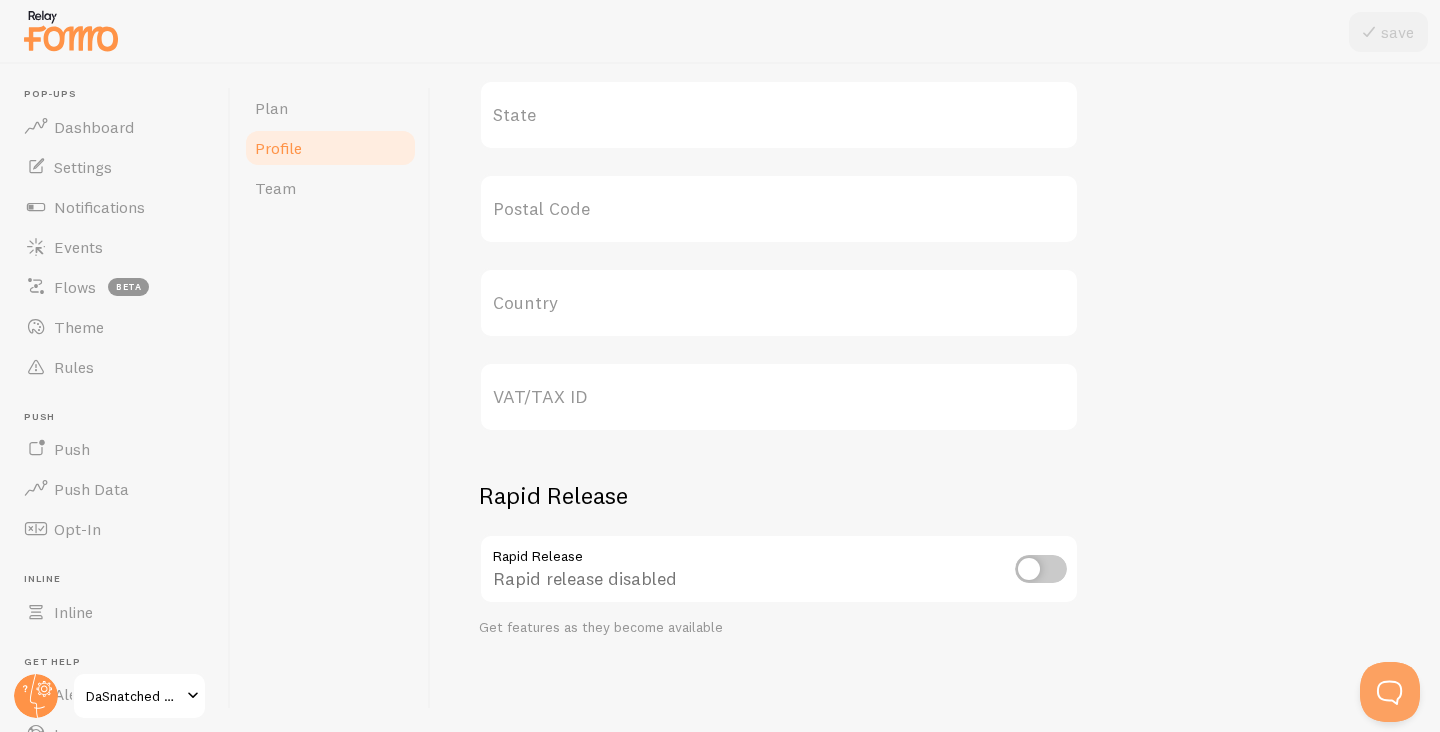 click at bounding box center [1041, 569] 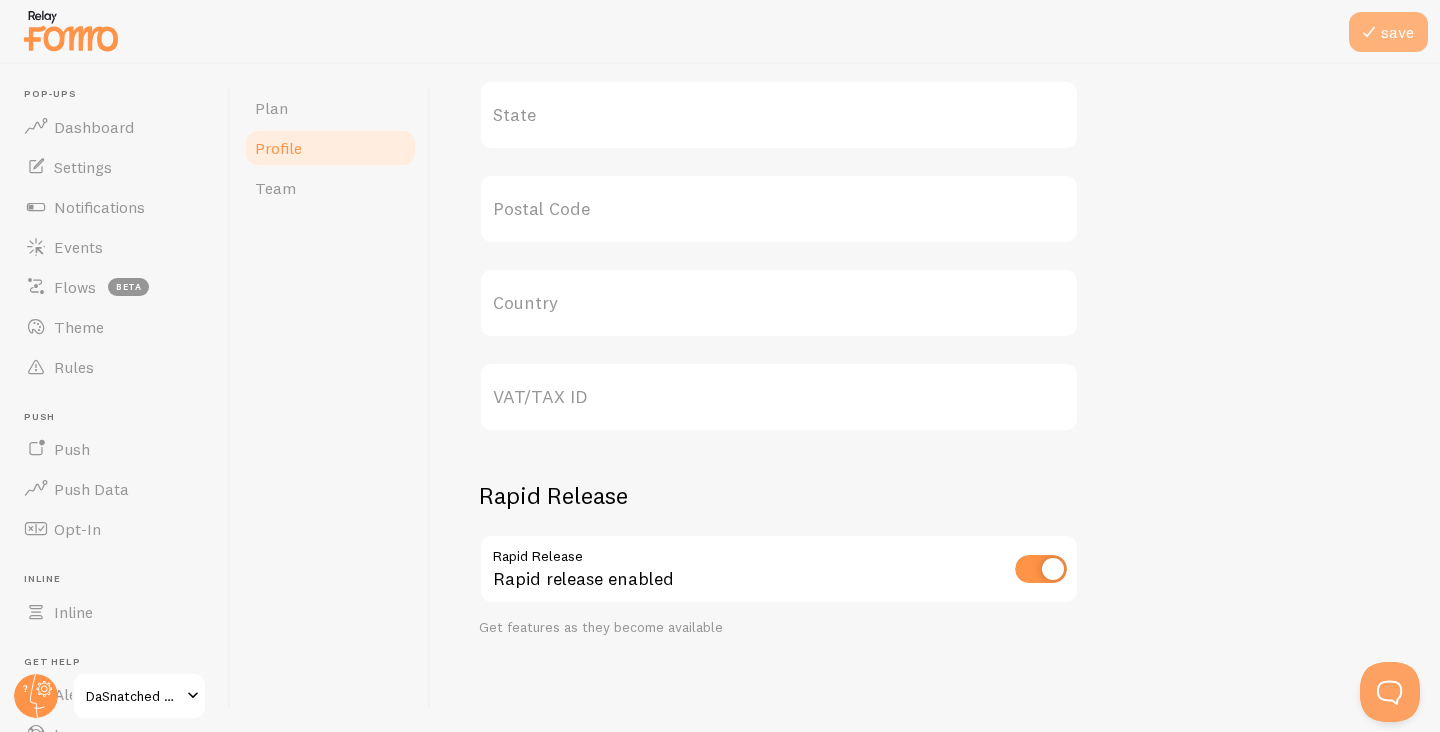 click at bounding box center [1369, 32] 